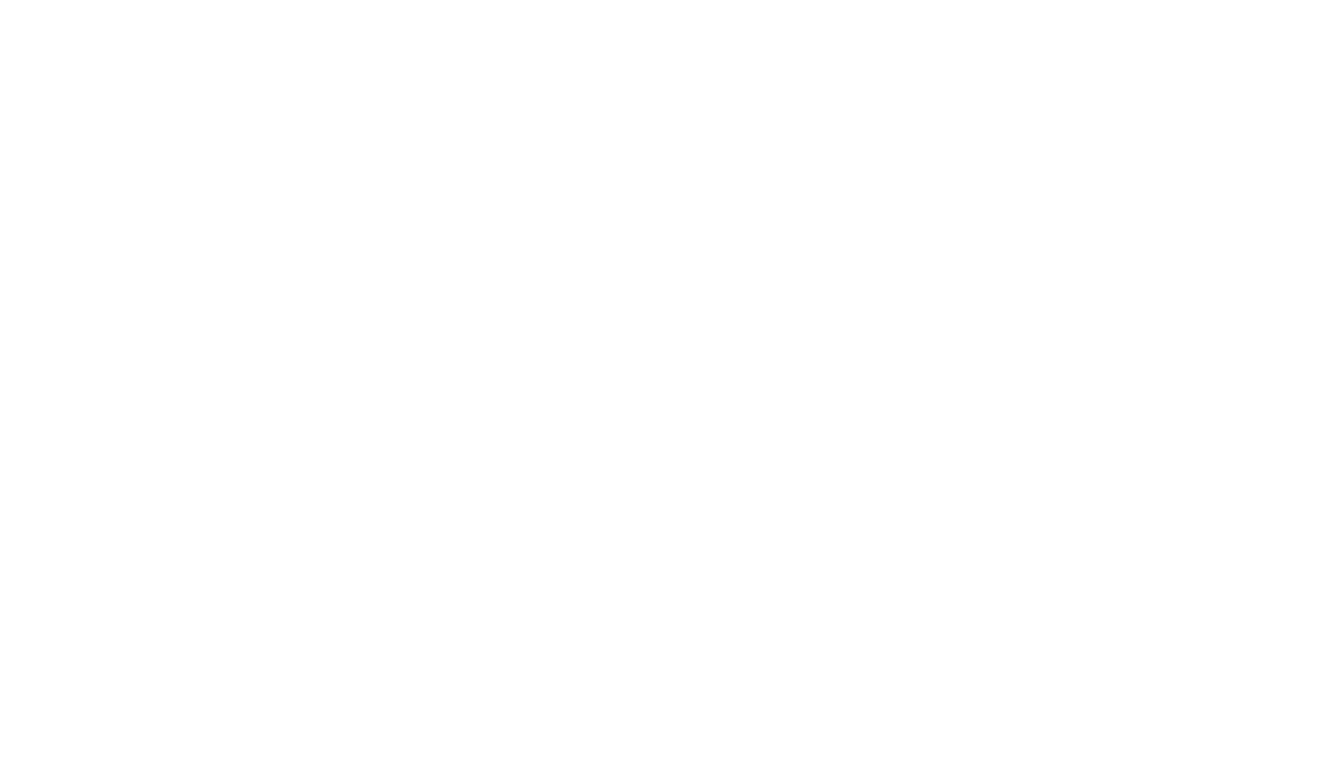 scroll, scrollTop: 0, scrollLeft: 0, axis: both 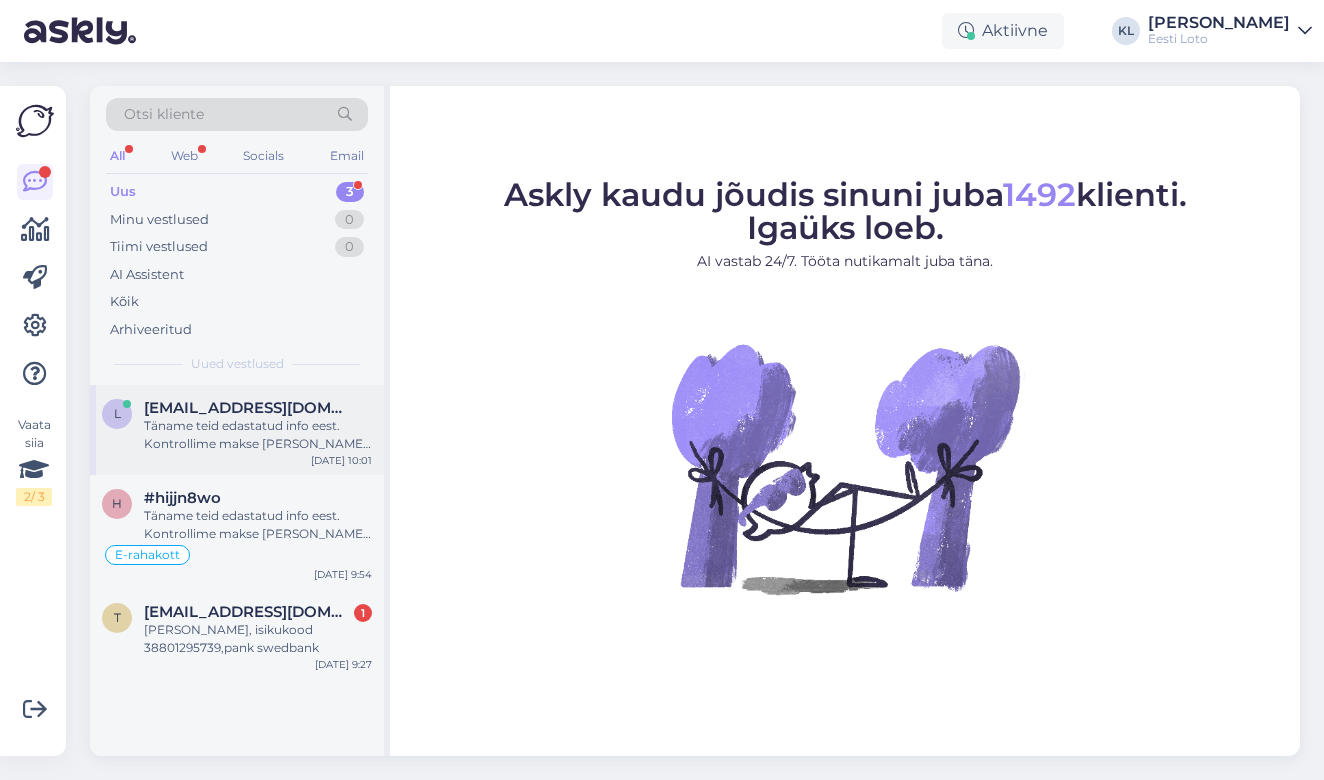 click on "Täname teid edastatud info eest. Kontrollime makse [PERSON_NAME] suuname selle Teie e-rahakotti või tagastame arvelduskontole." at bounding box center [258, 435] 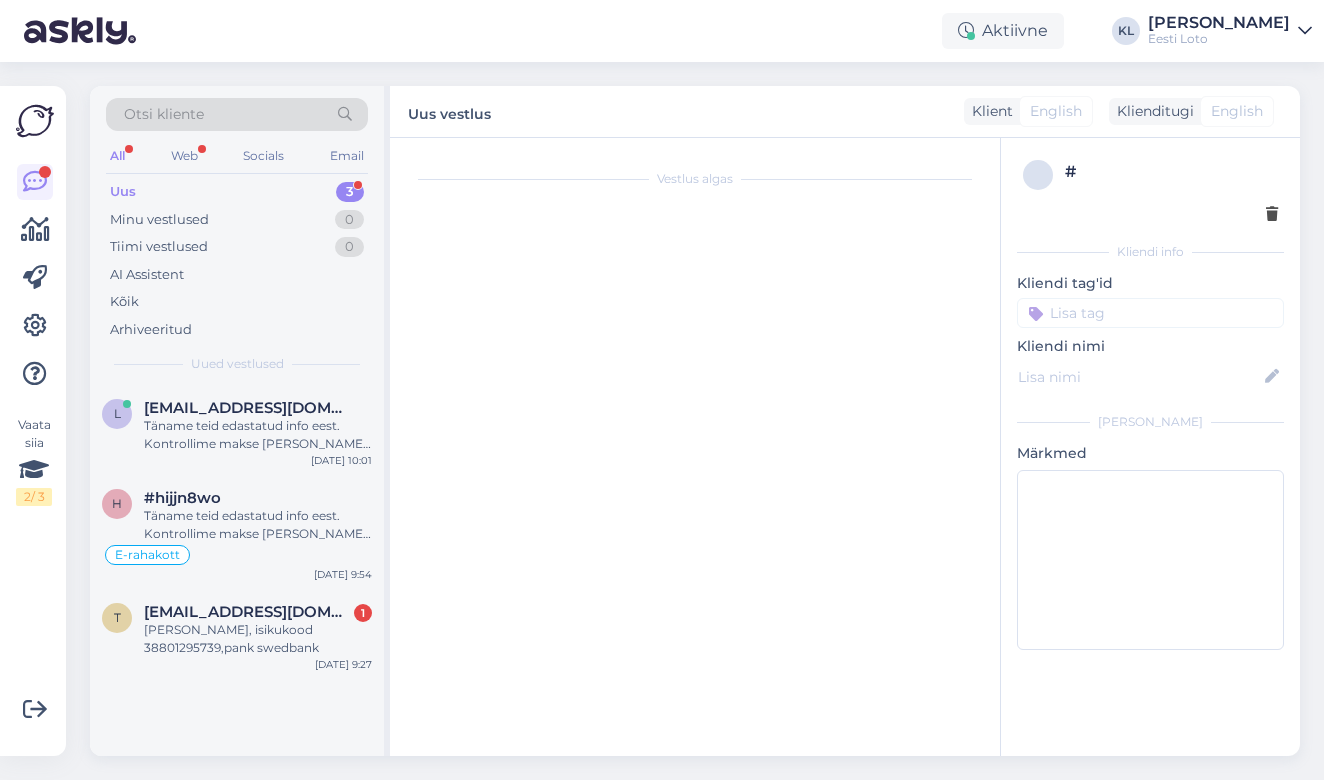 scroll, scrollTop: 1135, scrollLeft: 0, axis: vertical 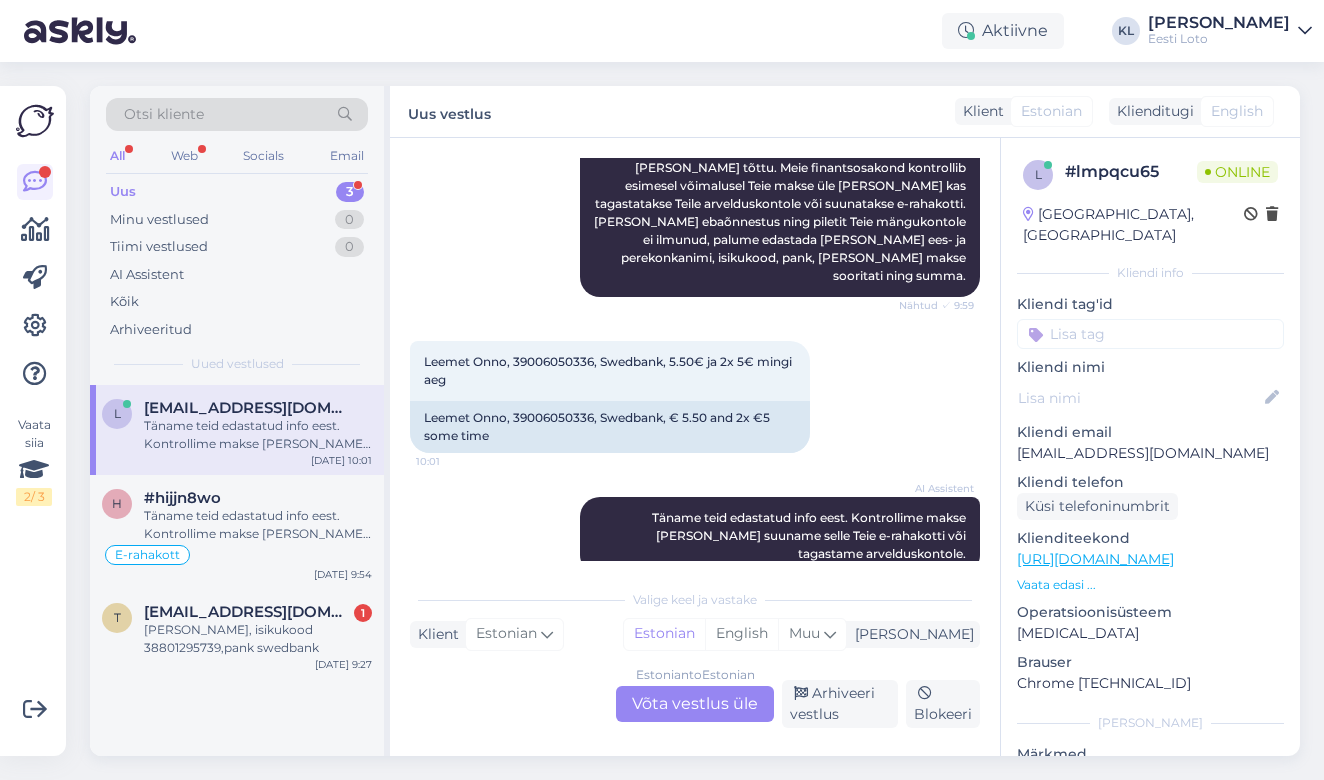 click on "Estonian  to  Estonian Võta vestlus üle" at bounding box center (695, 704) 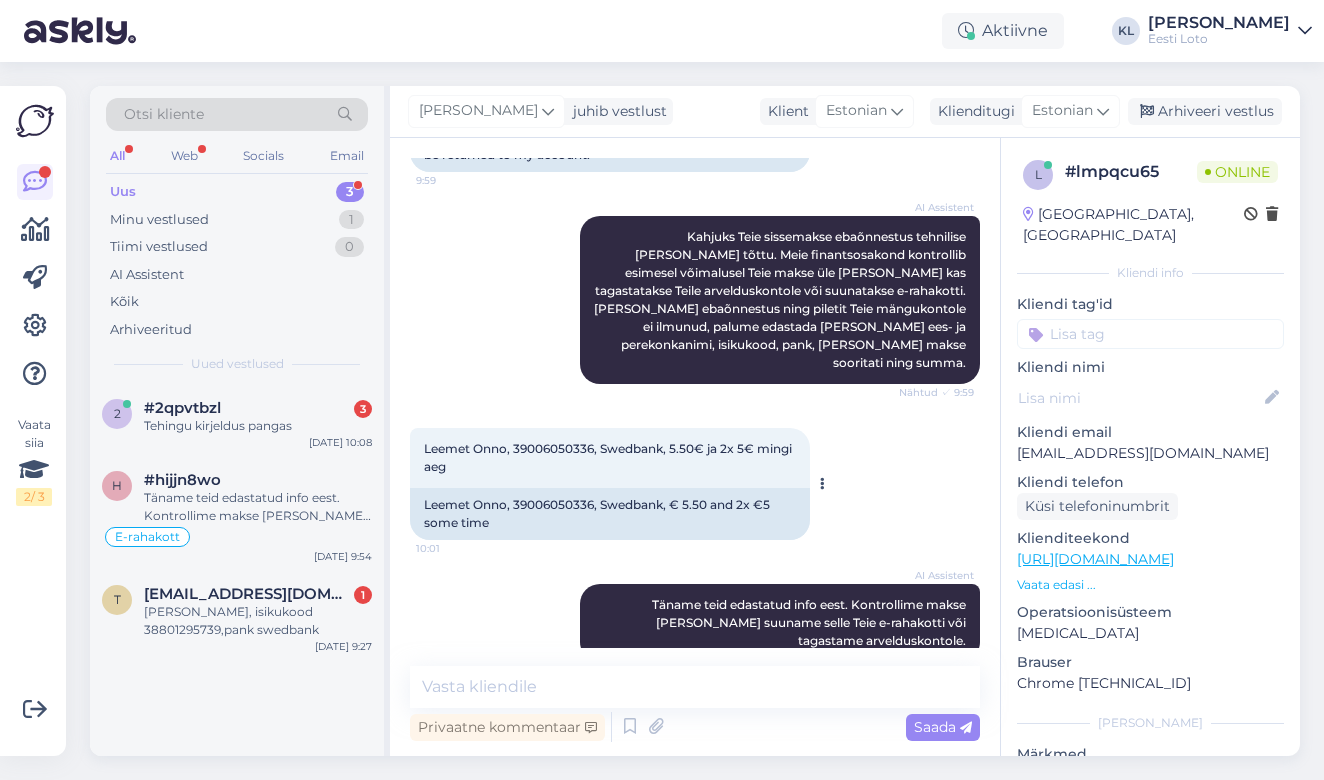 click on "Leemet Onno, 39006050336, Swedbank, 5.50€ ja 2x 5€ mingi aeg" at bounding box center (609, 457) 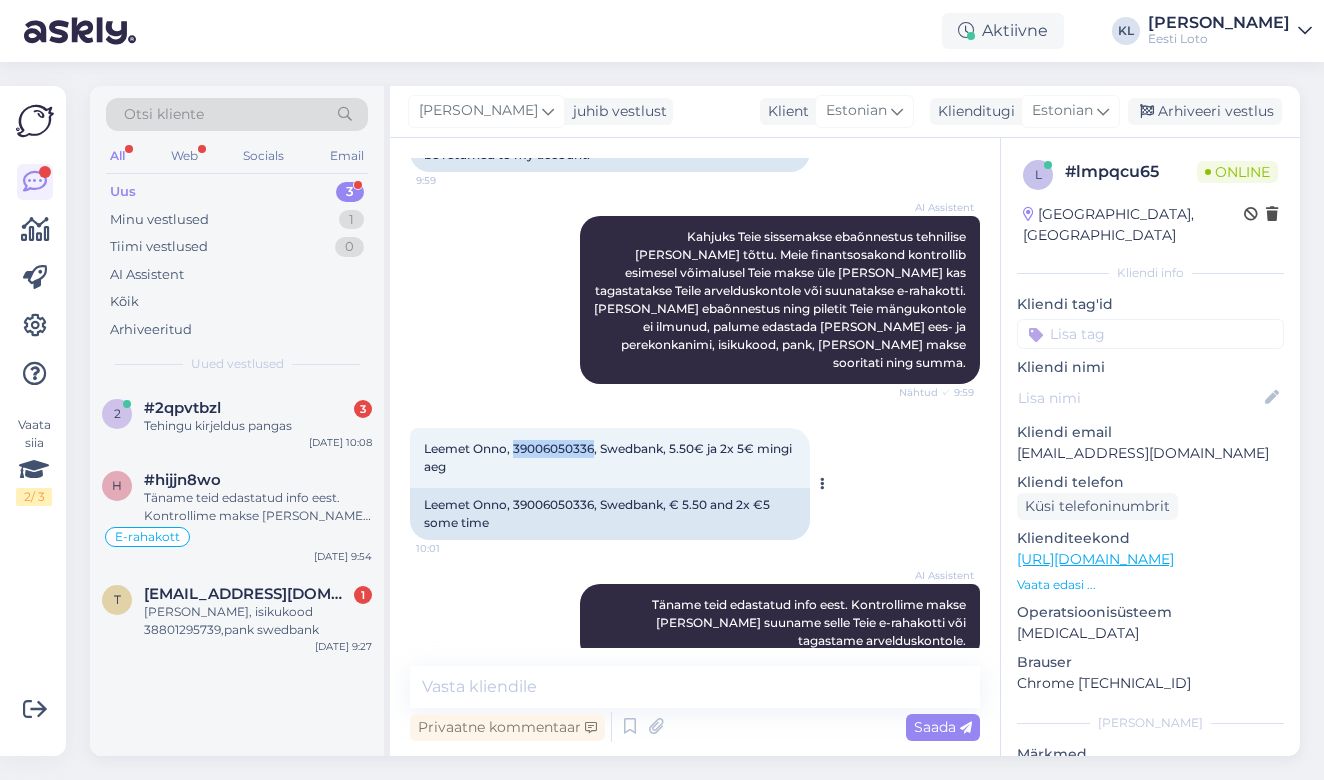 click on "Leemet Onno, 39006050336, Swedbank, 5.50€ ja 2x 5€ mingi aeg" at bounding box center [609, 457] 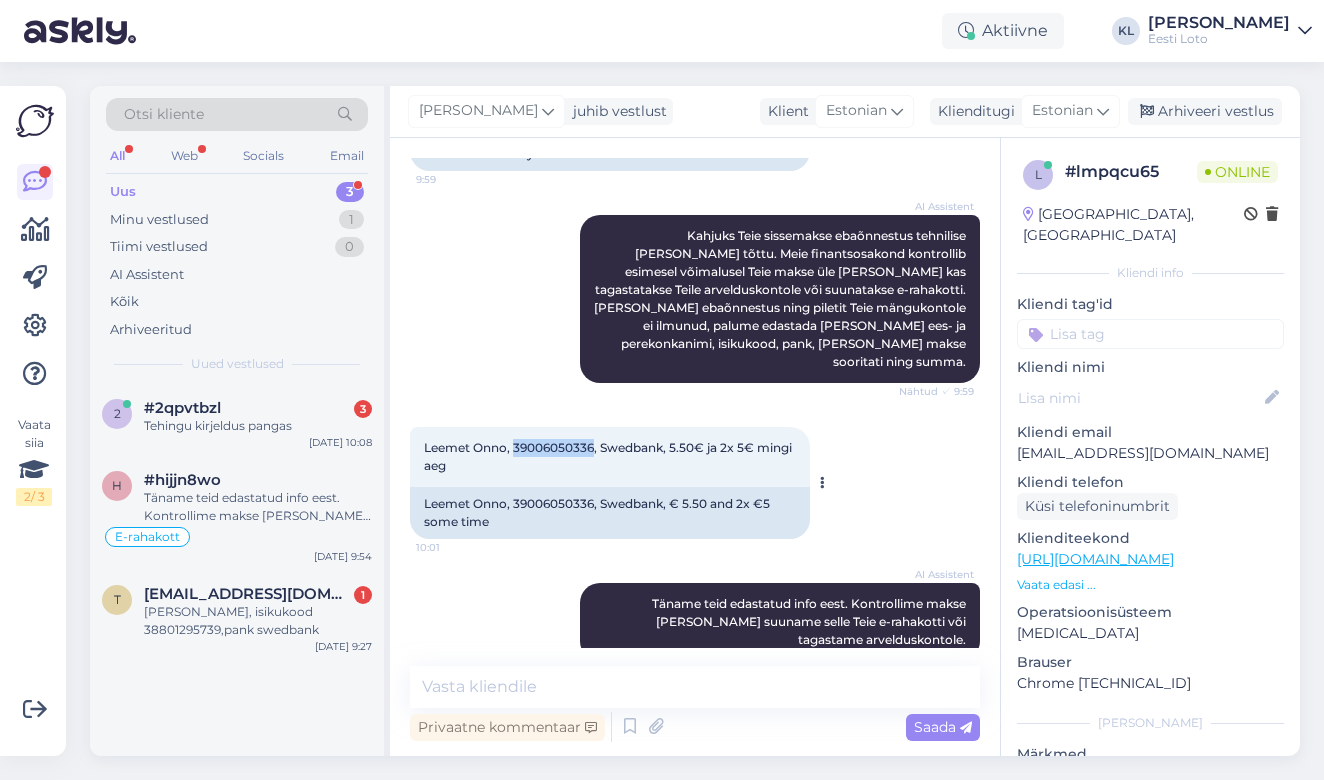 scroll, scrollTop: 1048, scrollLeft: 0, axis: vertical 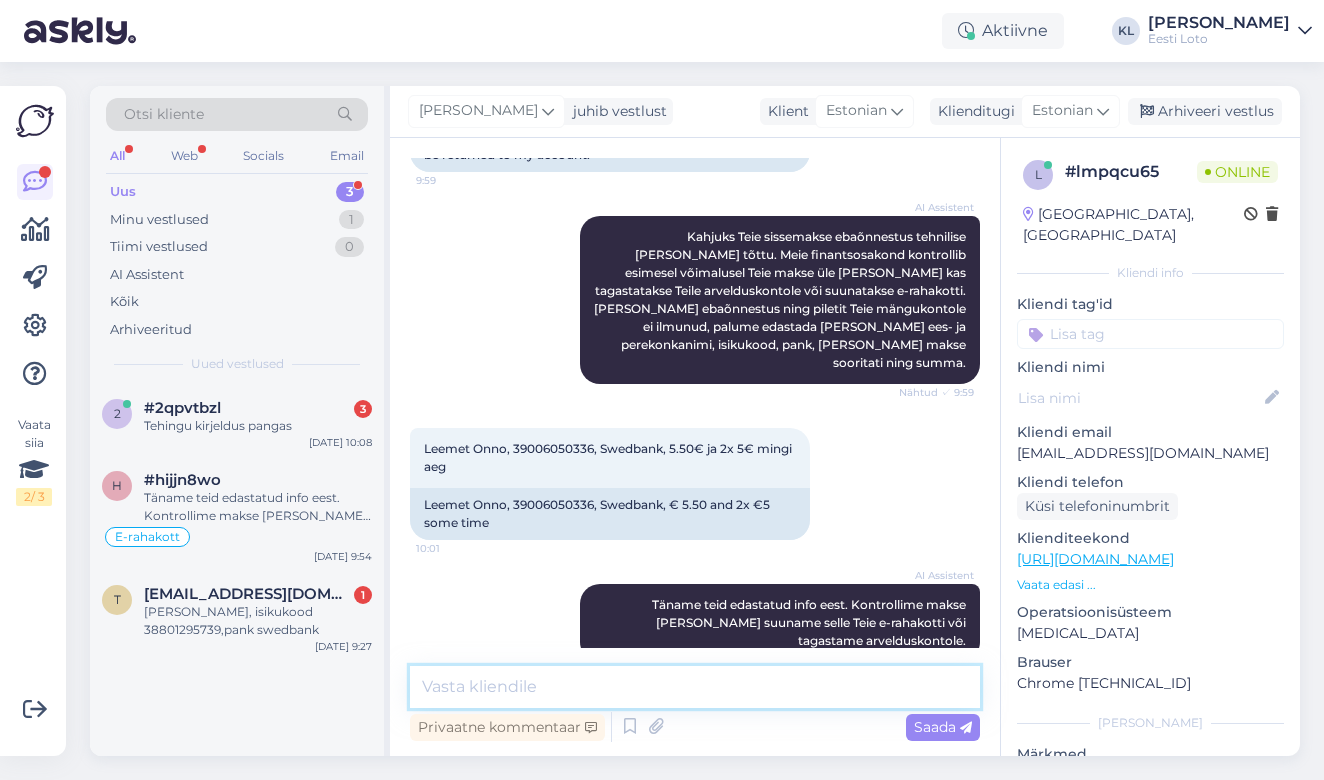 click at bounding box center (695, 687) 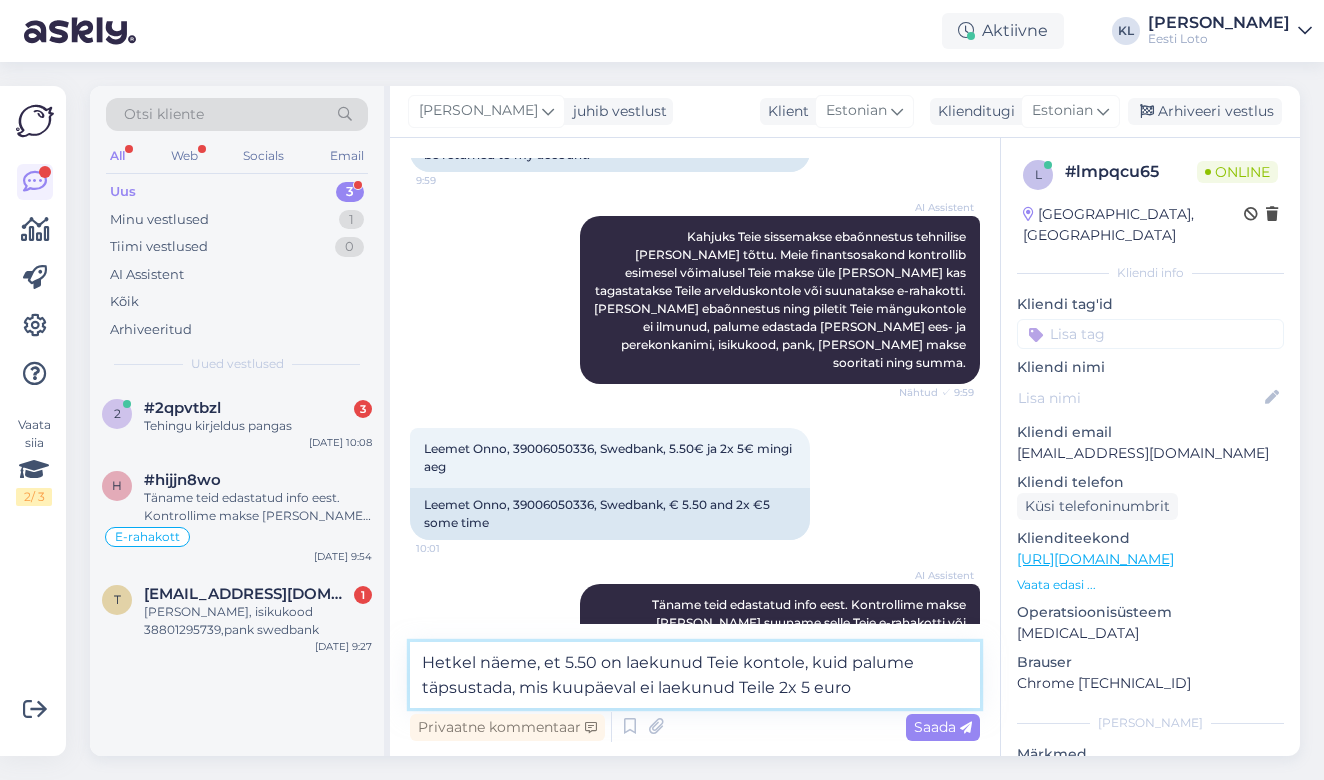 type on "Hetkel näeme, et 5.50 on laekunud Teie kontole, kuid palume täpsustada, mis kuupäeval ei laekunud Teile 2x 5 eurot" 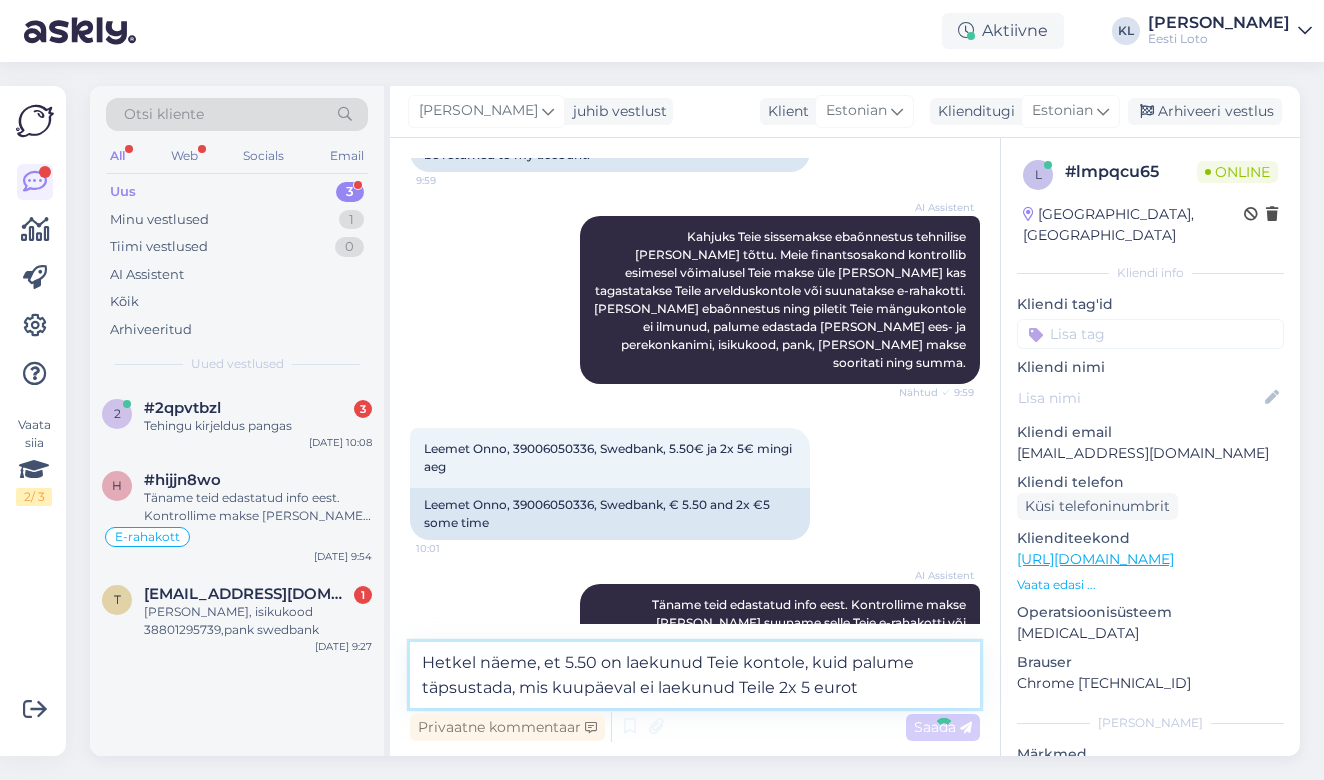 type 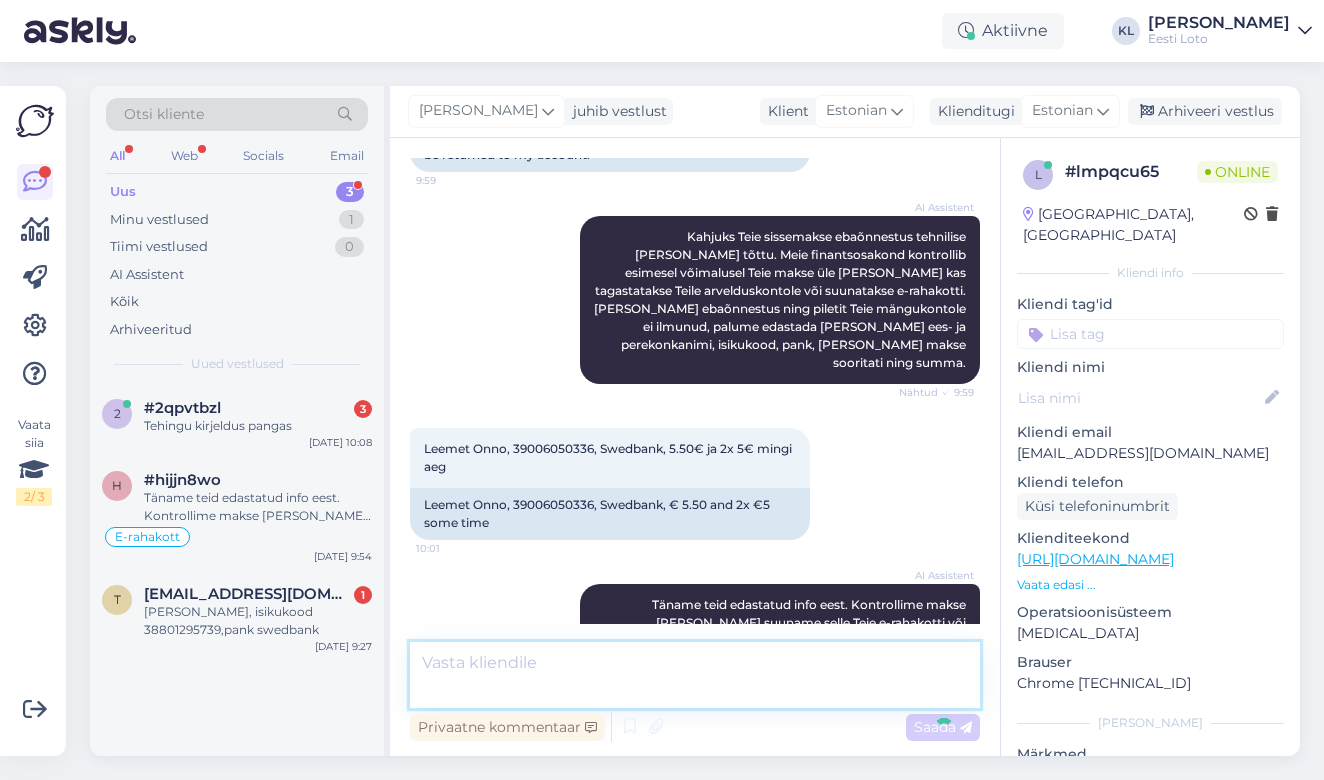 scroll, scrollTop: 1152, scrollLeft: 0, axis: vertical 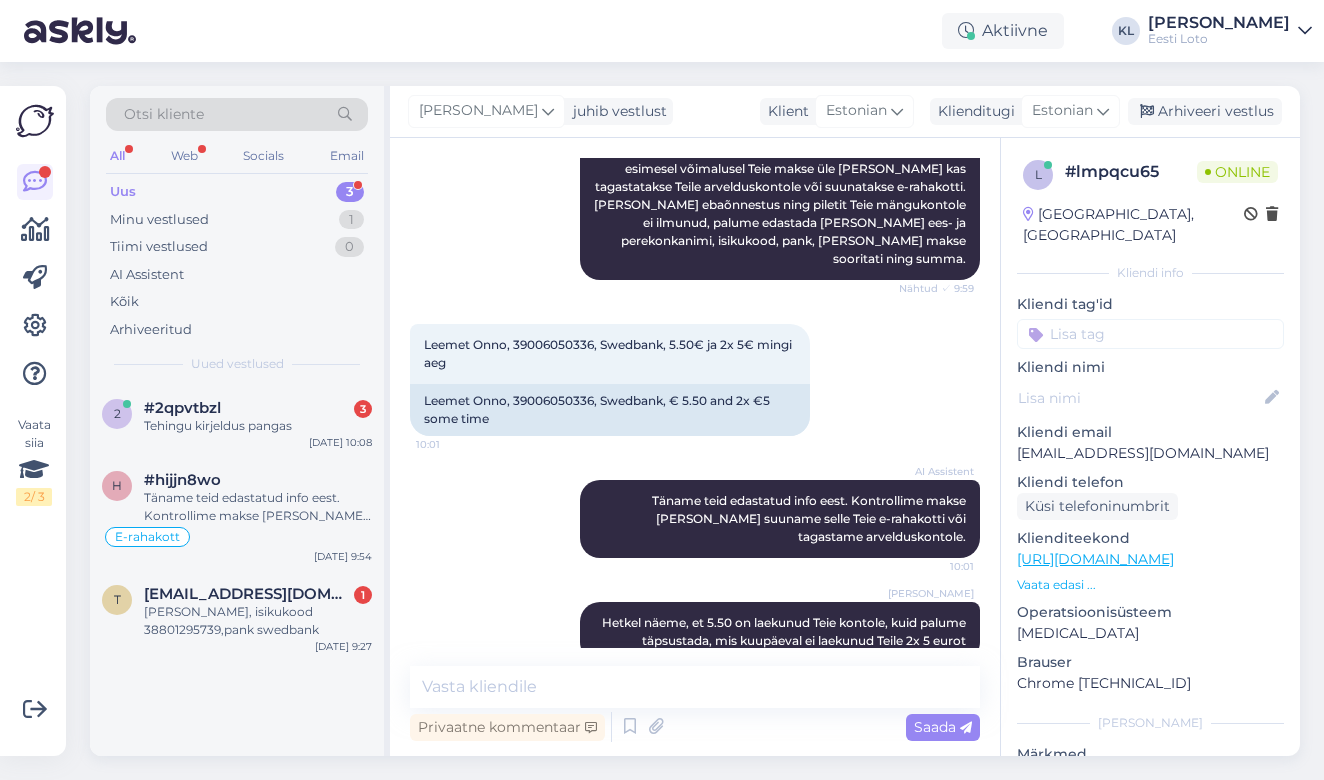 click at bounding box center (1150, 334) 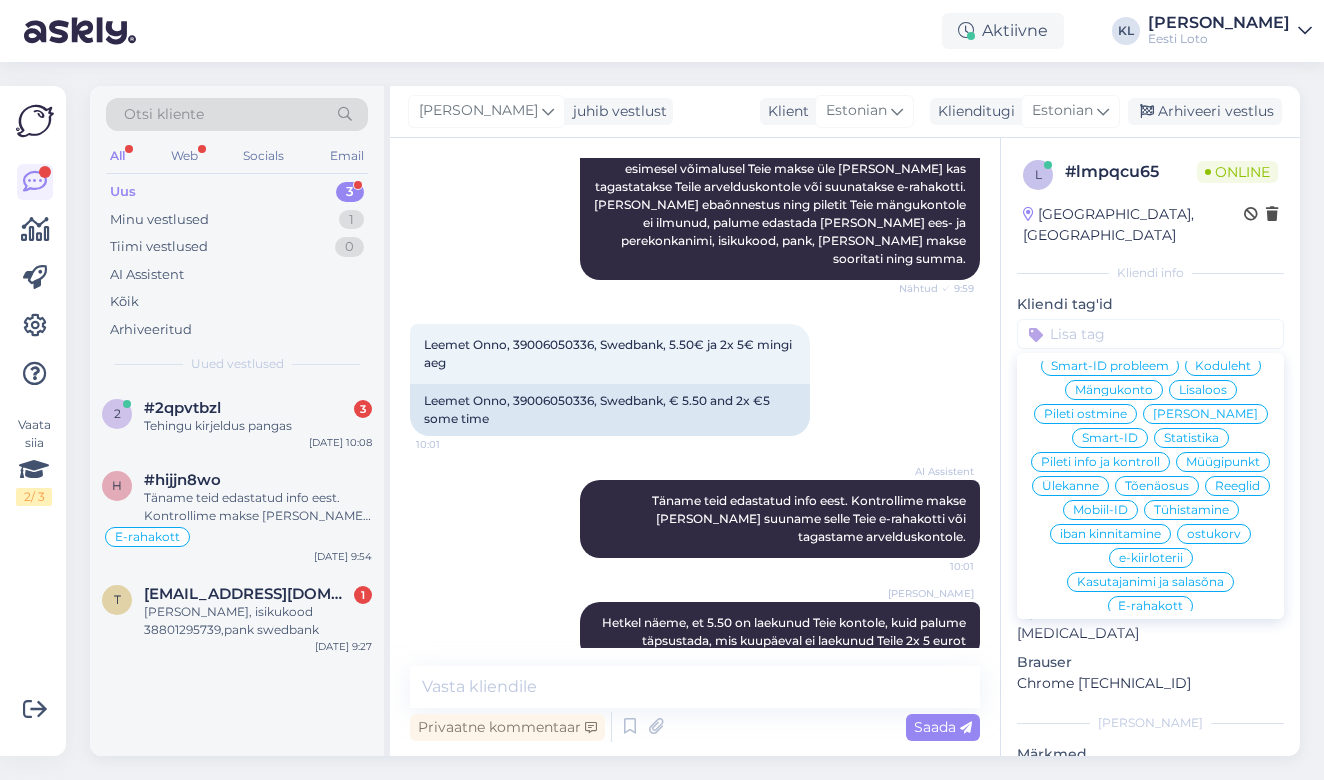 scroll, scrollTop: 214, scrollLeft: 0, axis: vertical 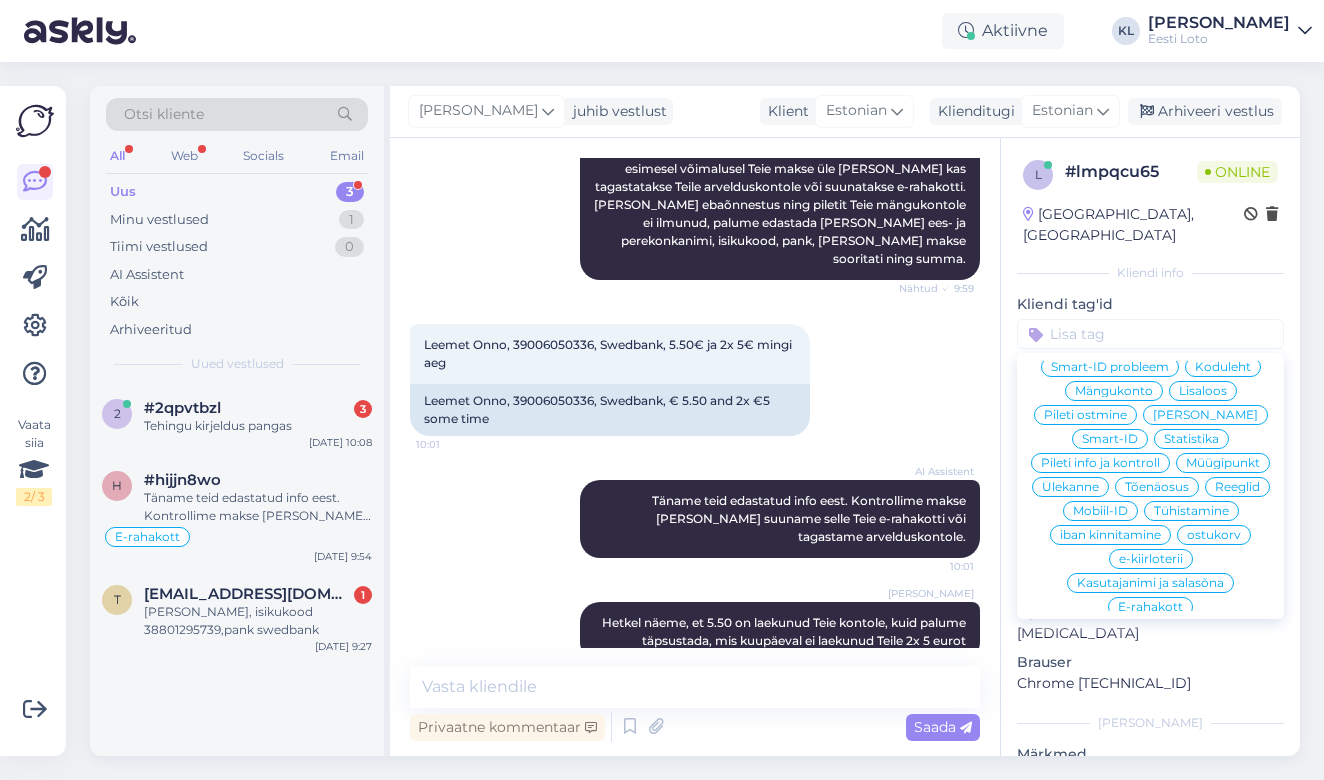 click on "E-rahakott" at bounding box center [1150, 607] 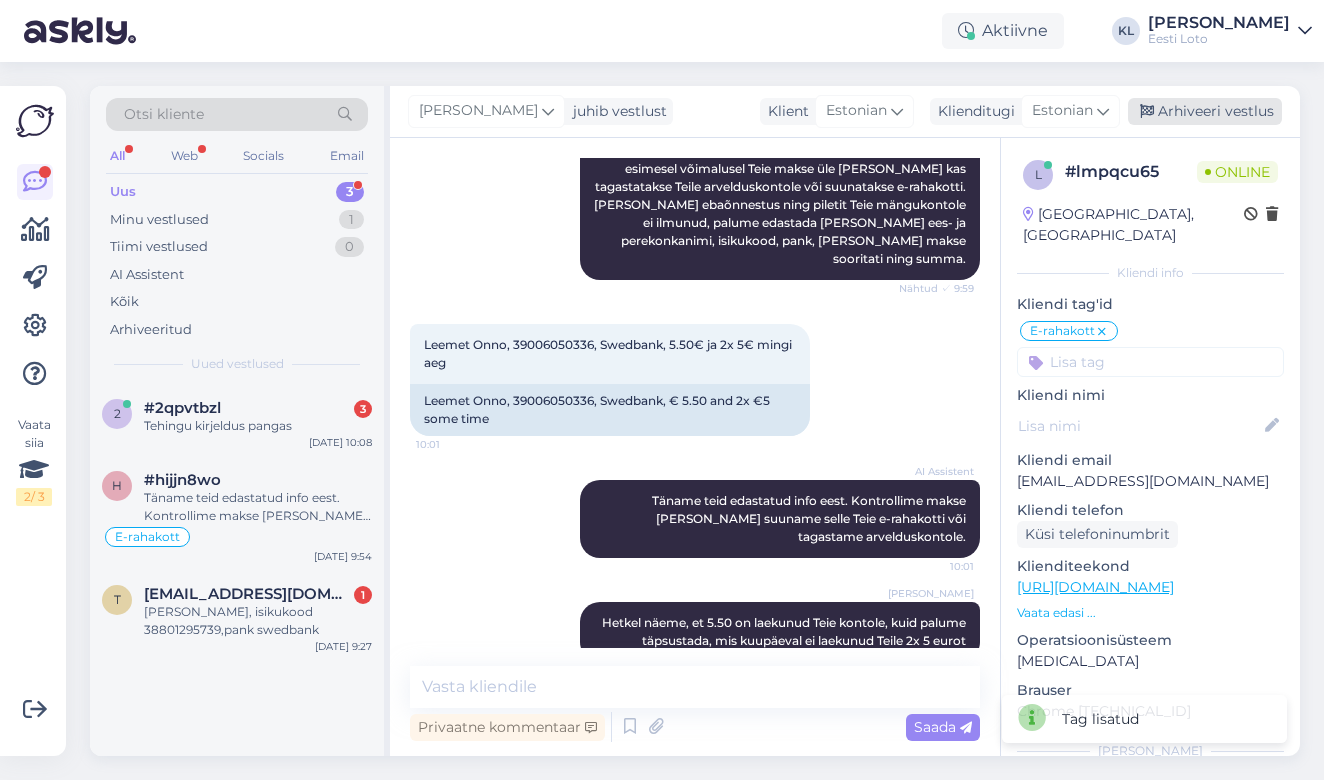 click on "Arhiveeri vestlus" at bounding box center [1205, 111] 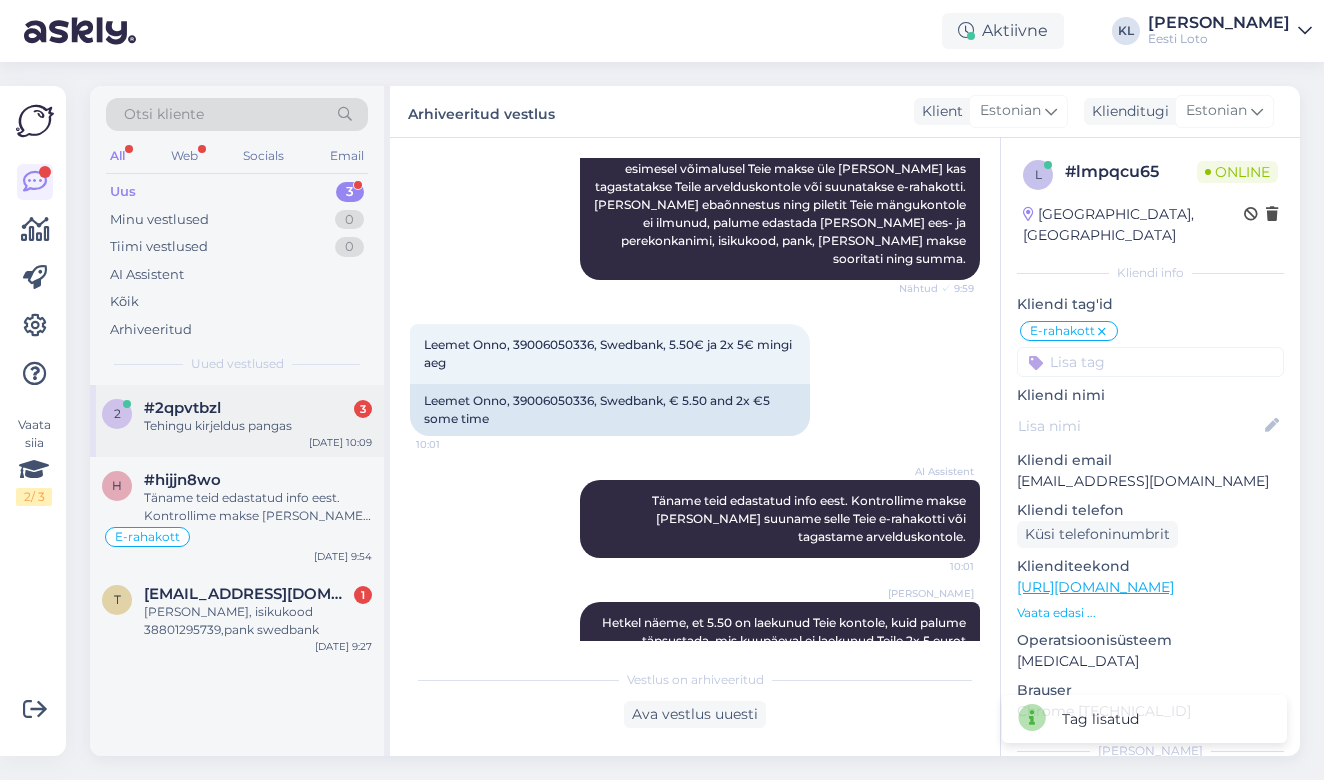 click on "2 #2qpvtbzl 3 Tehingu kirjeldus pangas [DATE] 10:09" at bounding box center (237, 421) 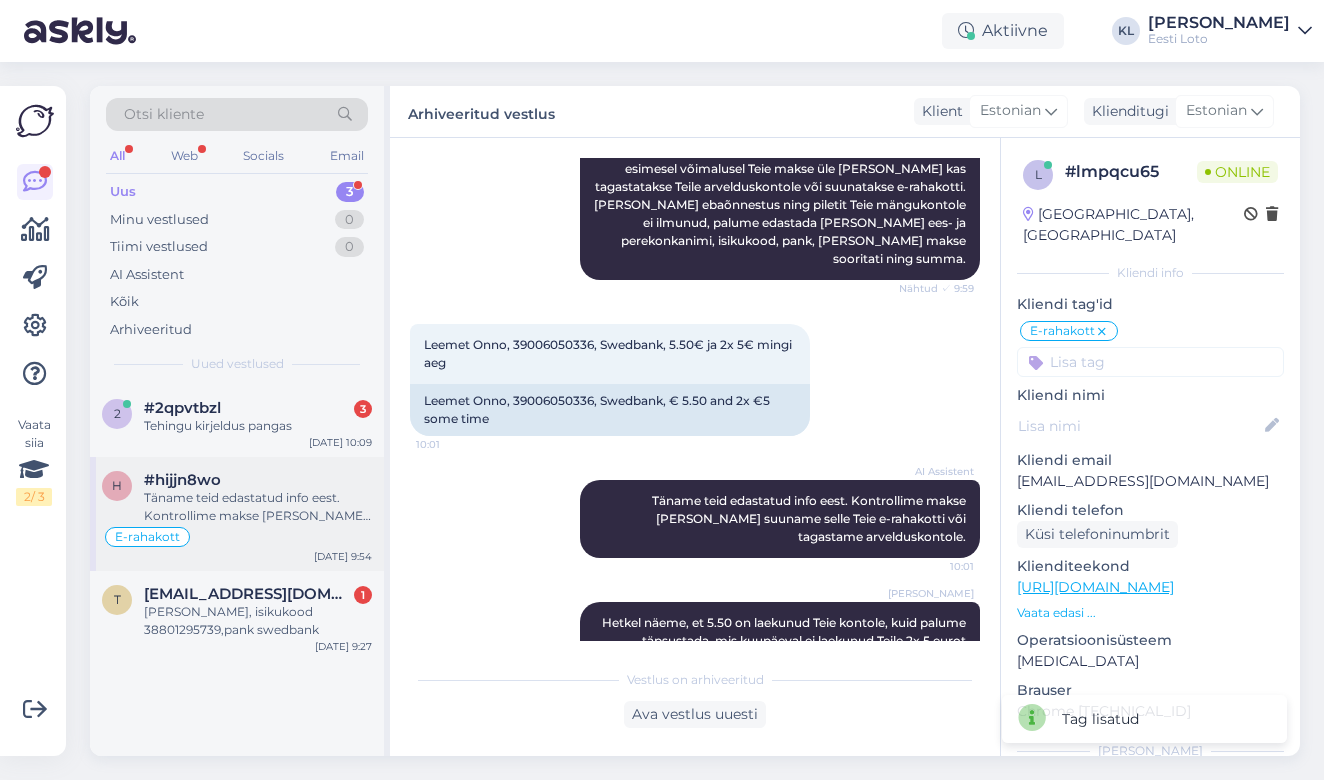 scroll, scrollTop: 633, scrollLeft: 0, axis: vertical 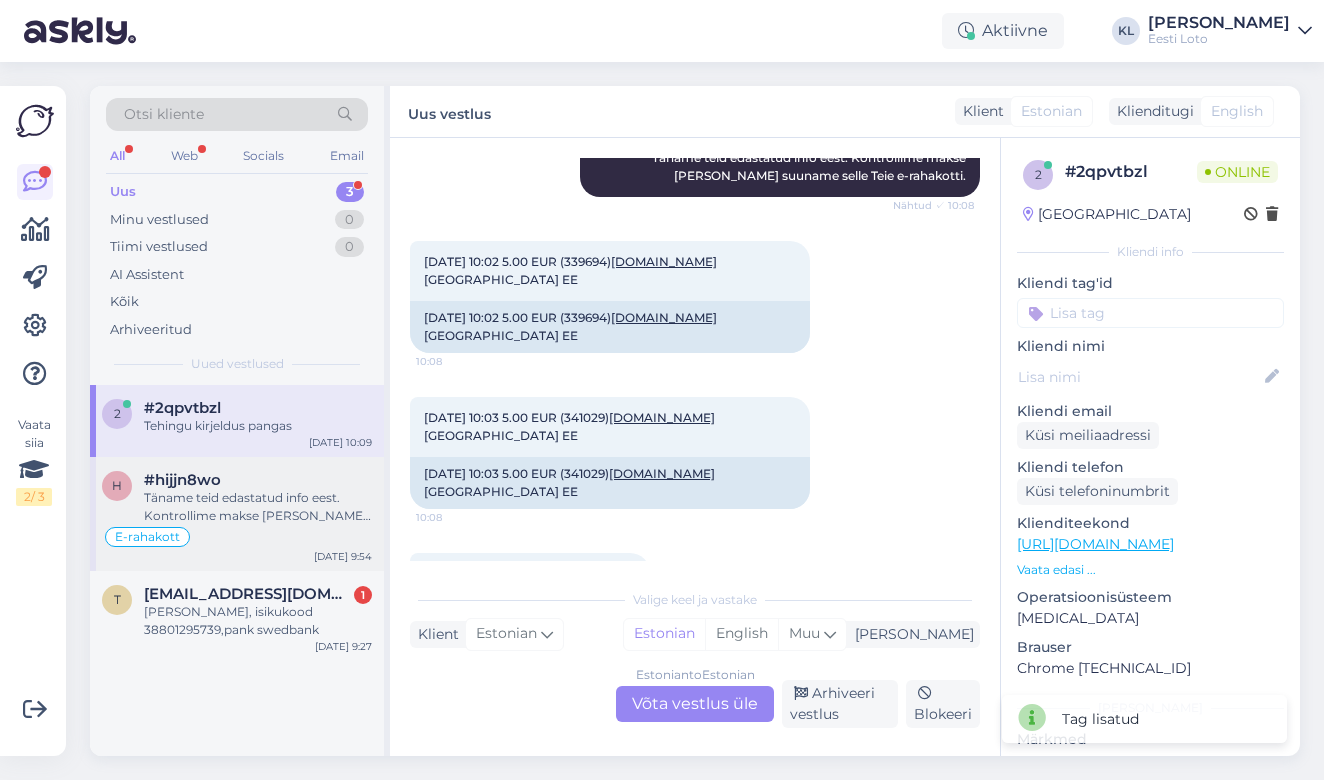 click on "Täname teid edastatud info eest. Kontrollime makse [PERSON_NAME] suuname selle Teie e-rahakotti esimesel võimalusel." at bounding box center (258, 507) 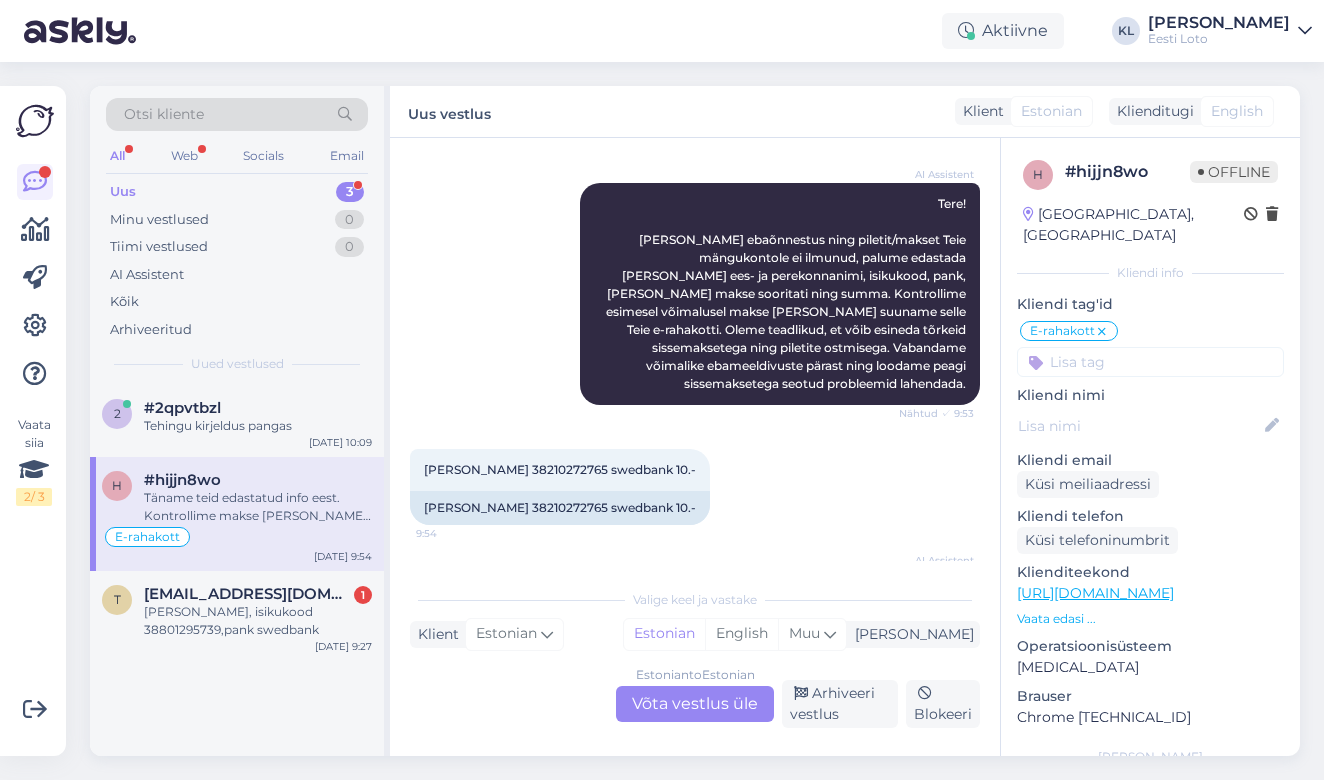 click on "Estonian  to  Estonian Võta vestlus üle" at bounding box center [695, 704] 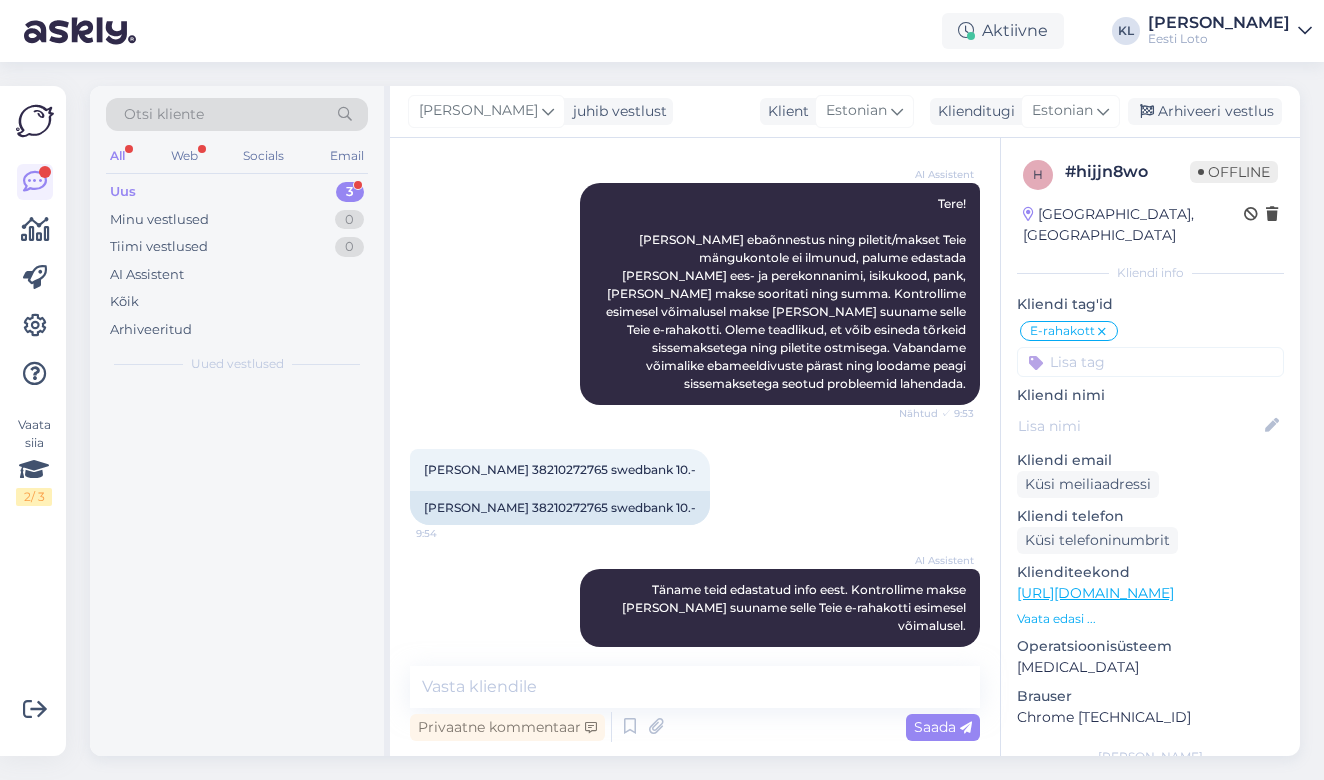 scroll, scrollTop: 2050, scrollLeft: 0, axis: vertical 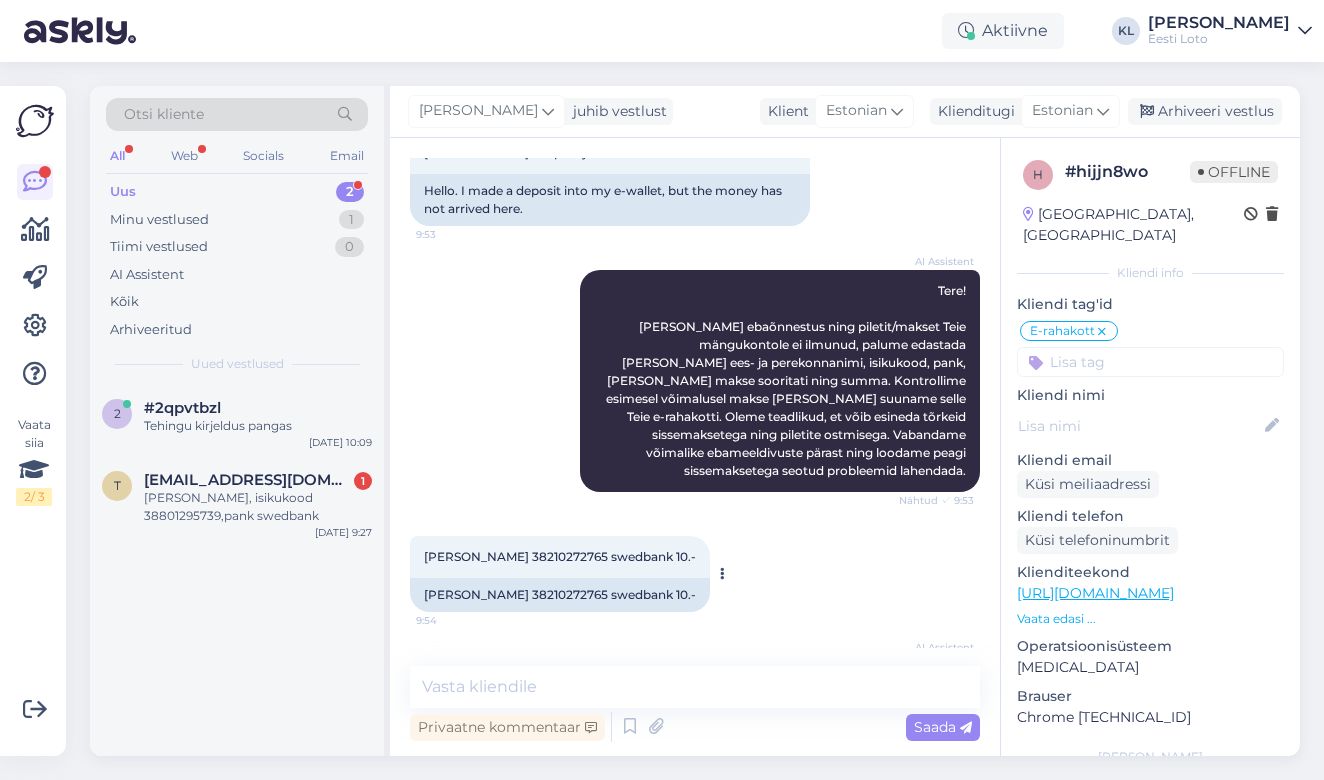 click on "[PERSON_NAME] 38210272765 swedbank 10.-" at bounding box center (560, 556) 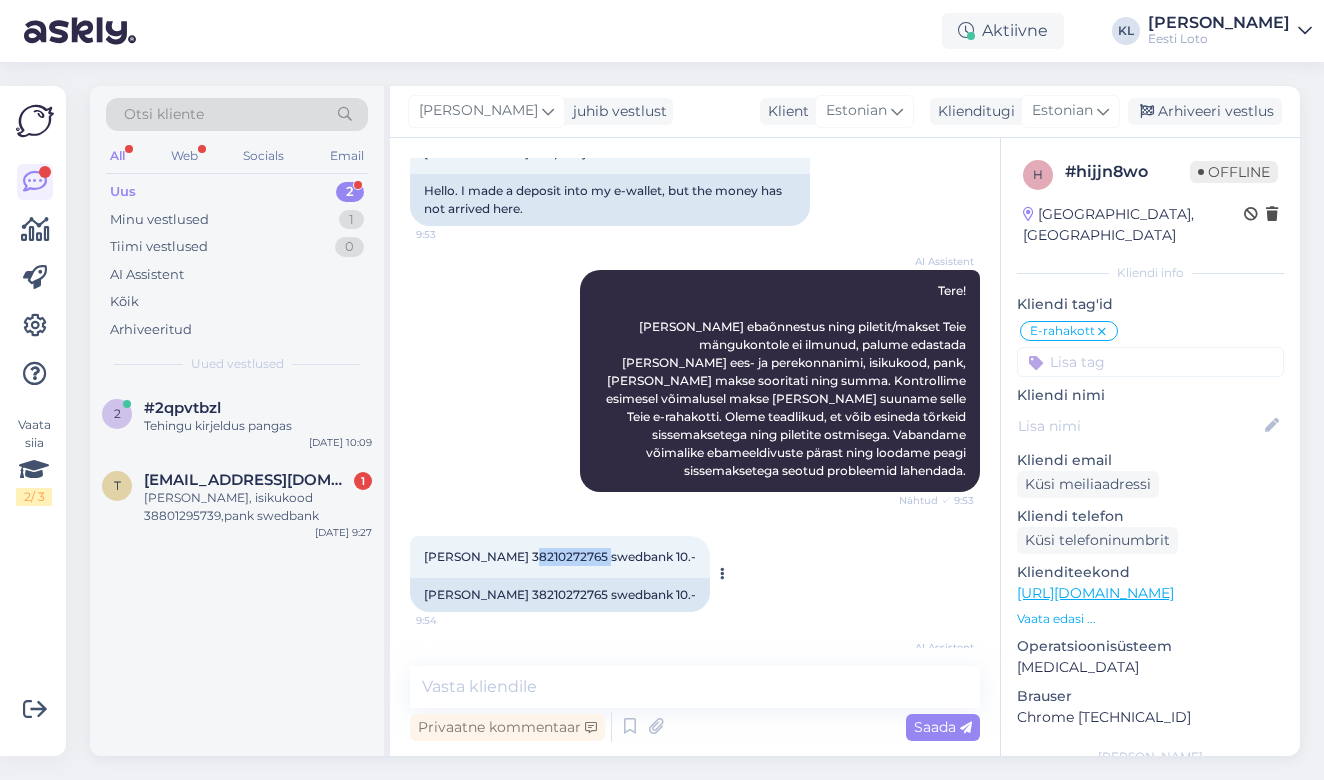 click on "[PERSON_NAME] 38210272765 swedbank 10.-" at bounding box center (560, 556) 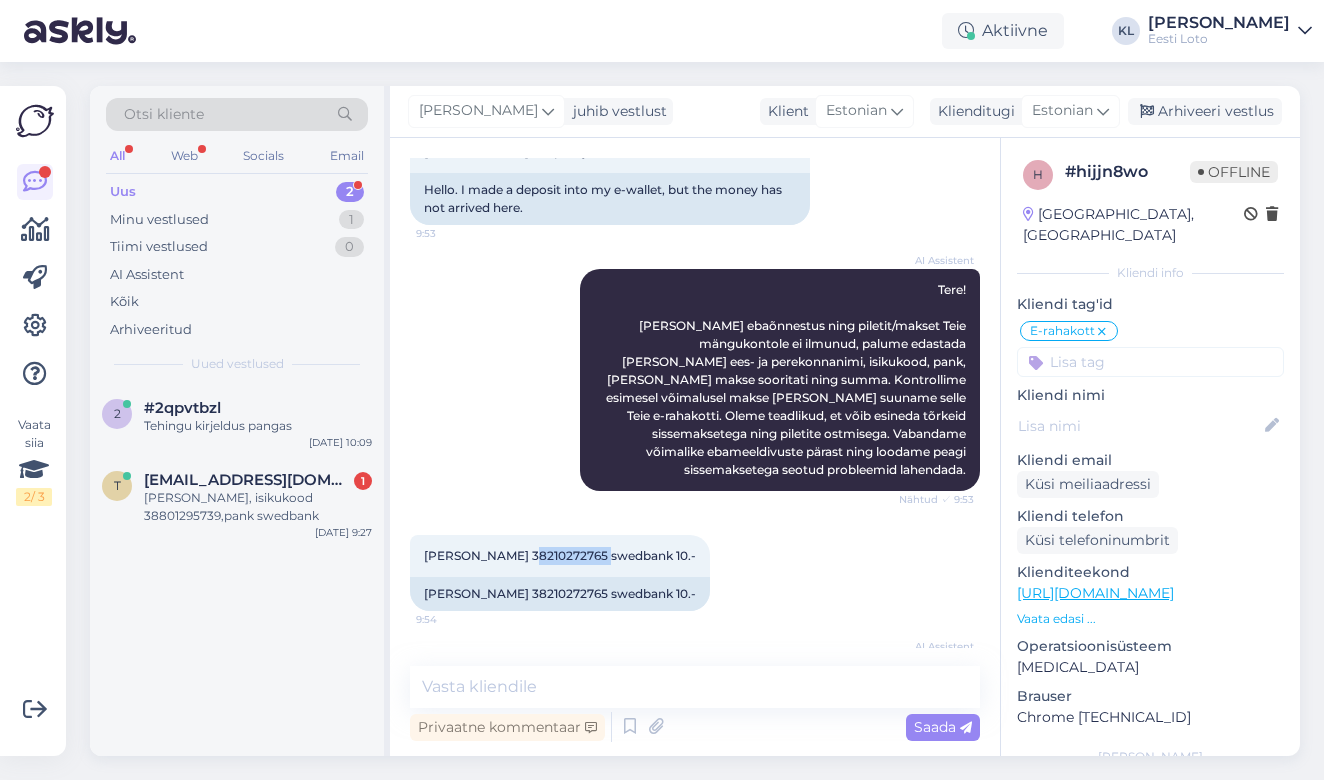 scroll, scrollTop: 2050, scrollLeft: 0, axis: vertical 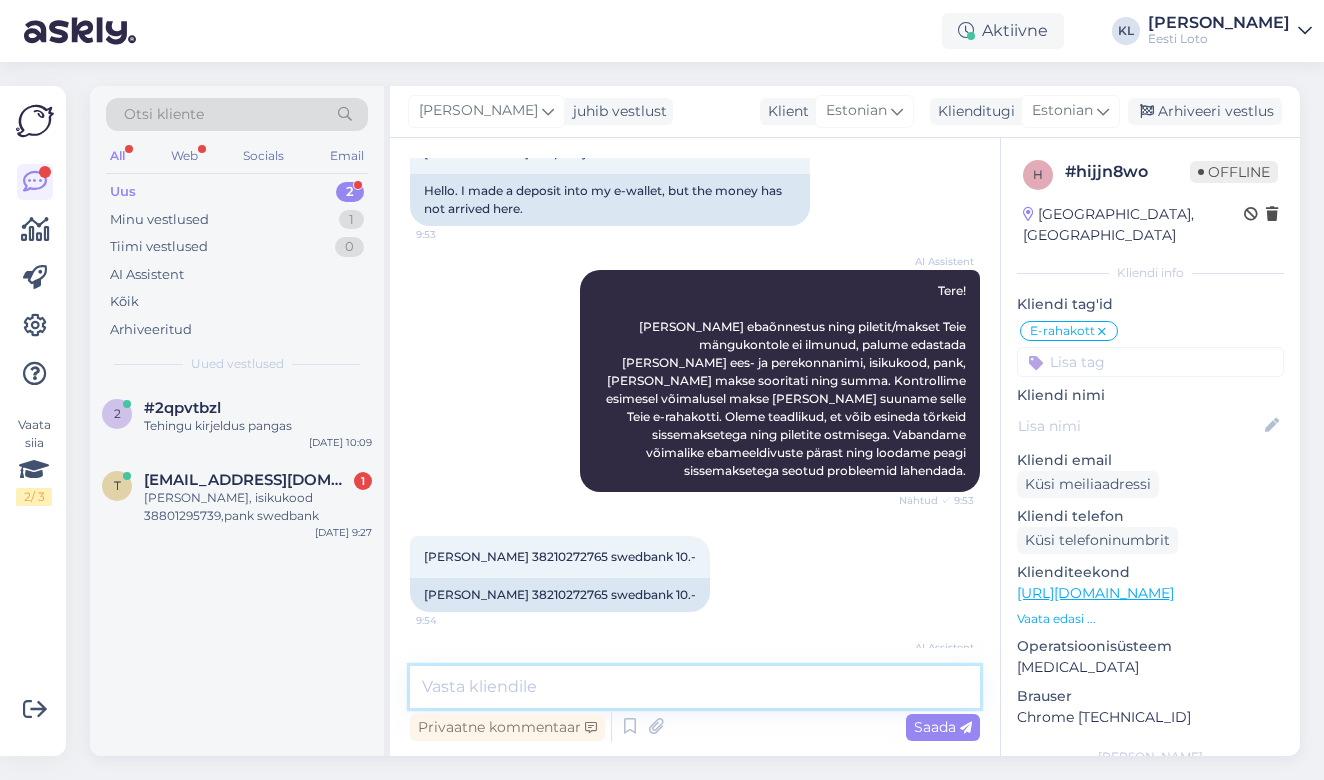 click at bounding box center [695, 687] 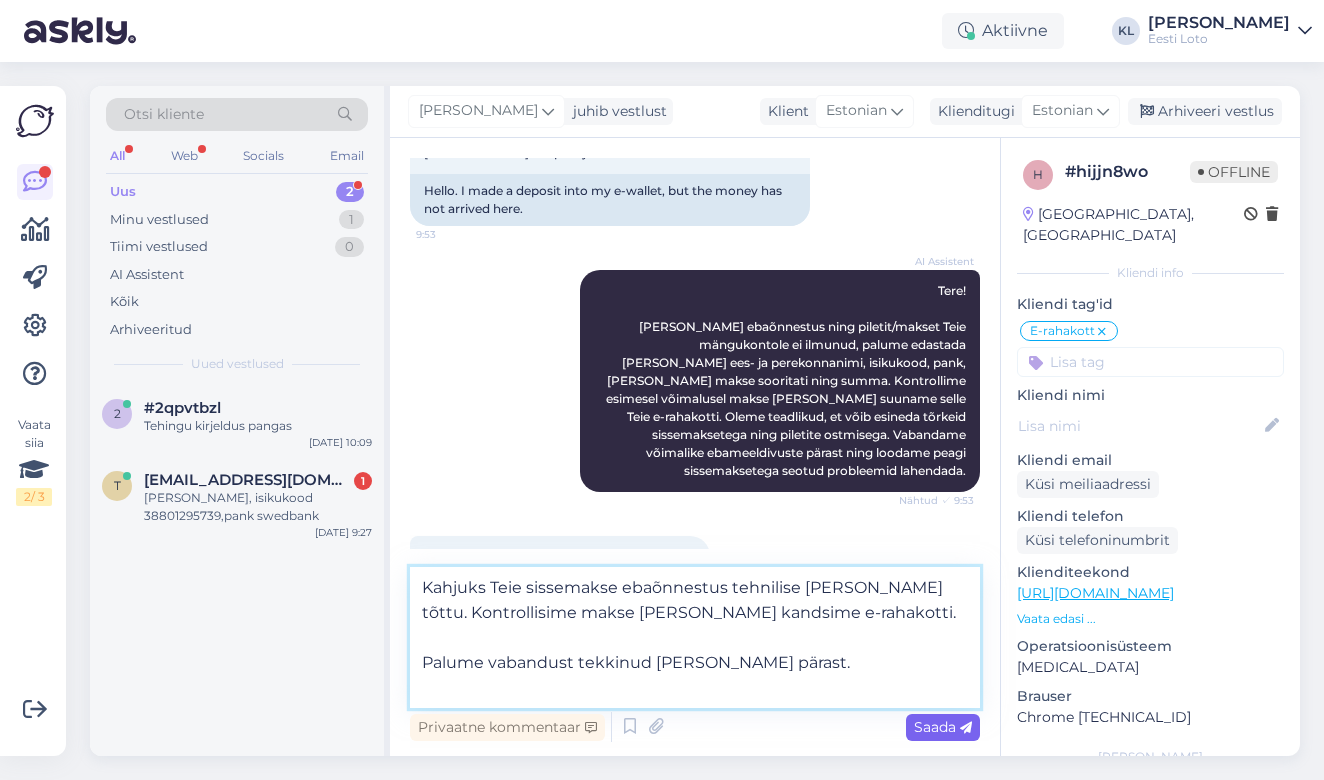 type on "Kahjuks Teie sissemakse ebaõnnestus tehnilise [PERSON_NAME] tõttu. Kontrollisime makse [PERSON_NAME] kandsime e-rahakotti.
Palume vabandust tekkinud [PERSON_NAME] pärast." 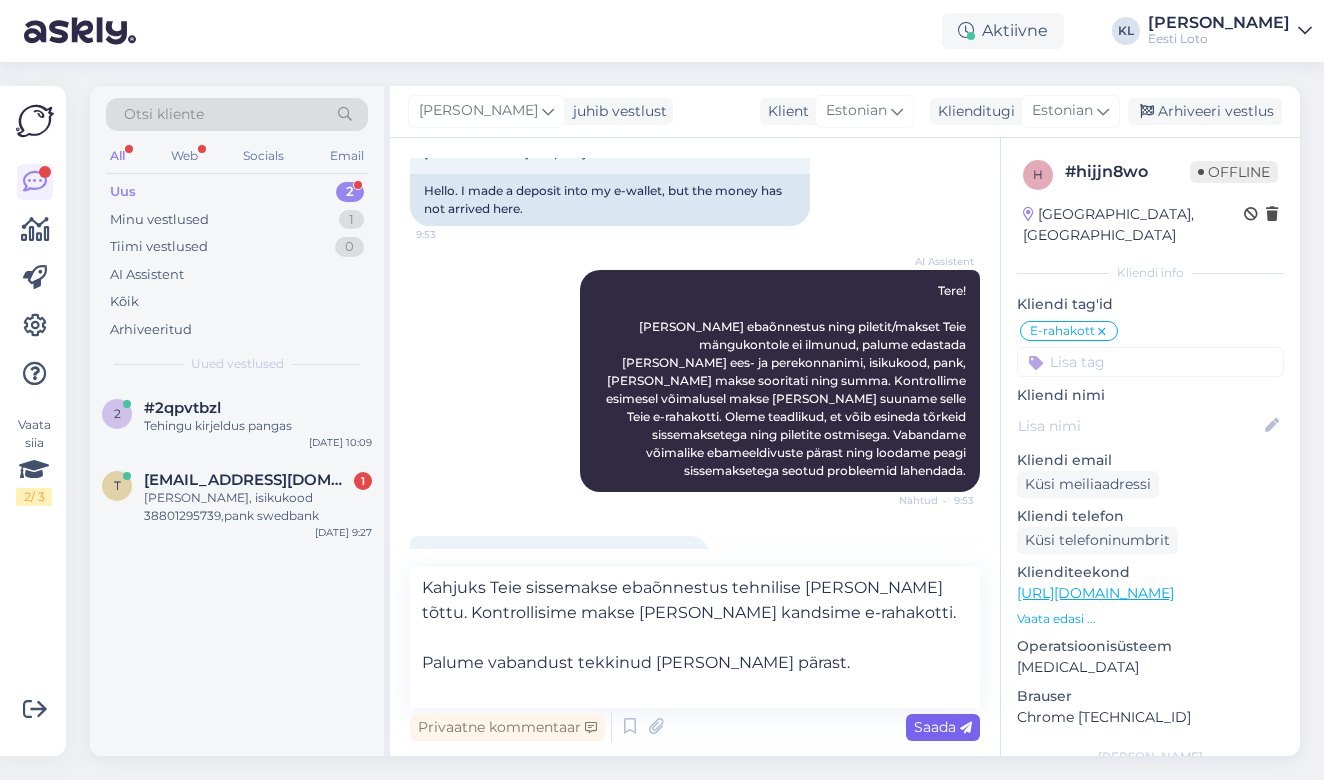 click on "Saada" at bounding box center (943, 727) 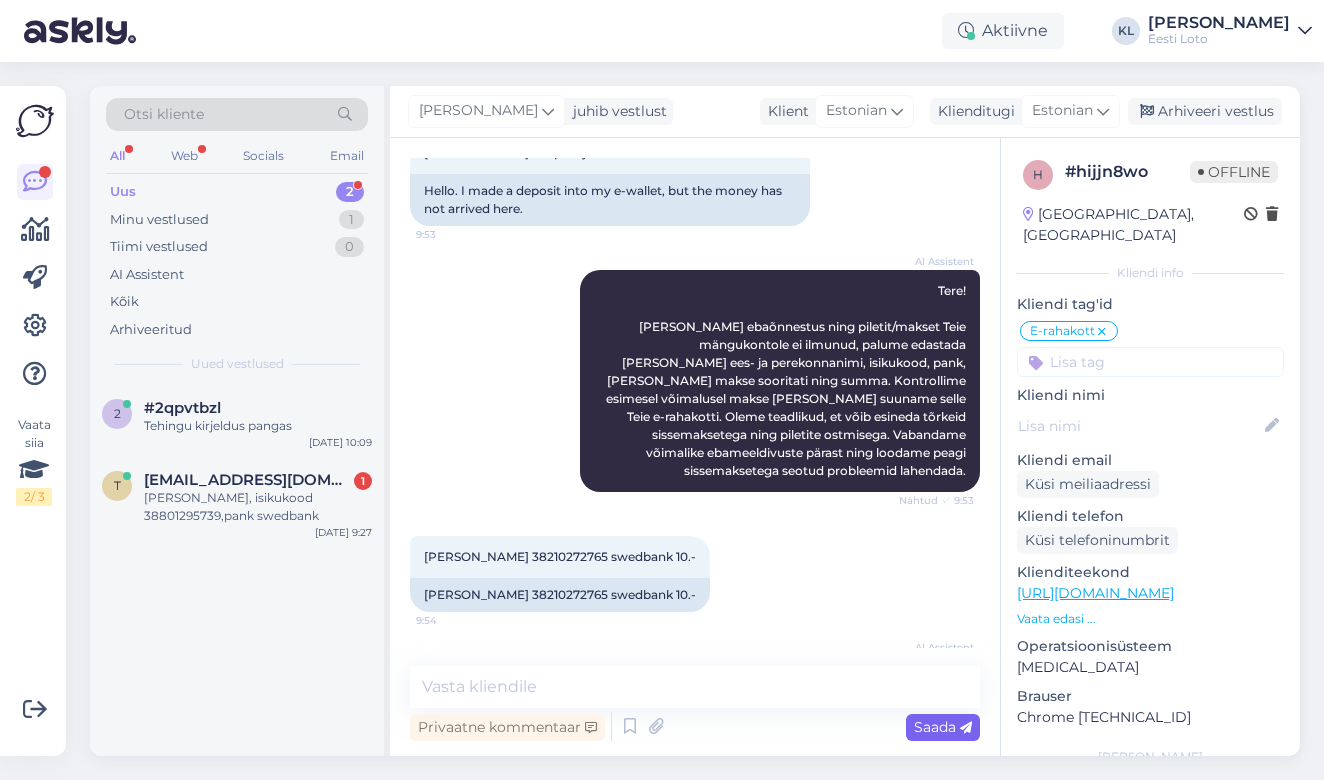 scroll, scrollTop: 2190, scrollLeft: 0, axis: vertical 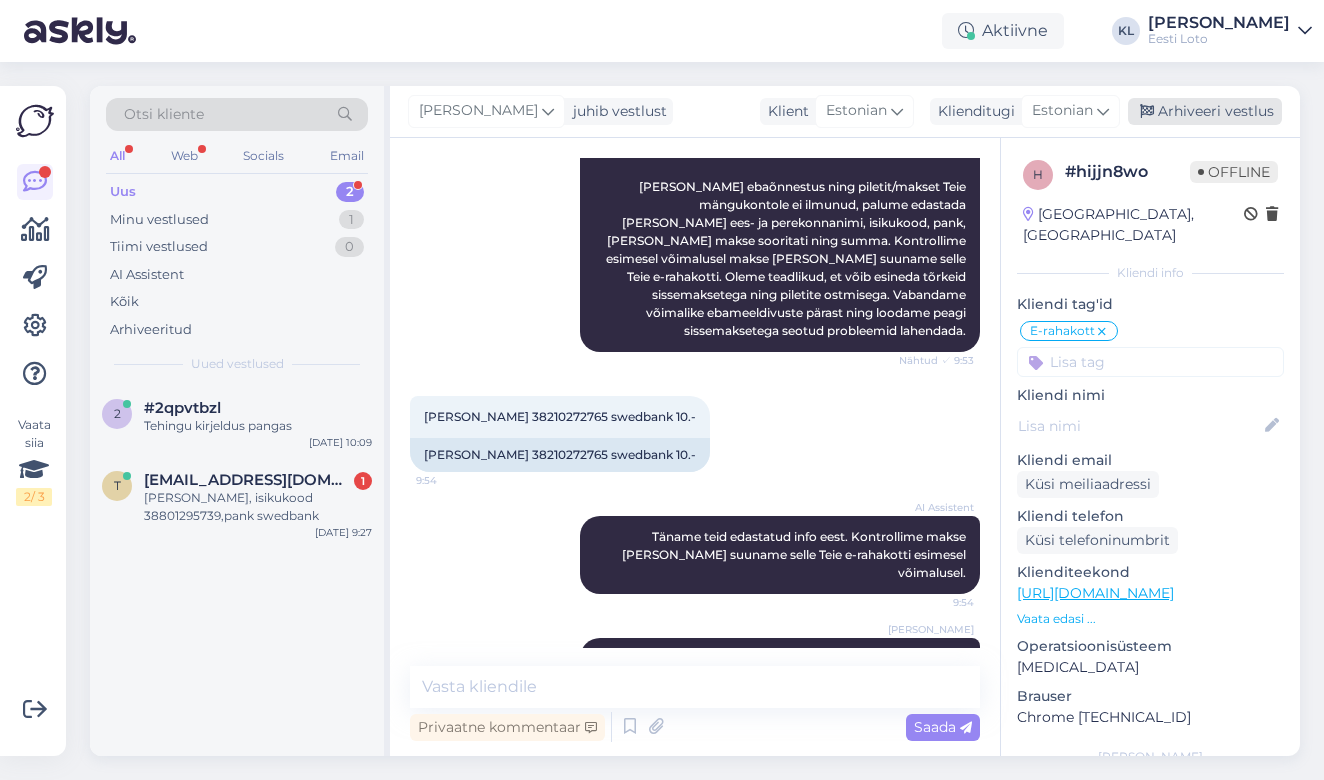 click on "Arhiveeri vestlus" at bounding box center [1205, 111] 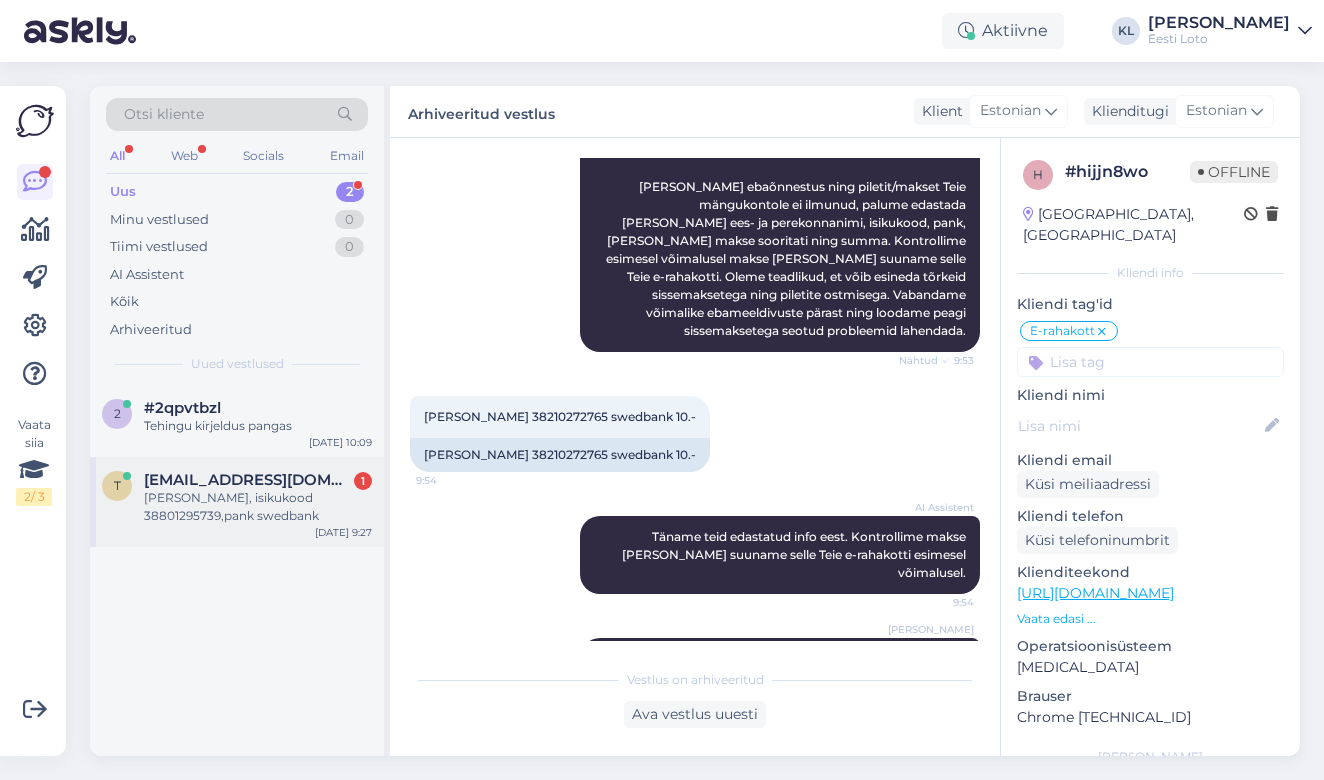 click on "[PERSON_NAME], isikukood 38801295739,pank swedbank" at bounding box center [258, 507] 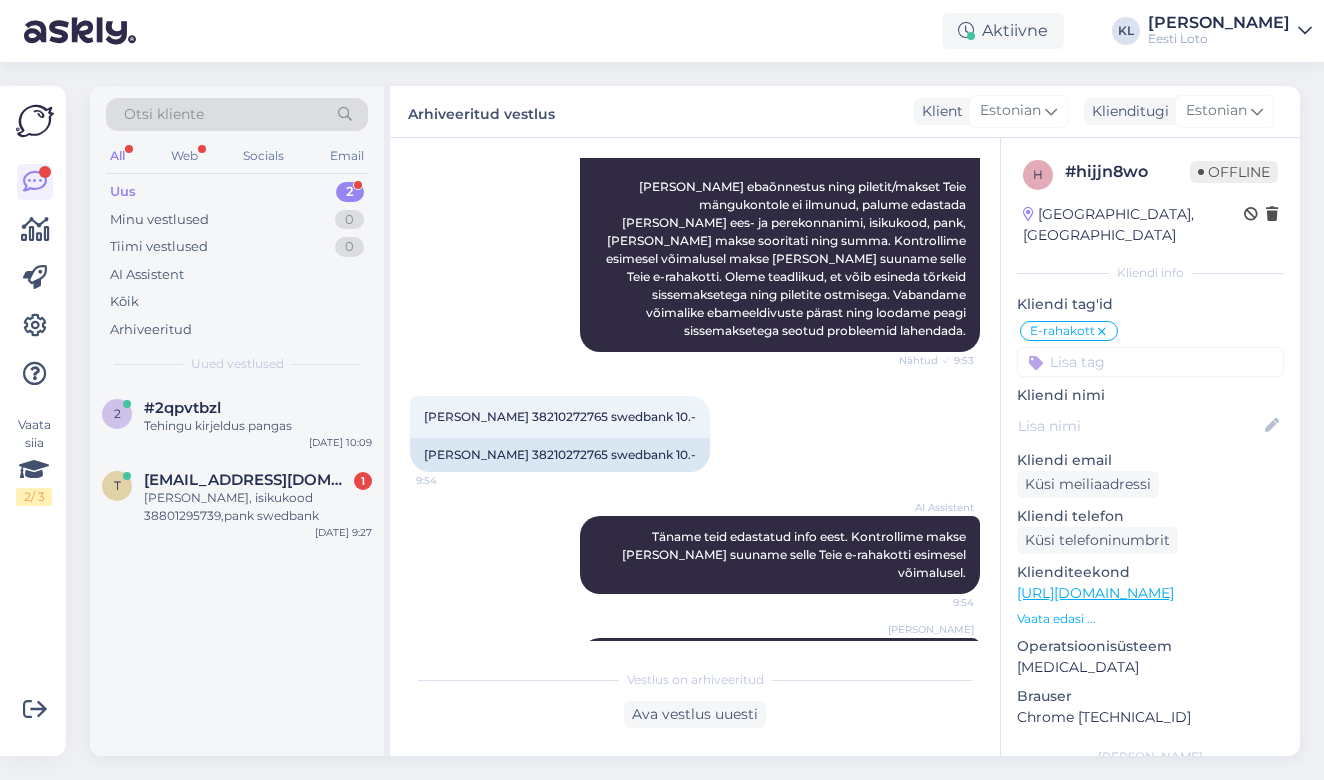 scroll, scrollTop: 1021, scrollLeft: 0, axis: vertical 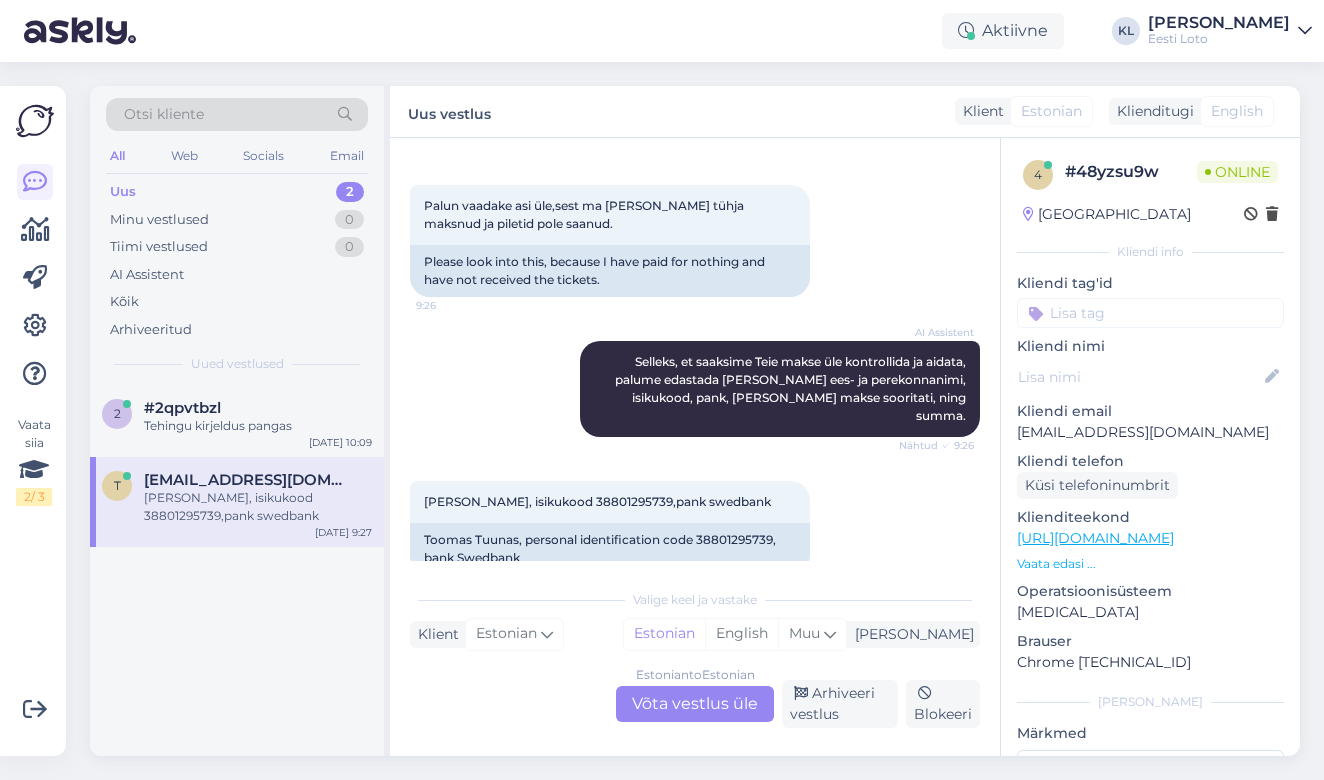 click on "Estonian  to  Estonian Võta vestlus üle" at bounding box center (695, 704) 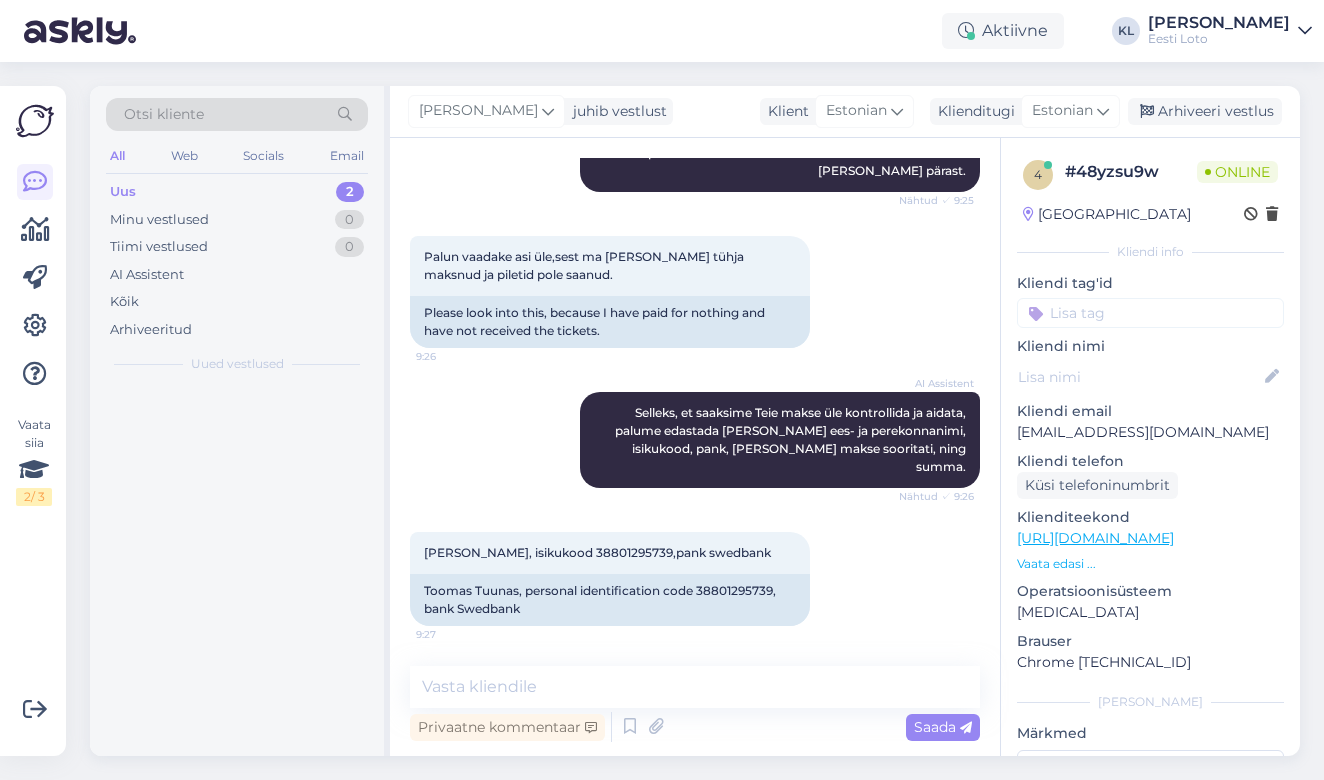 scroll, scrollTop: 934, scrollLeft: 0, axis: vertical 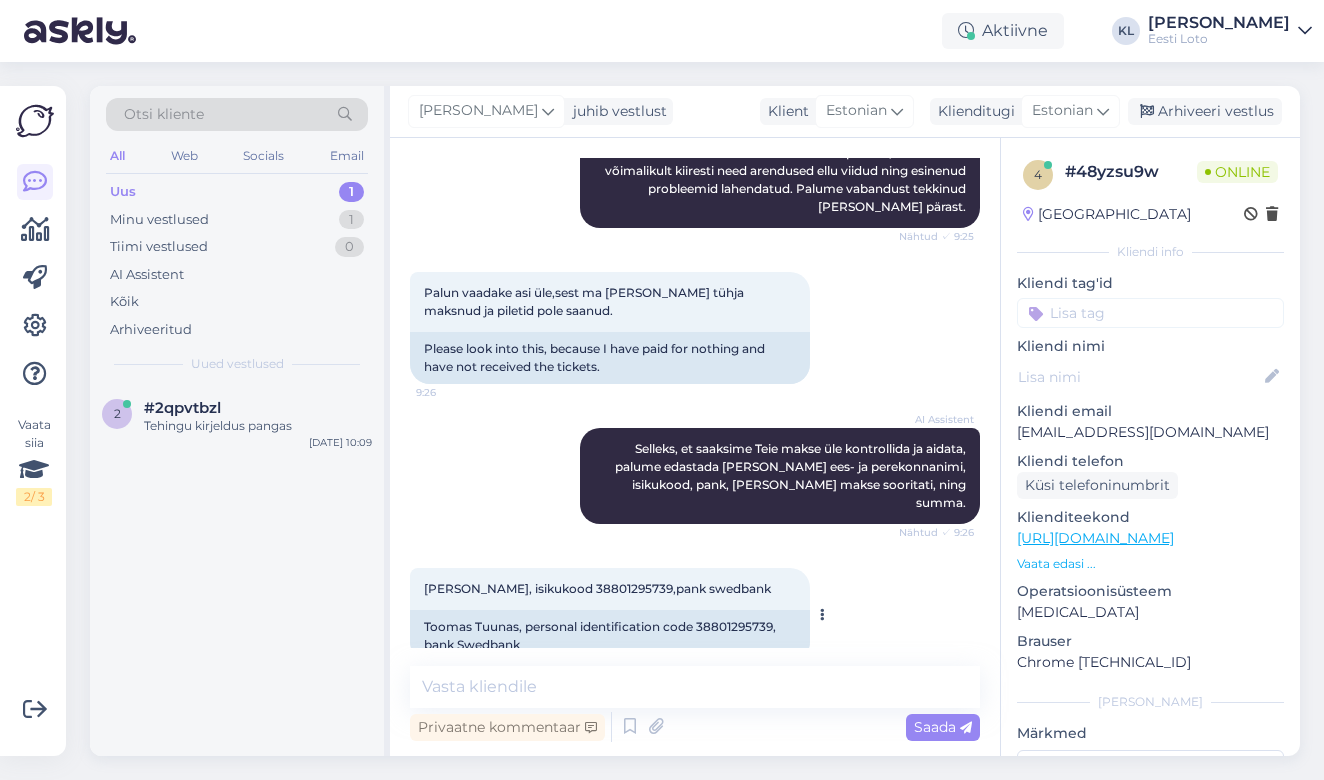 click on "[PERSON_NAME], isikukood 38801295739,pank swedbank" at bounding box center (597, 588) 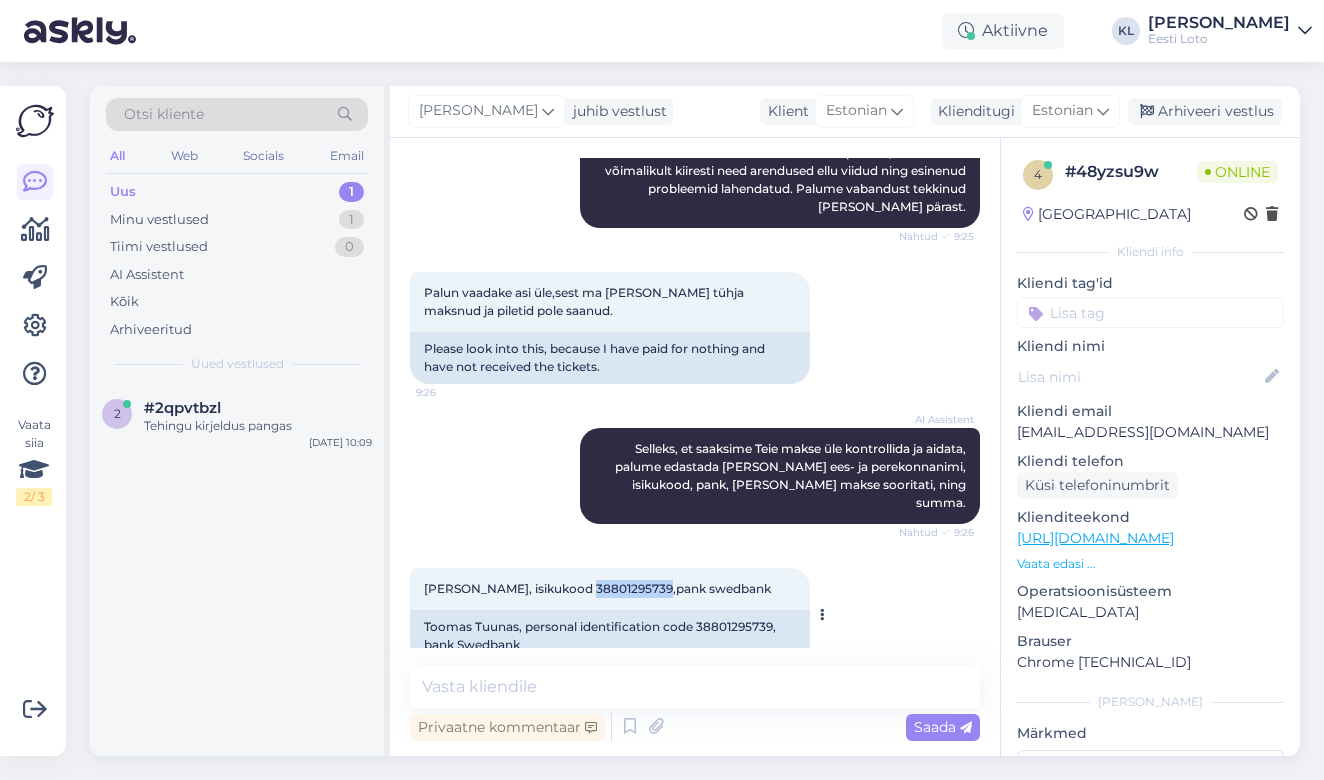 click on "[PERSON_NAME], isikukood 38801295739,pank swedbank" at bounding box center [597, 588] 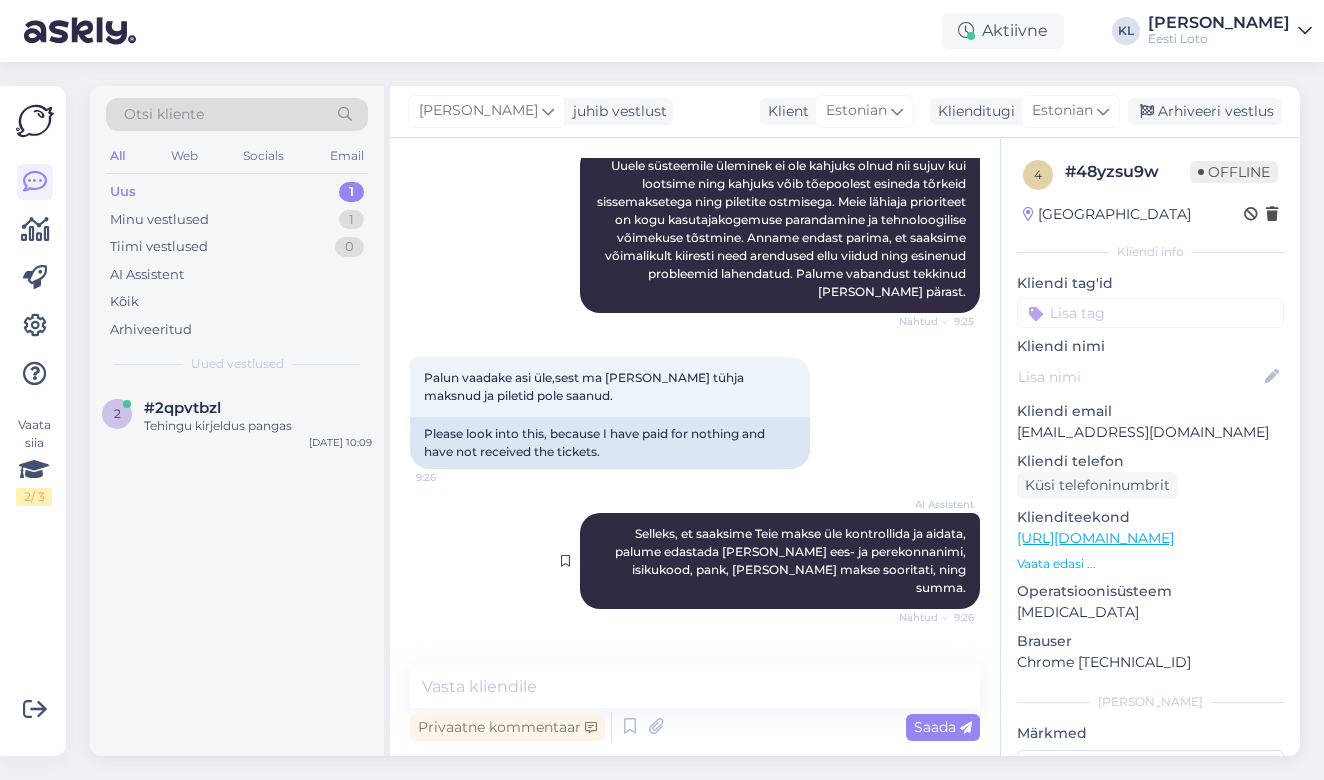 scroll, scrollTop: 848, scrollLeft: 0, axis: vertical 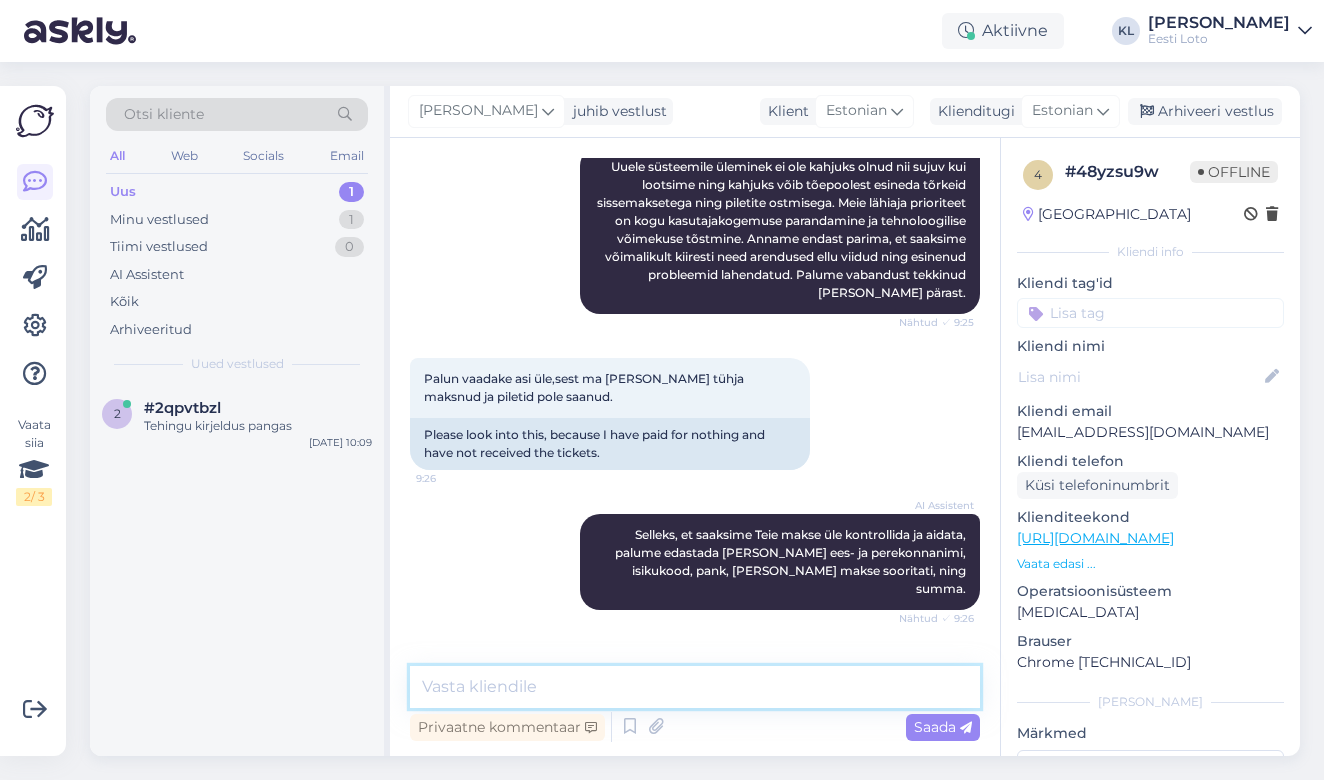 click at bounding box center (695, 687) 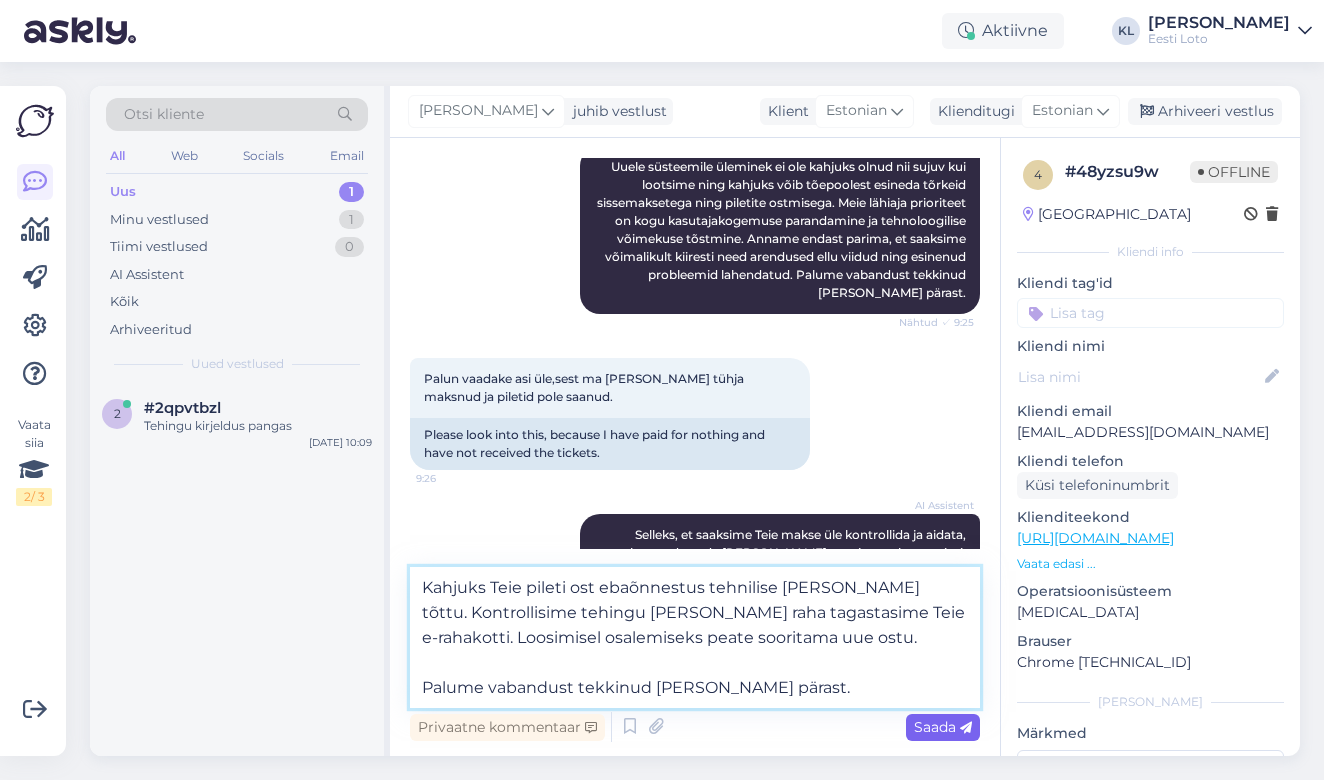 type on "Kahjuks Teie pileti ost ebaõnnestus tehnilise [PERSON_NAME] tõttu. Kontrollisime tehingu [PERSON_NAME] raha tagastasime Teie e-rahakotti. Loosimisel osalemiseks peate sooritama uue ostu.
Palume vabandust tekkinud [PERSON_NAME] pärast." 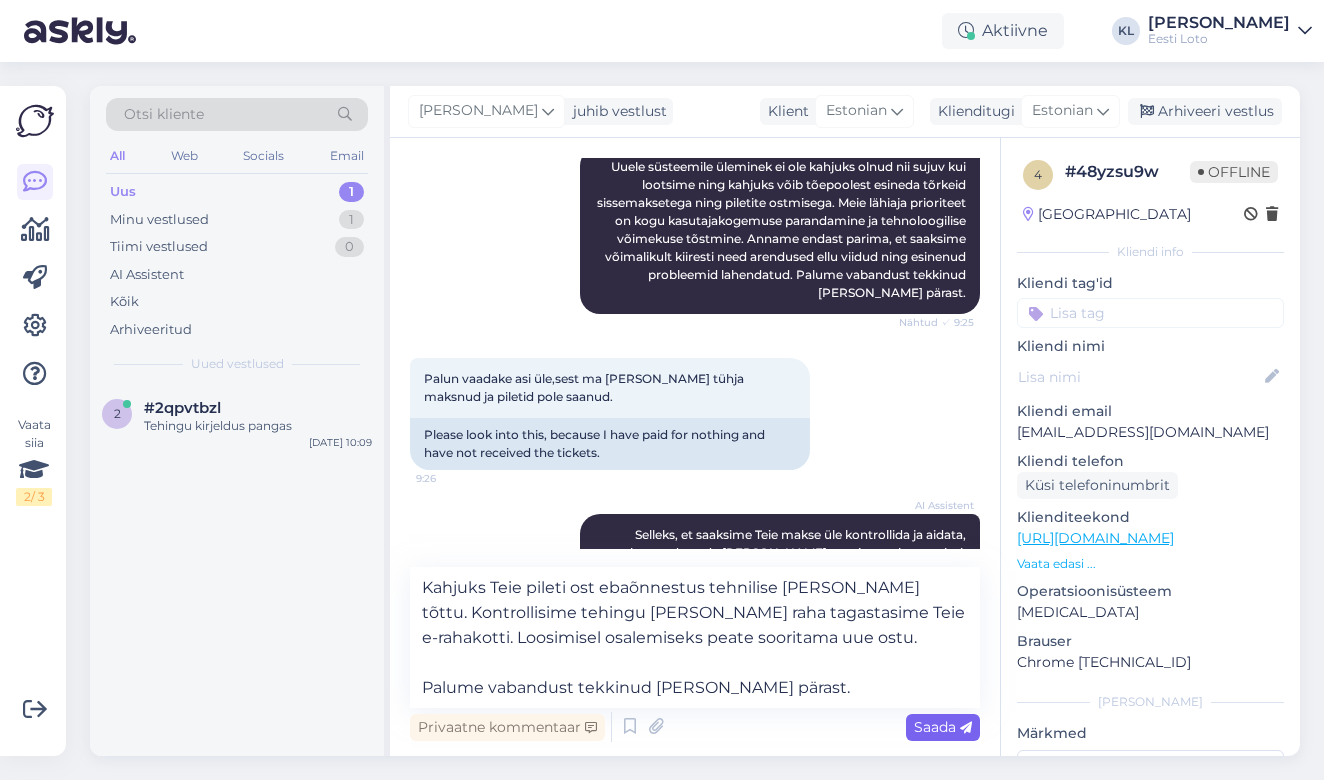 click on "Saada" at bounding box center (943, 727) 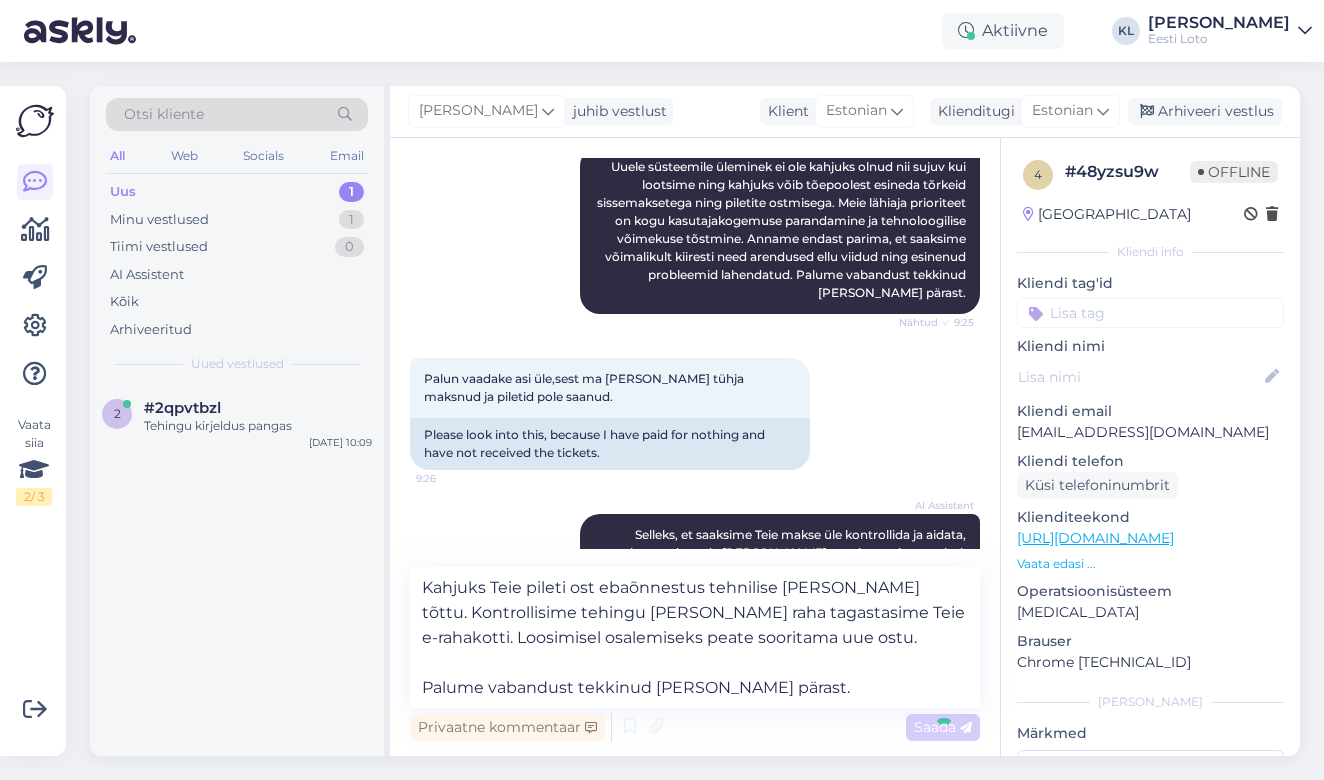 type 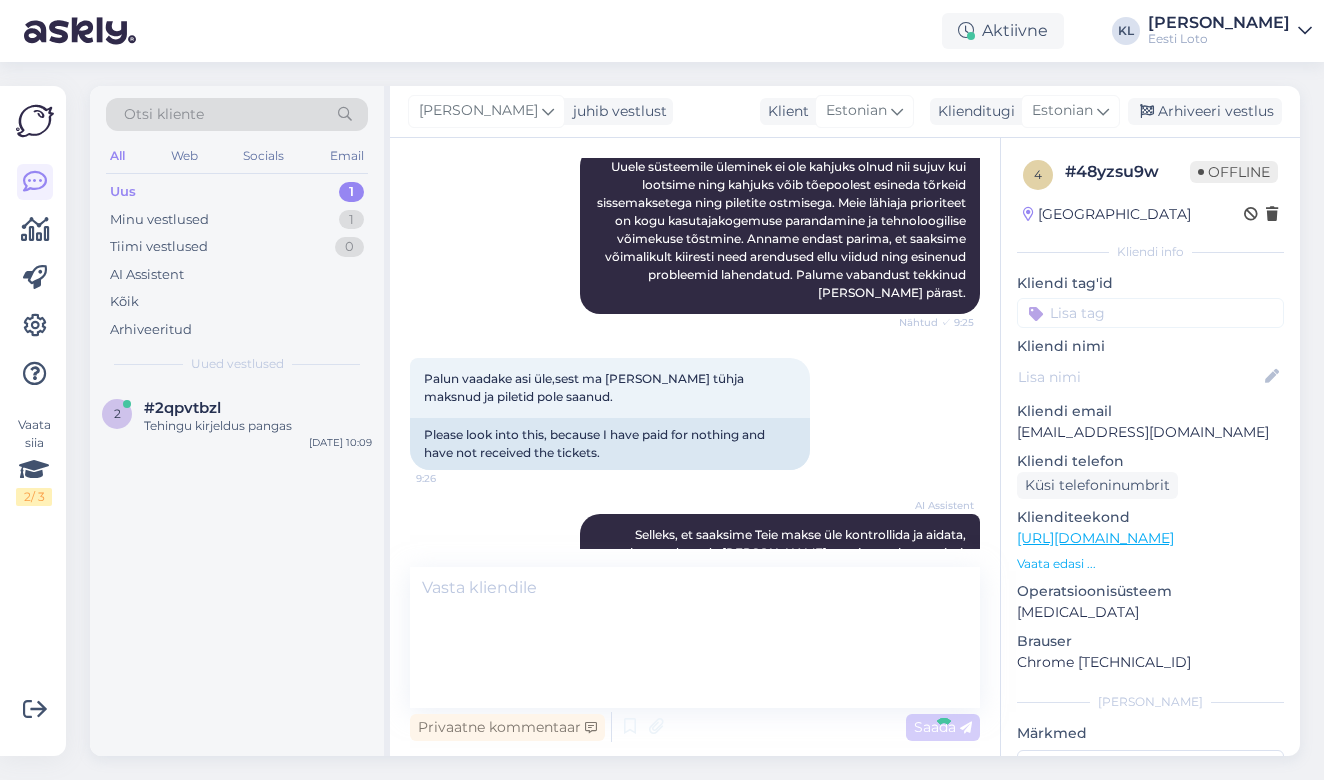 scroll, scrollTop: 1092, scrollLeft: 0, axis: vertical 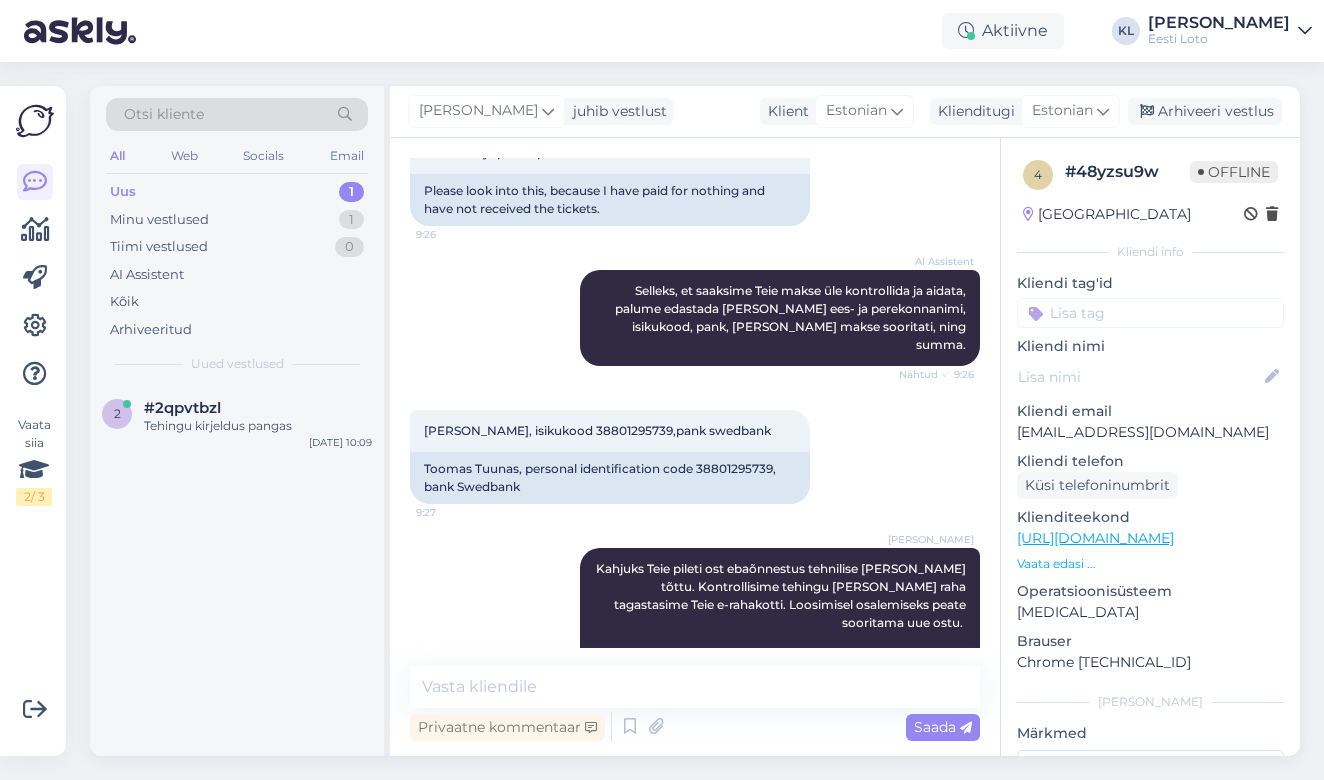 click at bounding box center (1150, 313) 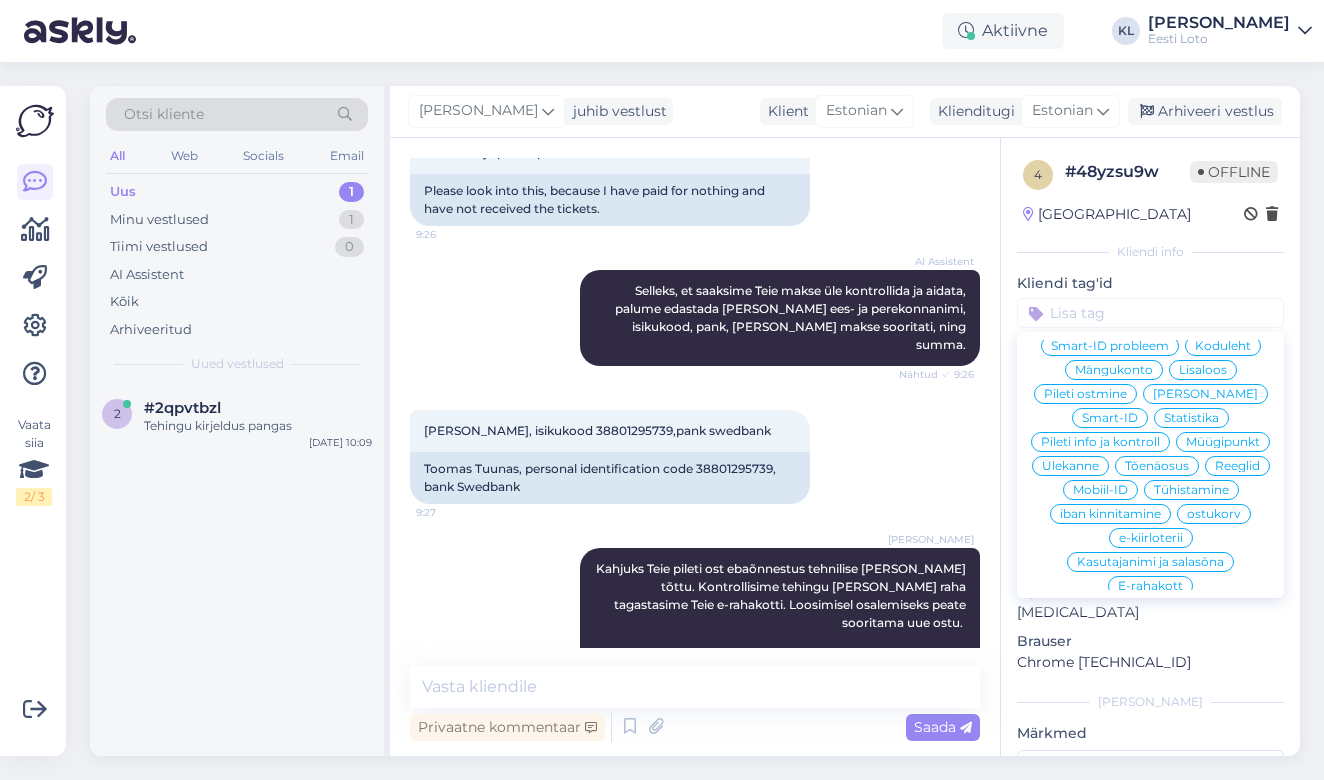click on "E-rahakott" at bounding box center (1150, 586) 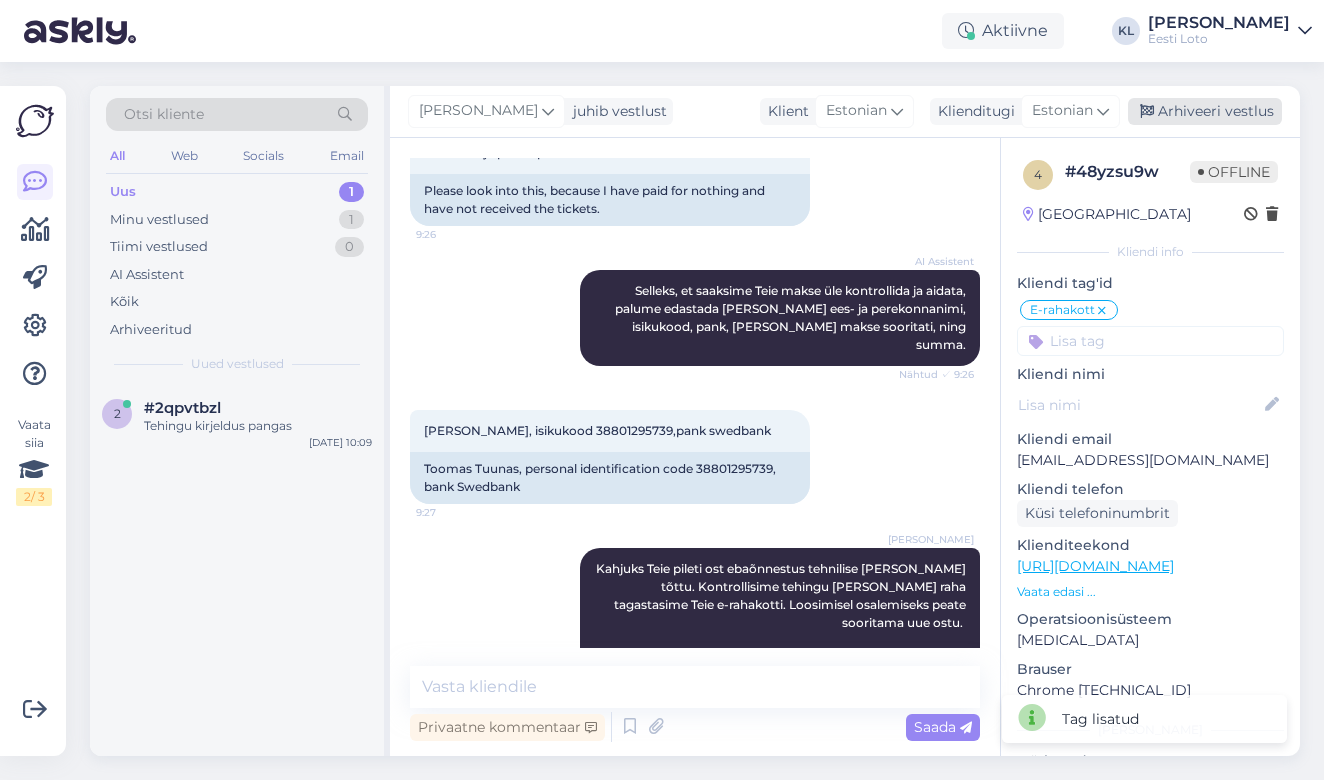 click on "Arhiveeri vestlus" at bounding box center [1205, 111] 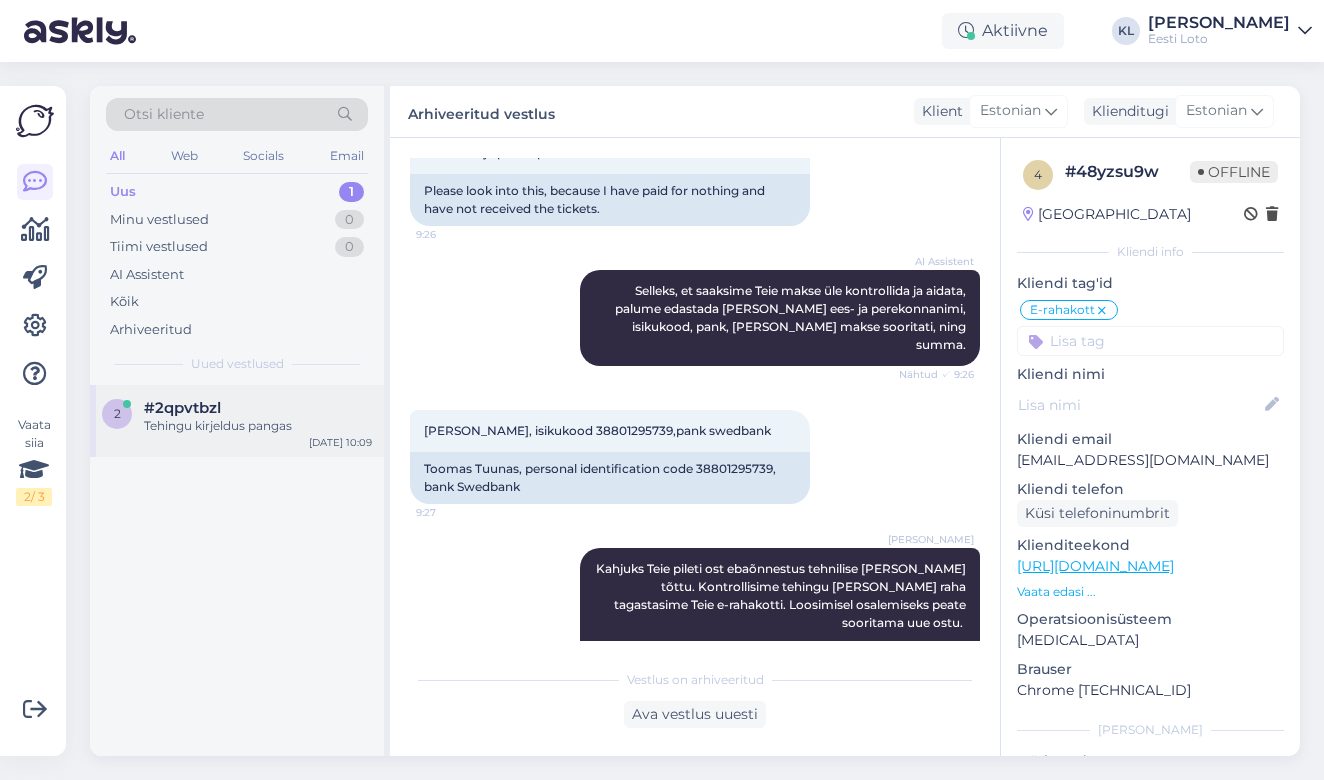 click on "2 #2qpvtbzl Tehingu kirjeldus pangas [DATE] 10:09" at bounding box center [237, 421] 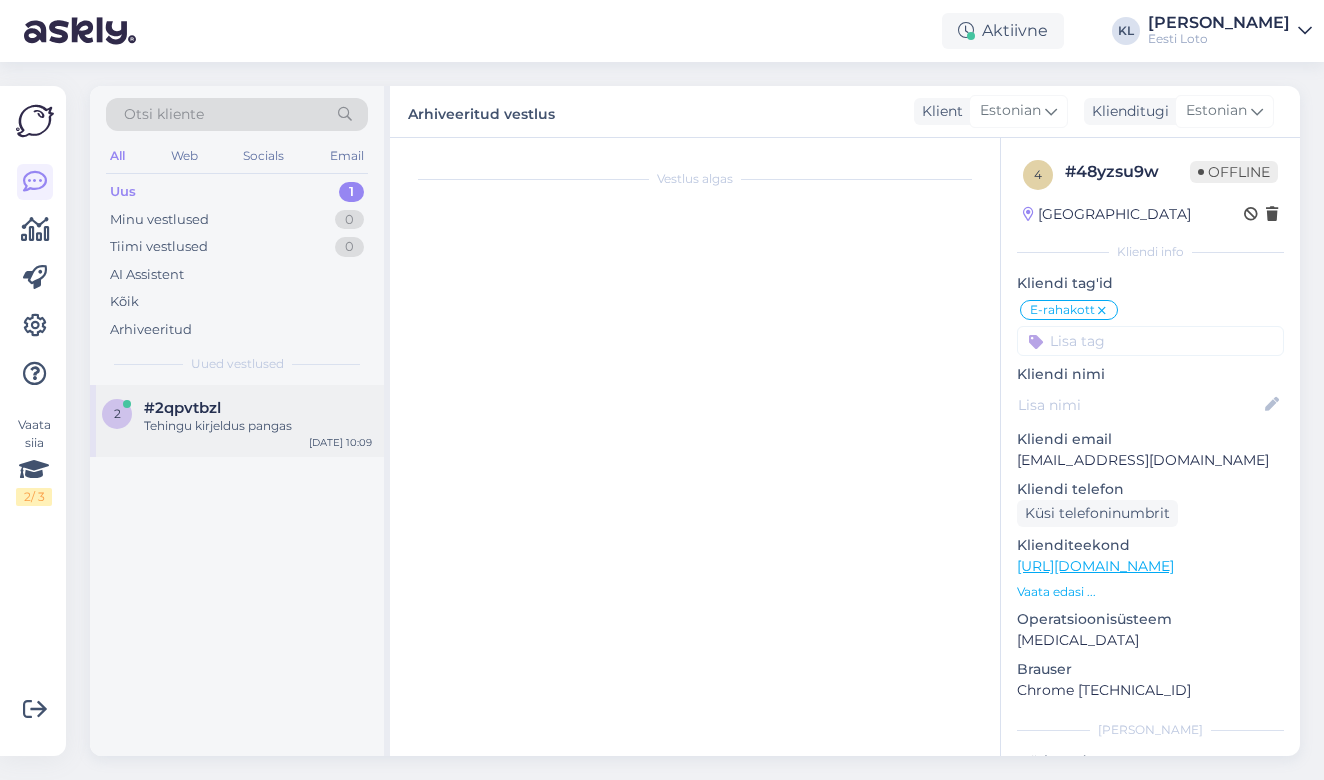 scroll, scrollTop: 633, scrollLeft: 0, axis: vertical 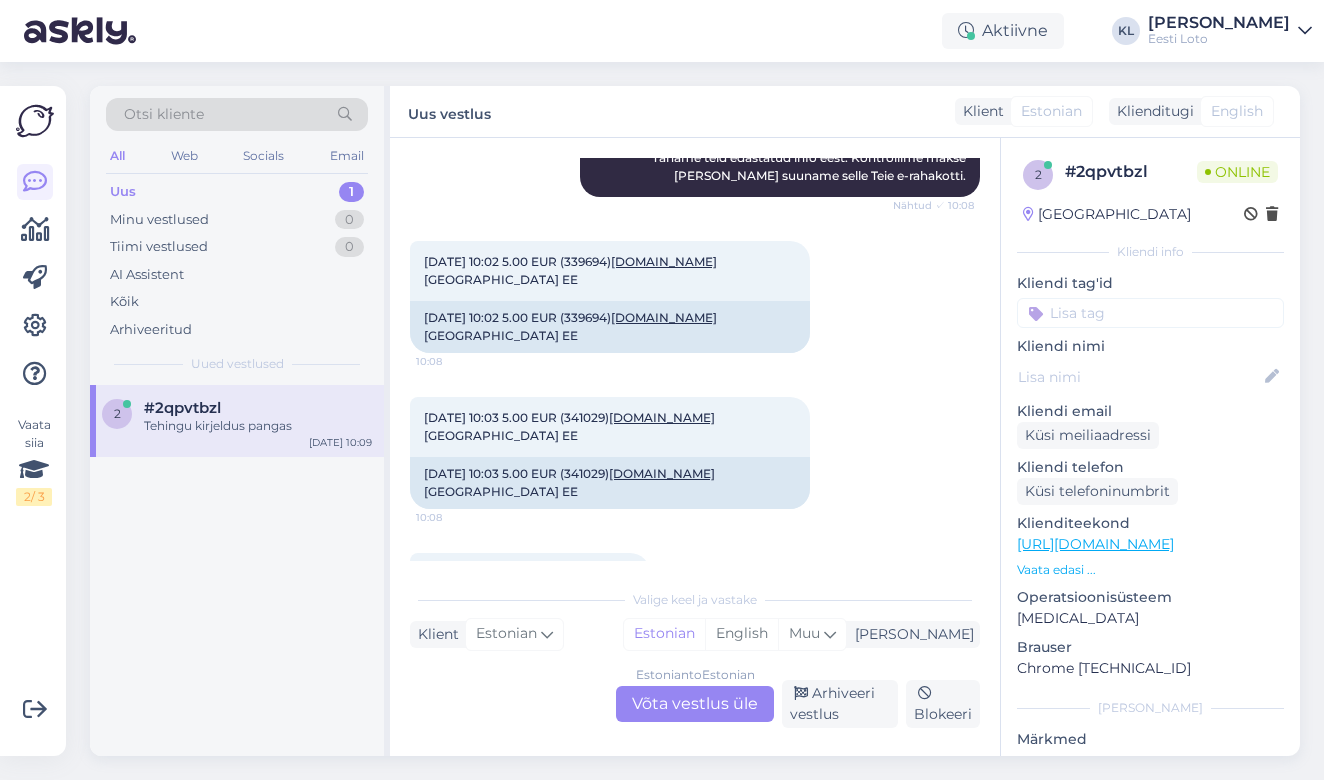 click on "Estonian  to  Estonian Võta vestlus üle" at bounding box center [695, 704] 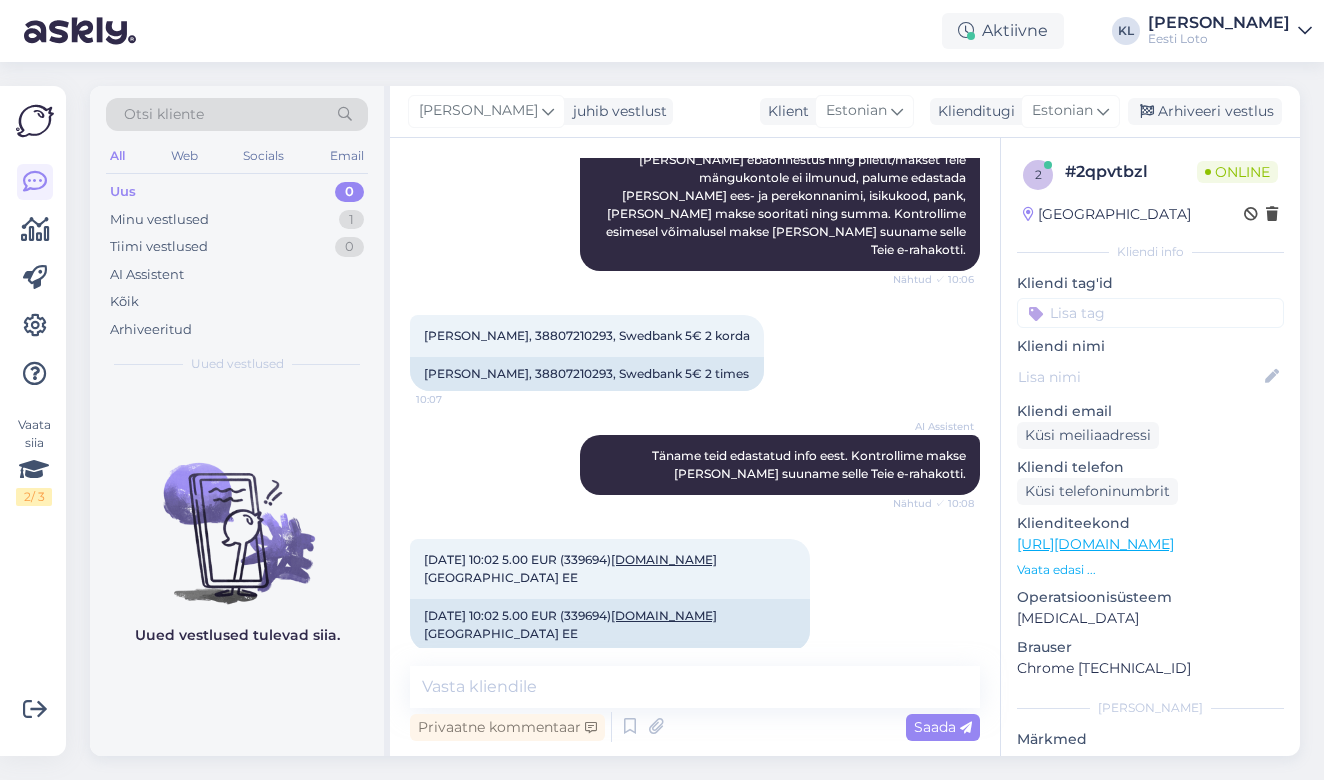 scroll, scrollTop: 311, scrollLeft: 0, axis: vertical 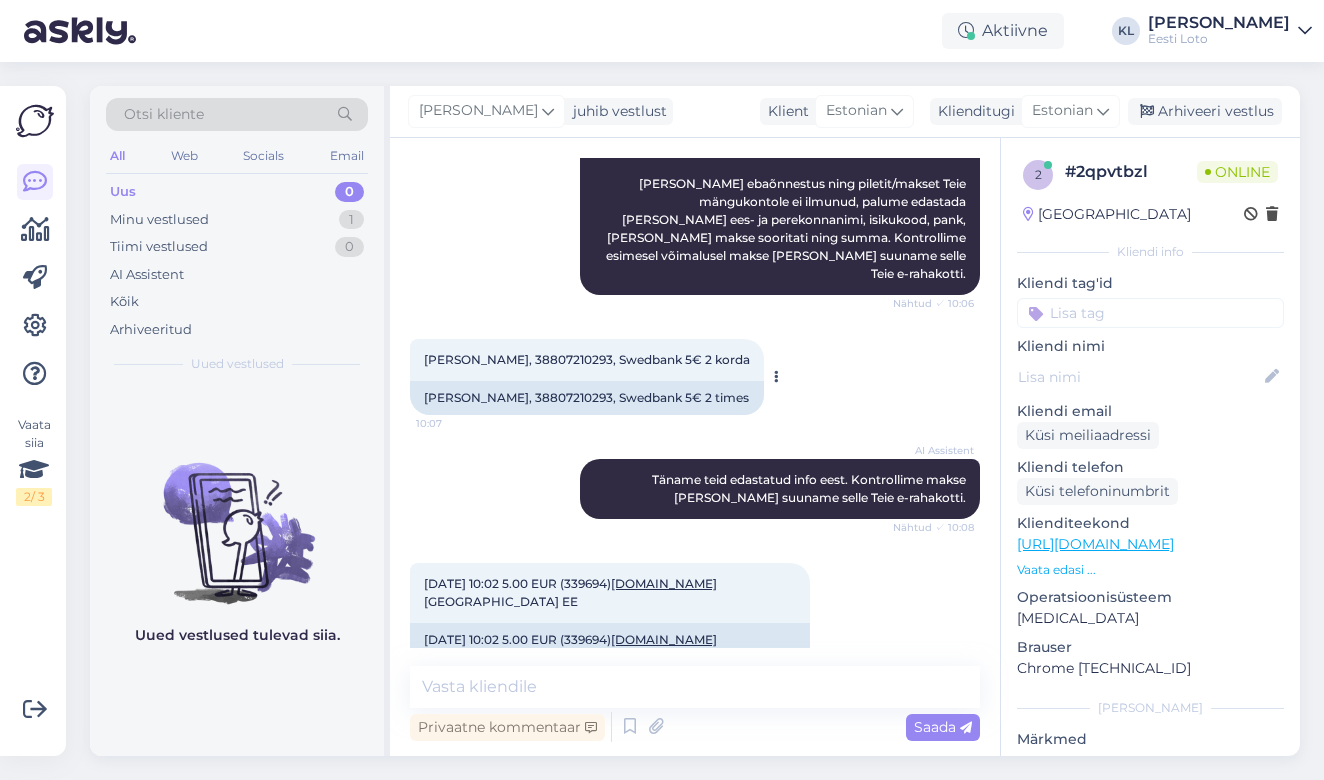 click on "[PERSON_NAME], 38807210293, Swedbank 5€ 2 korda" at bounding box center (587, 359) 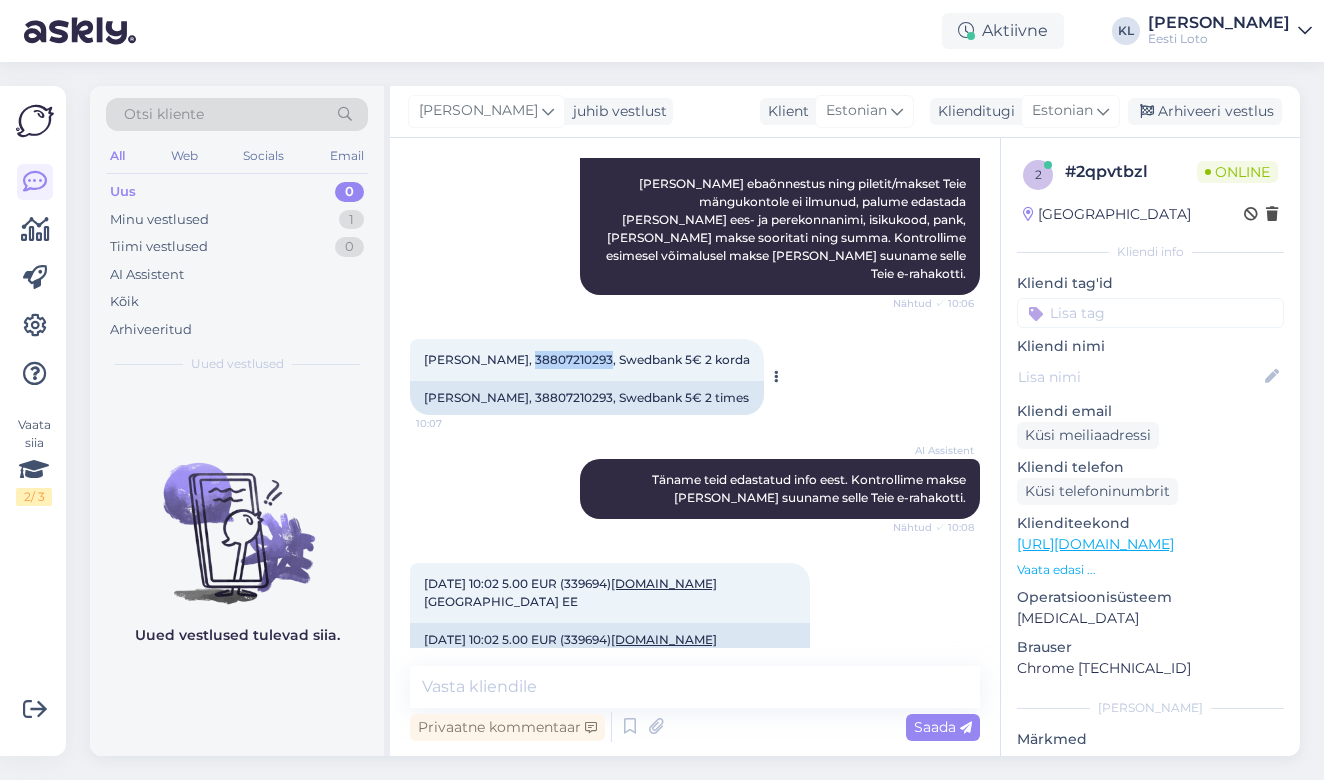 click on "[PERSON_NAME], 38807210293, Swedbank 5€ 2 korda" at bounding box center (587, 359) 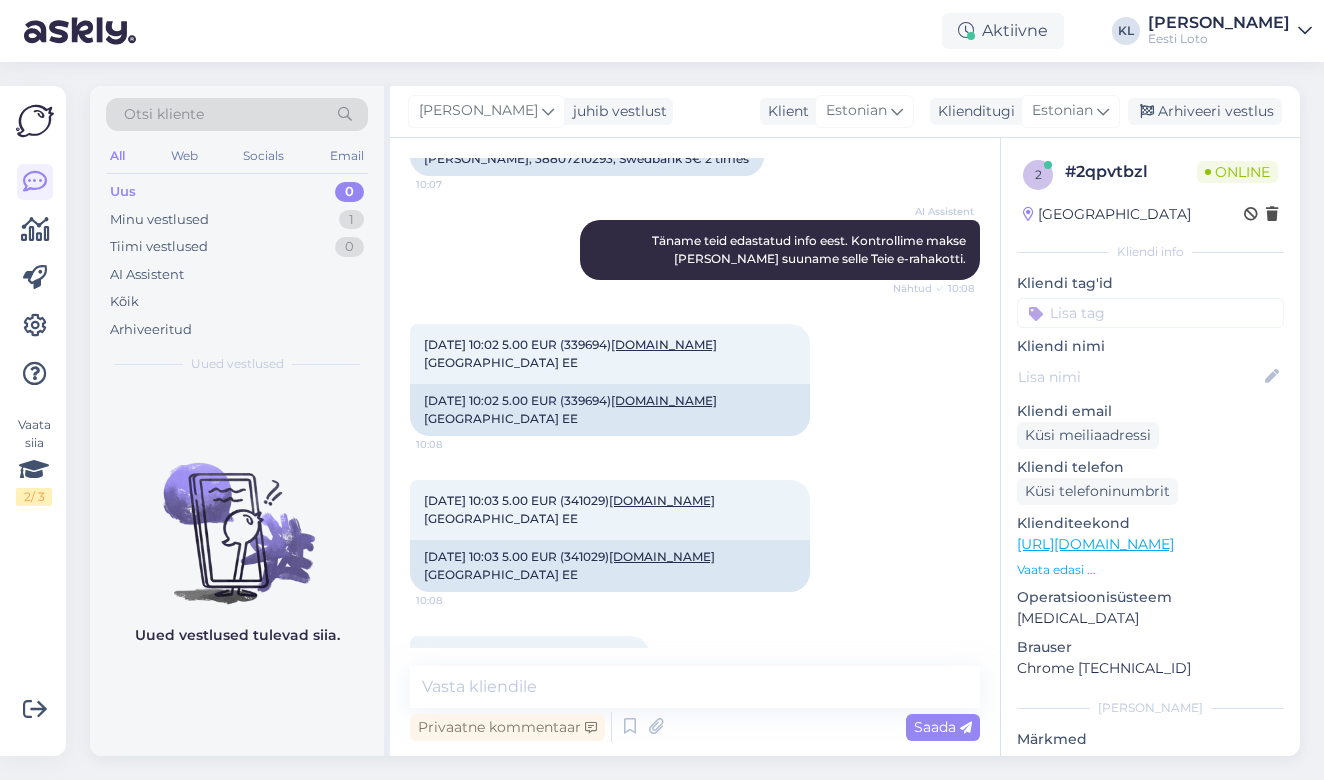 scroll, scrollTop: 546, scrollLeft: 0, axis: vertical 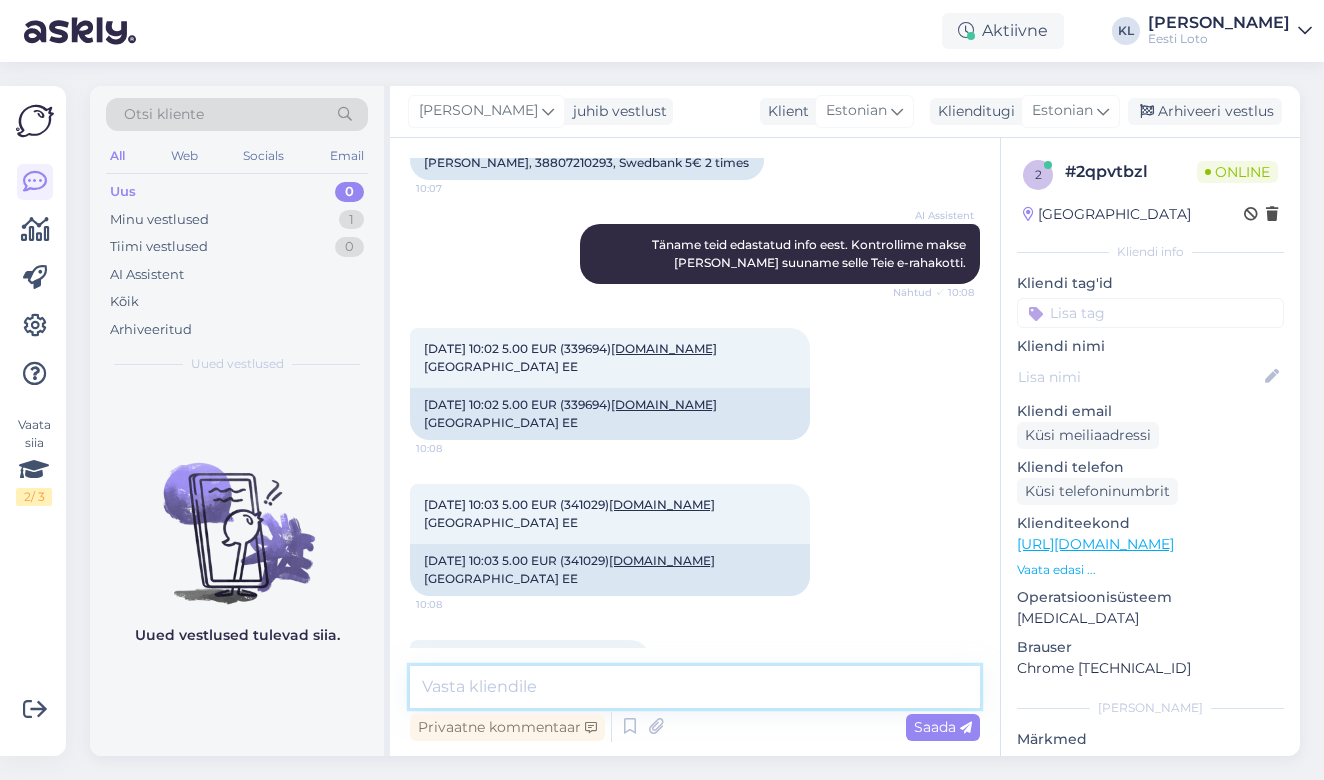 click at bounding box center [695, 687] 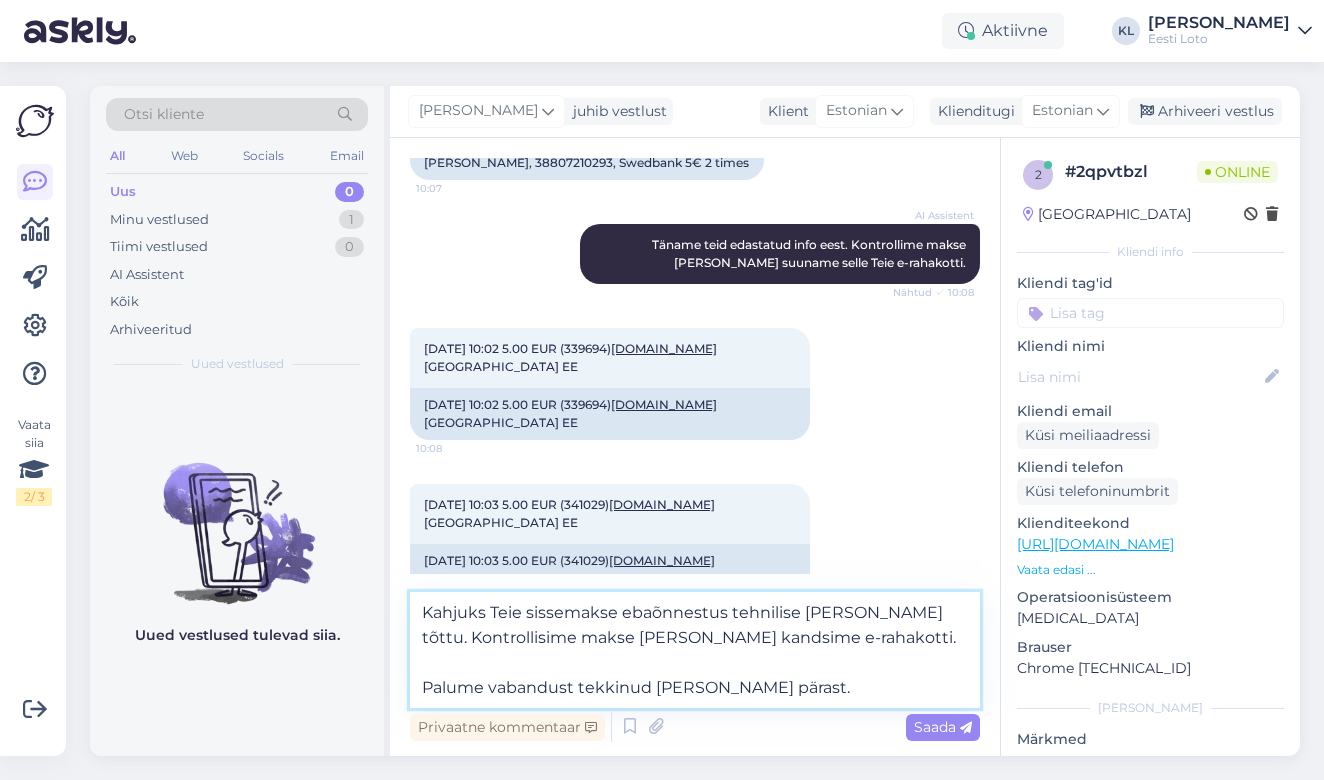 click on "Kahjuks Teie sissemakse ebaõnnestus tehnilise [PERSON_NAME] tõttu. Kontrollisime makse [PERSON_NAME] kandsime e-rahakotti.
Palume vabandust tekkinud [PERSON_NAME] pärast." at bounding box center (695, 650) 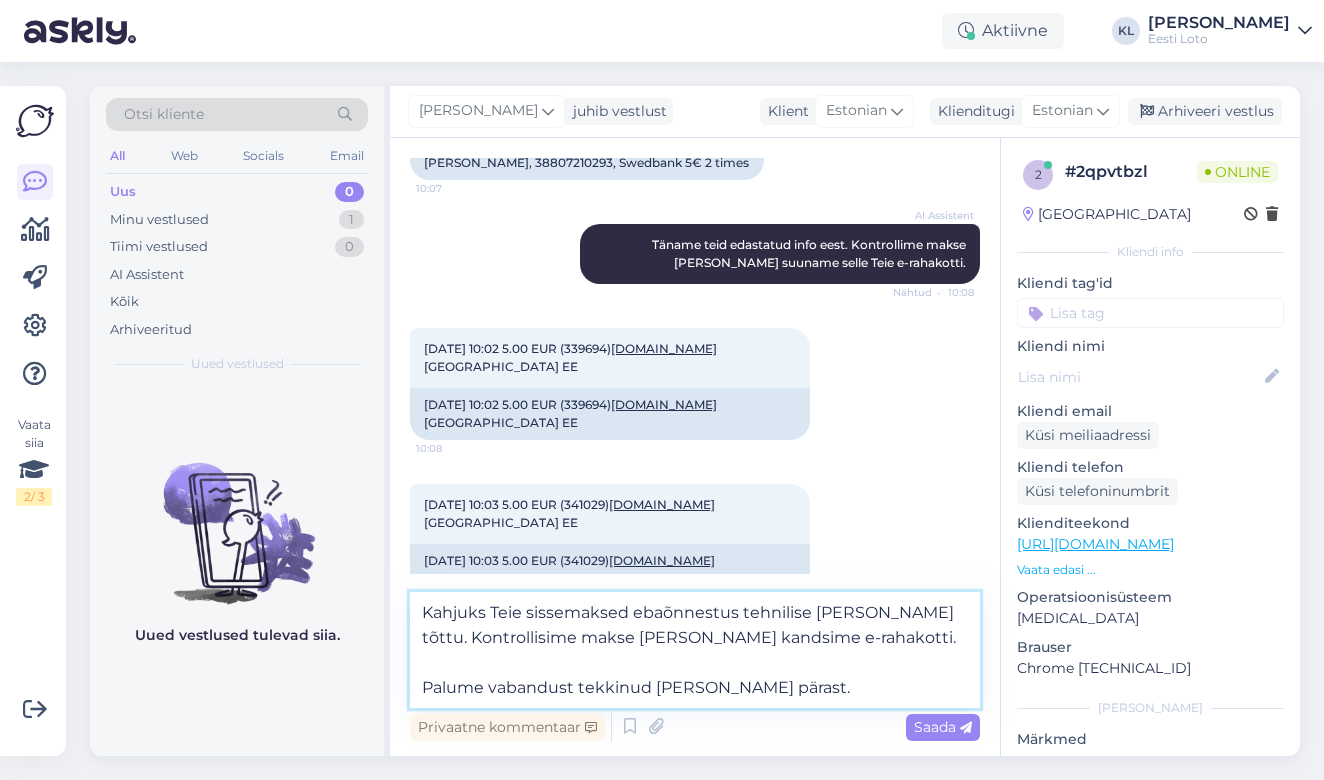 click on "Kahjuks Teie sissemaksed ebaõnnestus tehnilise [PERSON_NAME] tõttu. Kontrollisime makse [PERSON_NAME] kandsime e-rahakotti.
Palume vabandust tekkinud [PERSON_NAME] pärast." at bounding box center [695, 650] 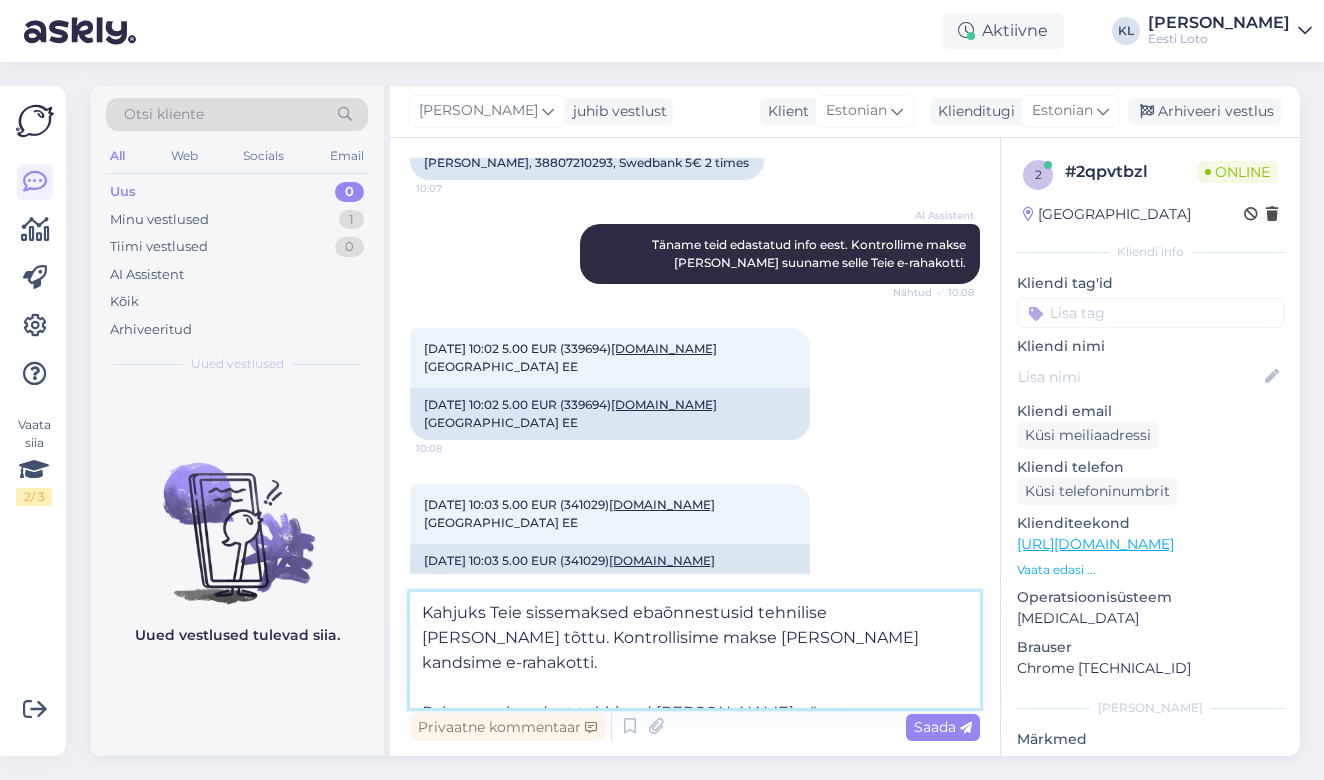 click on "Kahjuks Teie sissemaksed ebaõnnestusid tehnilise [PERSON_NAME] tõttu. Kontrollisime makse [PERSON_NAME] kandsime e-rahakotti.
Palume vabandust tekkinud [PERSON_NAME] pärast." at bounding box center [695, 650] 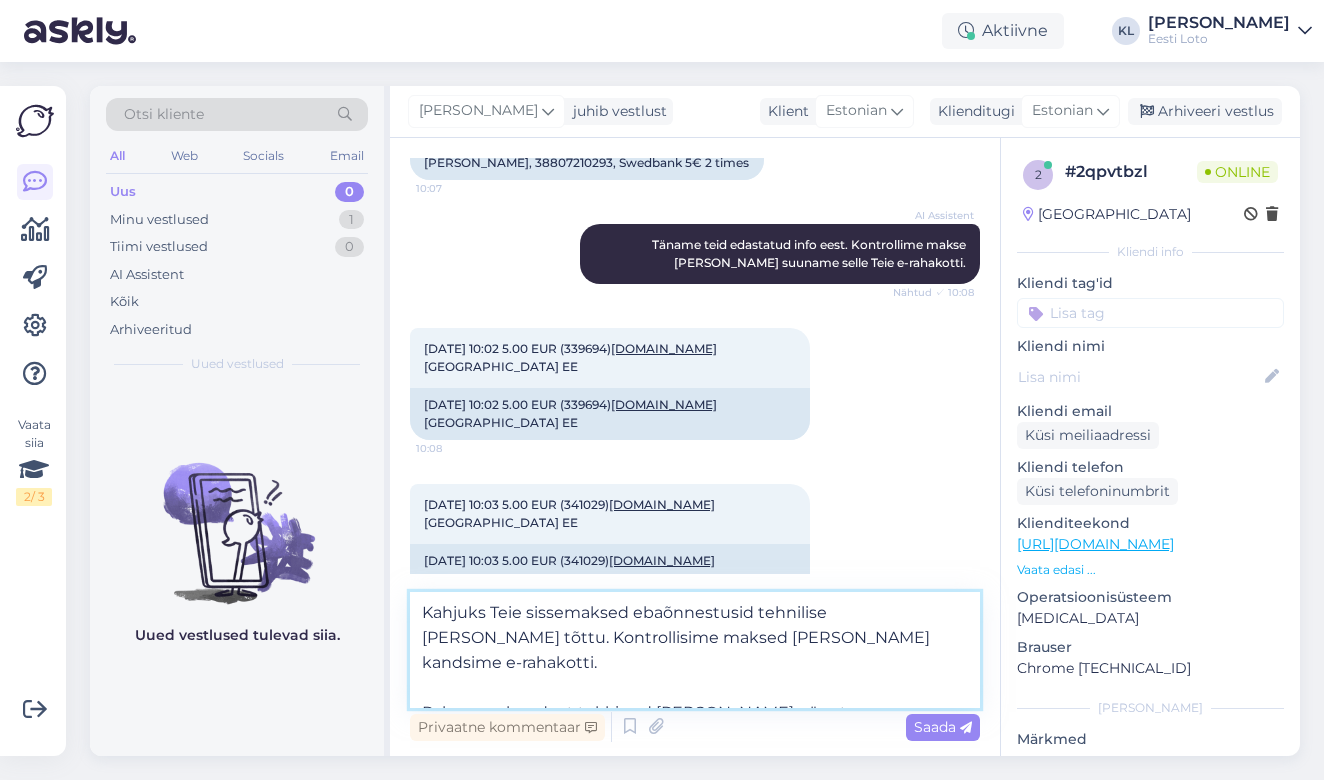 click on "Kahjuks Teie sissemaksed ebaõnnestusid tehnilise [PERSON_NAME] tõttu. Kontrollisime maksed [PERSON_NAME] kandsime e-rahakotti.
Palume vabandust tekkinud [PERSON_NAME] pärast." at bounding box center (695, 650) 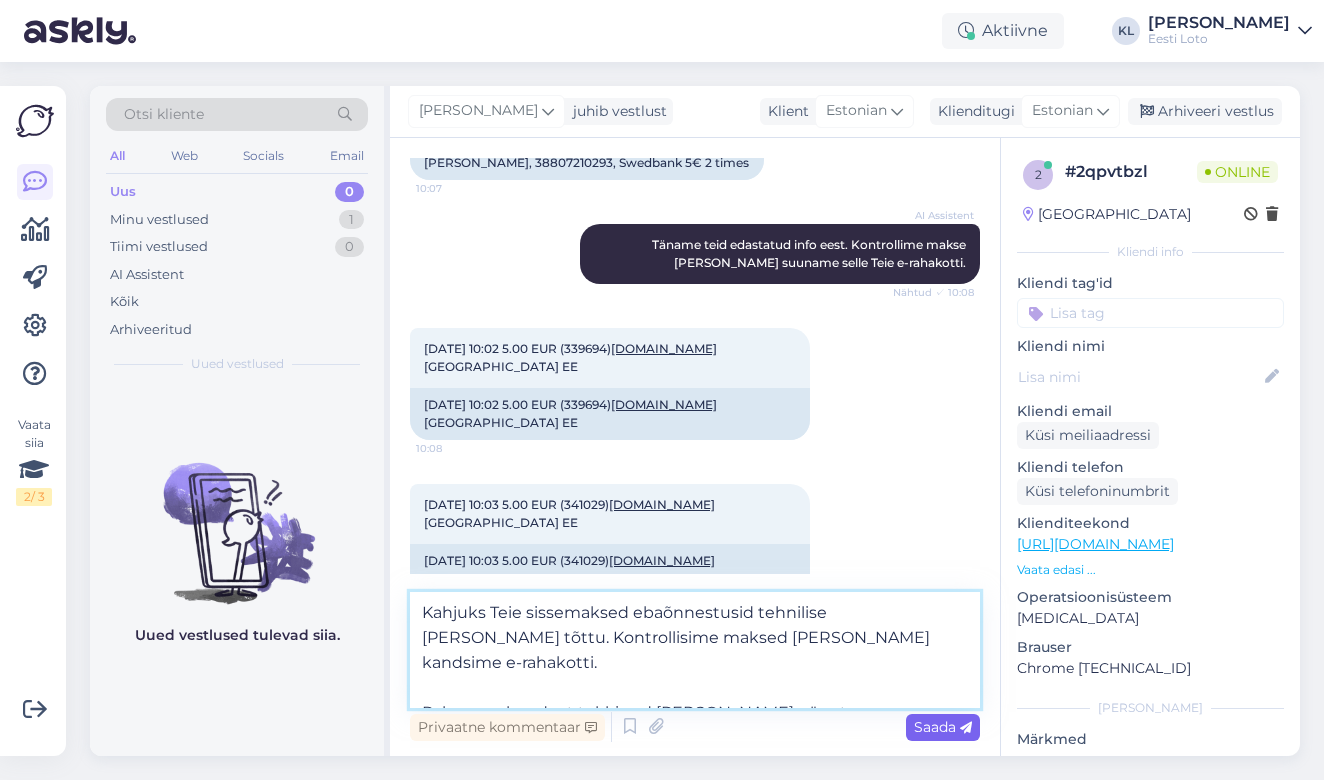type on "Kahjuks Teie sissemaksed ebaõnnestusid tehnilise [PERSON_NAME] tõttu. Kontrollisime maksed [PERSON_NAME] kandsime e-rahakotti.
Palume vabandust tekkinud [PERSON_NAME] pärast." 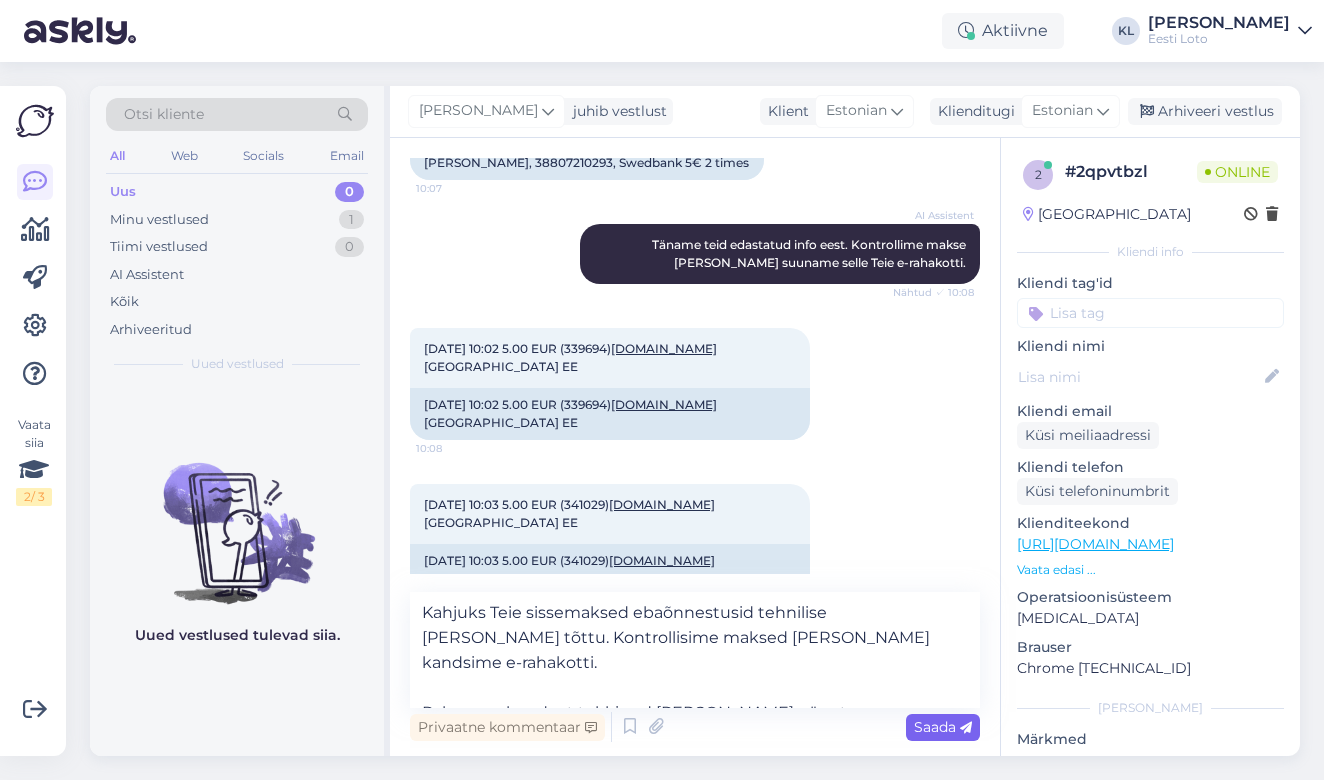 click on "Saada" at bounding box center [943, 727] 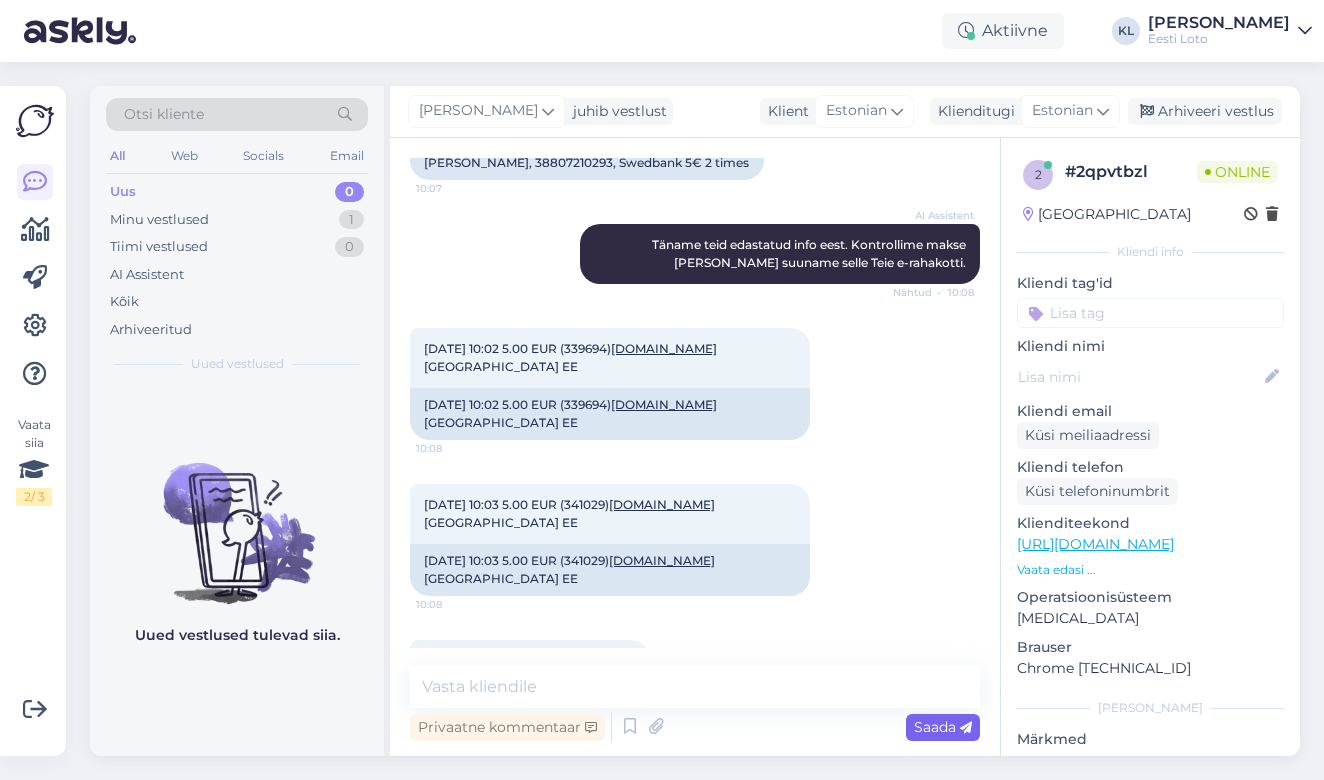 scroll, scrollTop: 760, scrollLeft: 0, axis: vertical 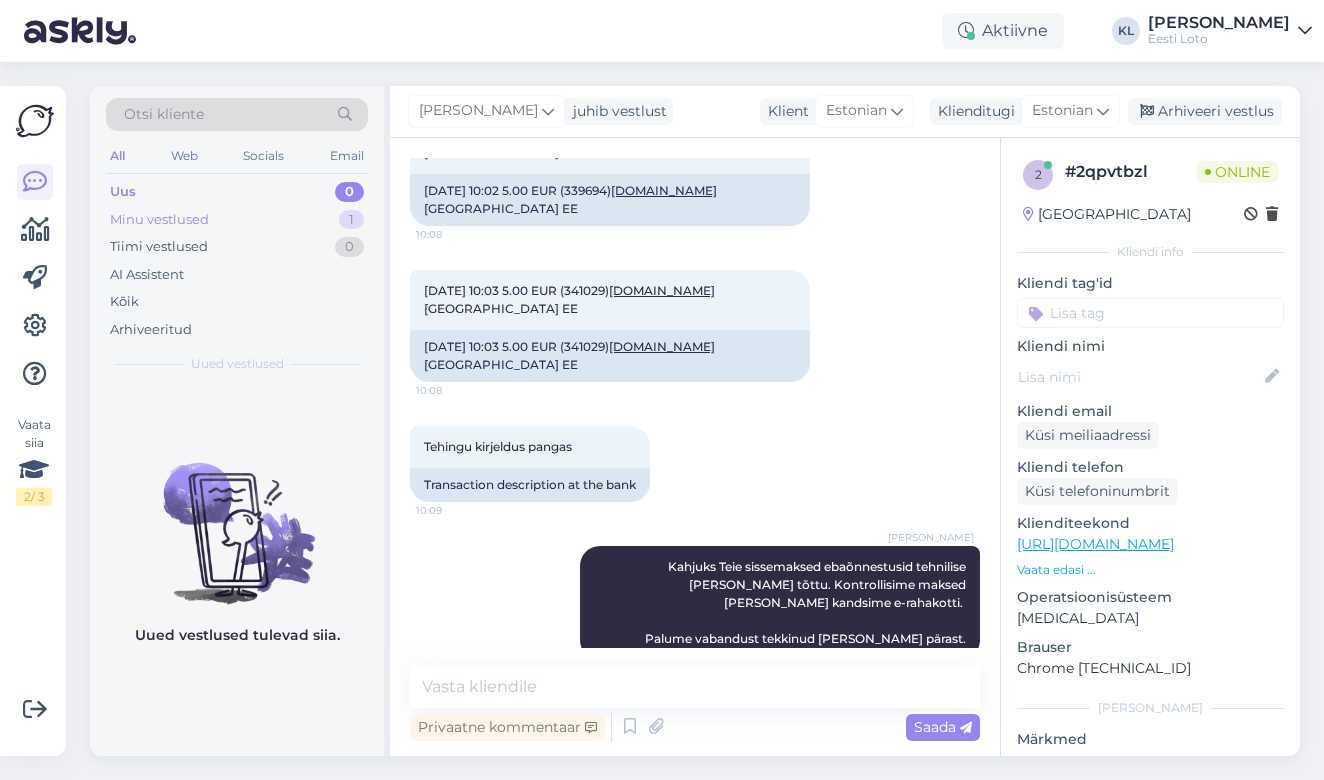 click on "Minu vestlused 1" at bounding box center (237, 220) 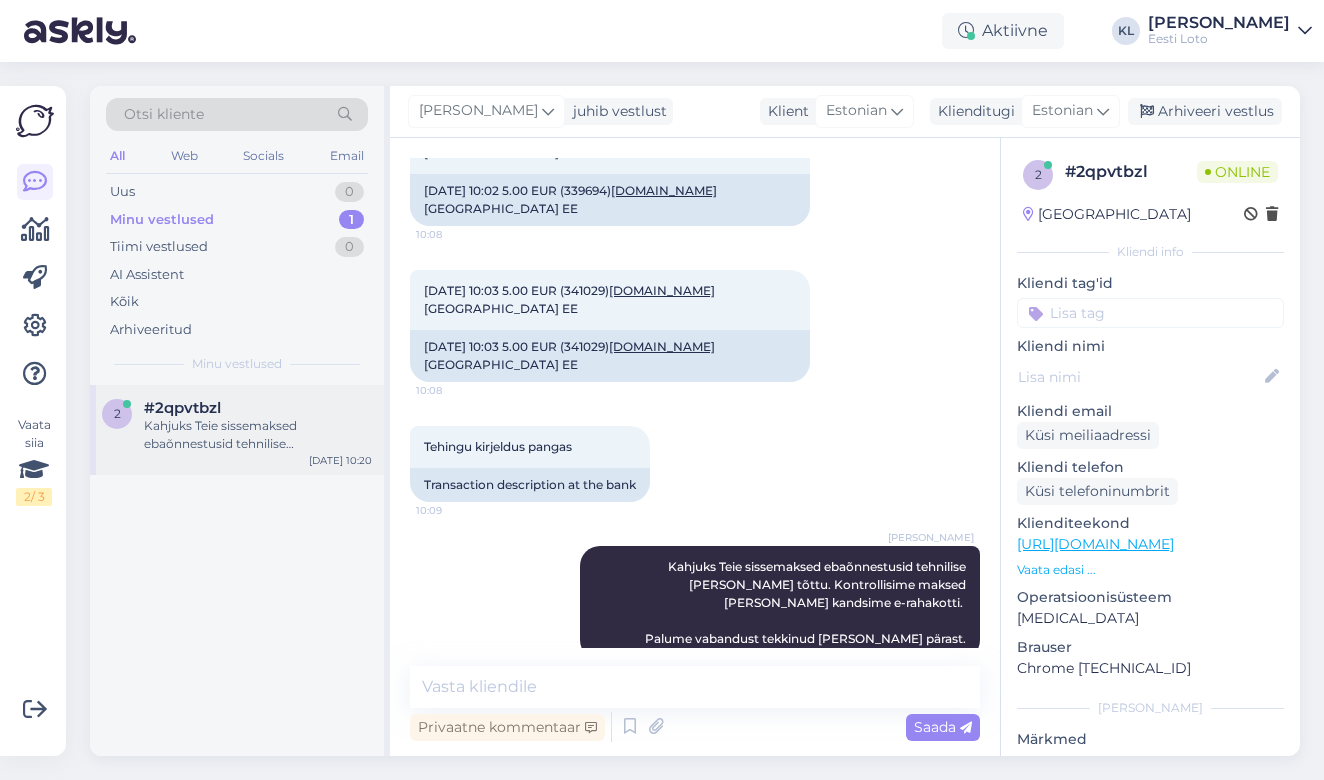 click on "Kahjuks Teie sissemaksed ebaõnnestusid tehnilise [PERSON_NAME] tõttu. Kontrollisime maksed [PERSON_NAME] kandsime e-rahakotti.
Palume vabandust tekkinud [PERSON_NAME] pärast." at bounding box center (258, 435) 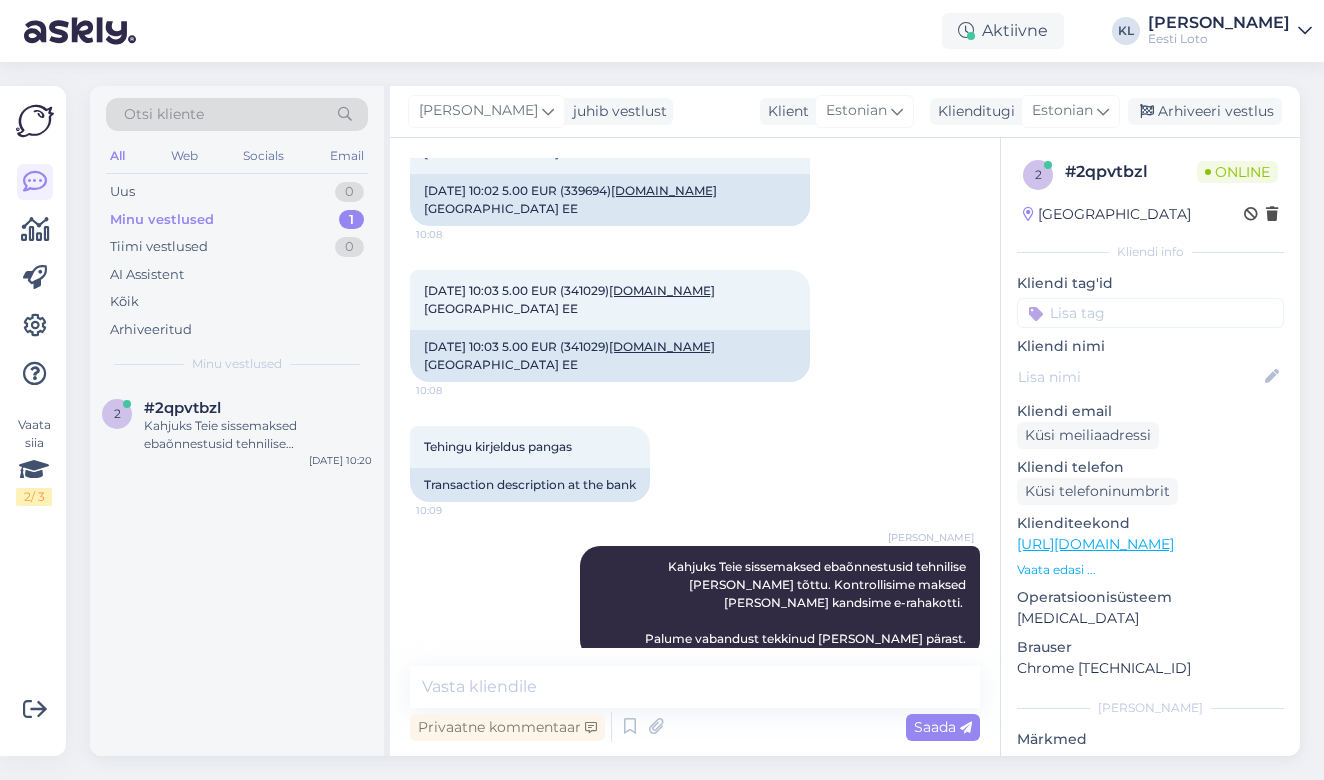 scroll, scrollTop: 686, scrollLeft: 0, axis: vertical 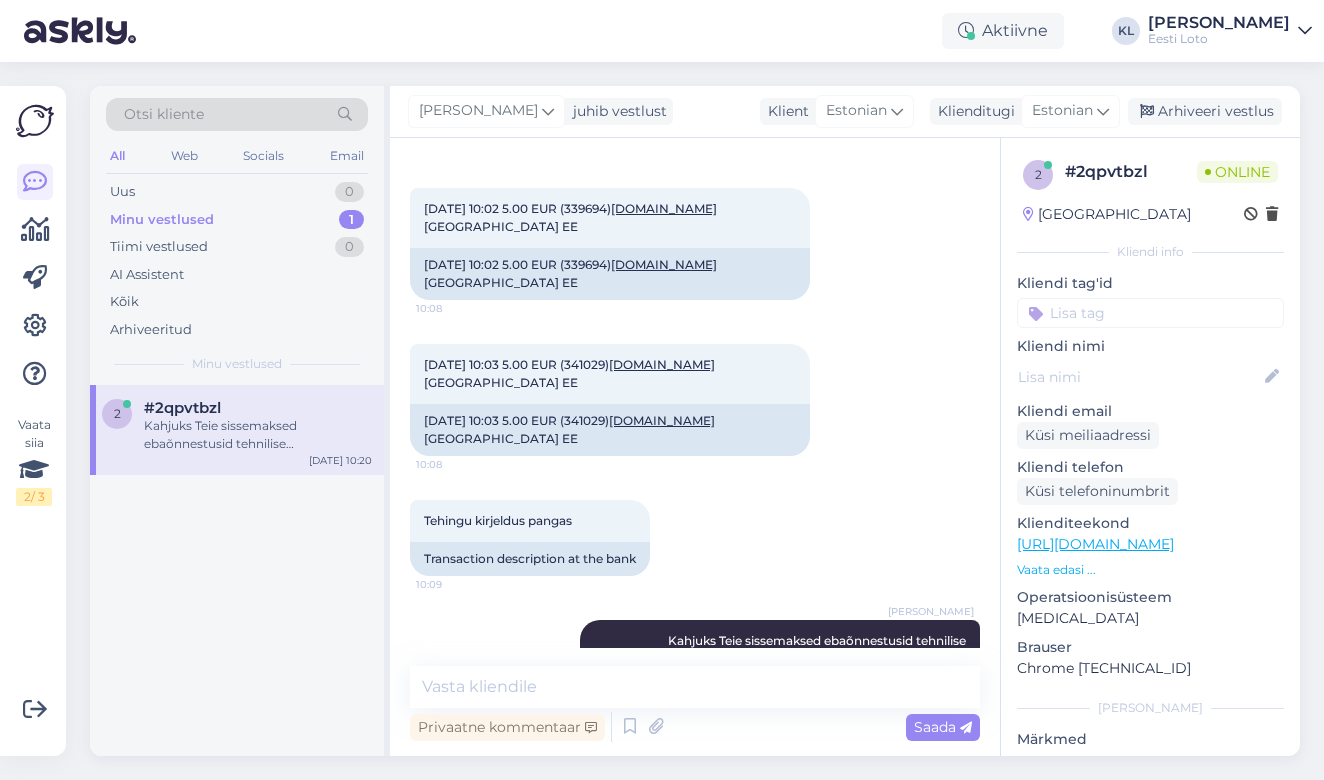 click at bounding box center [1150, 313] 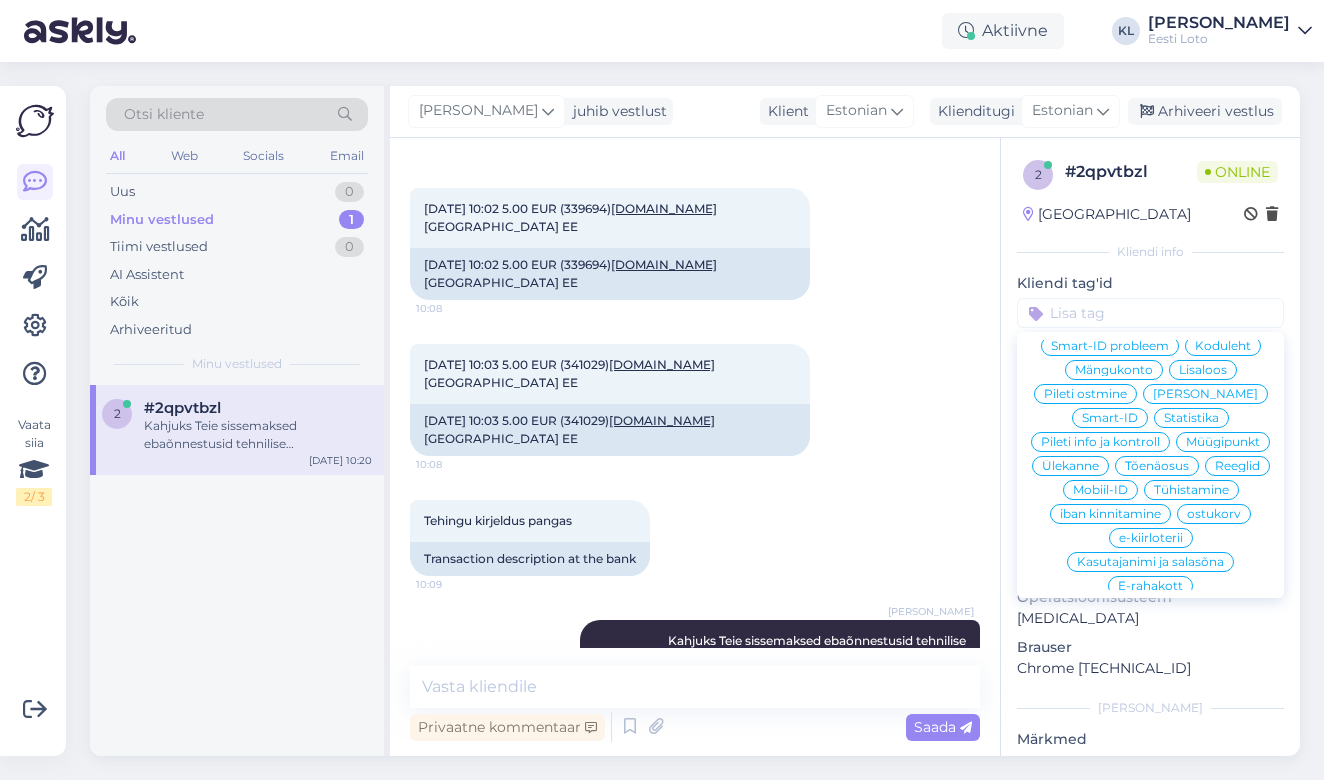 click on "E-rahakott" at bounding box center [1150, 586] 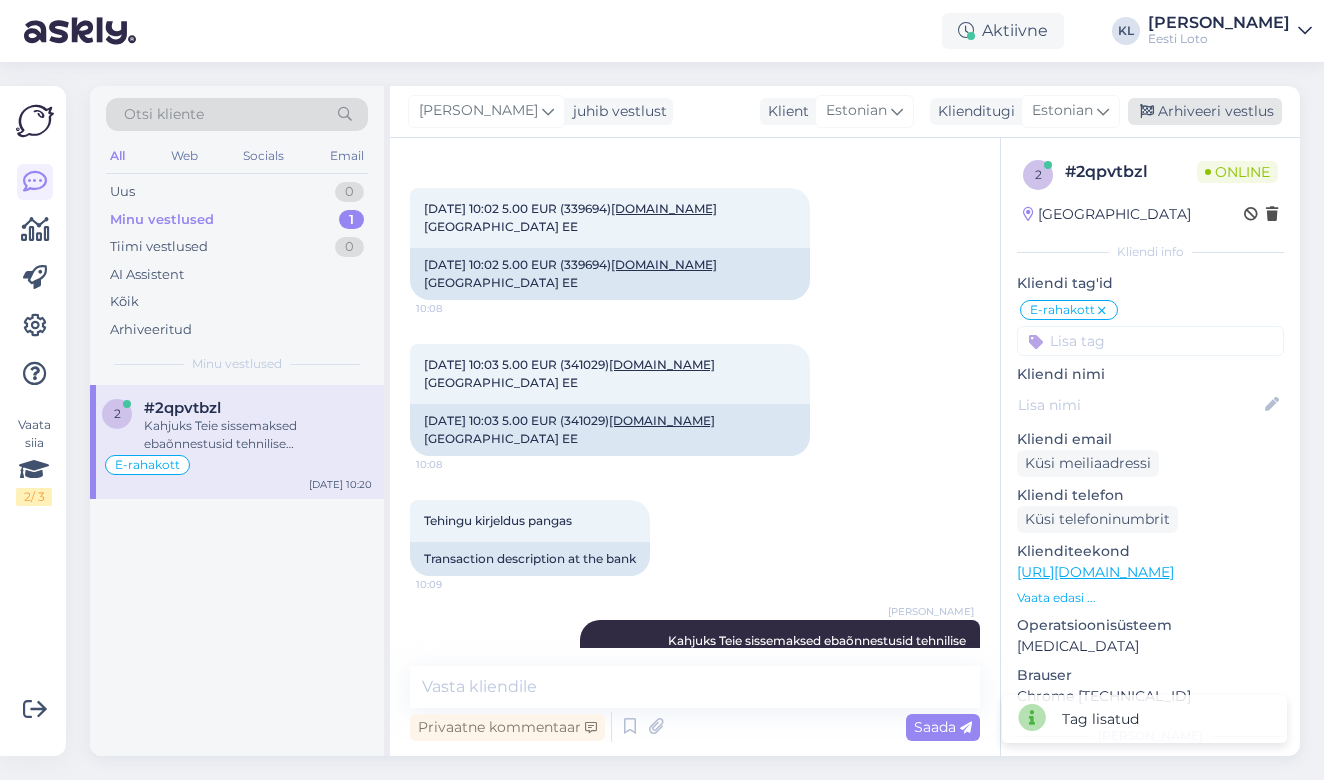 click on "Arhiveeri vestlus" at bounding box center [1205, 111] 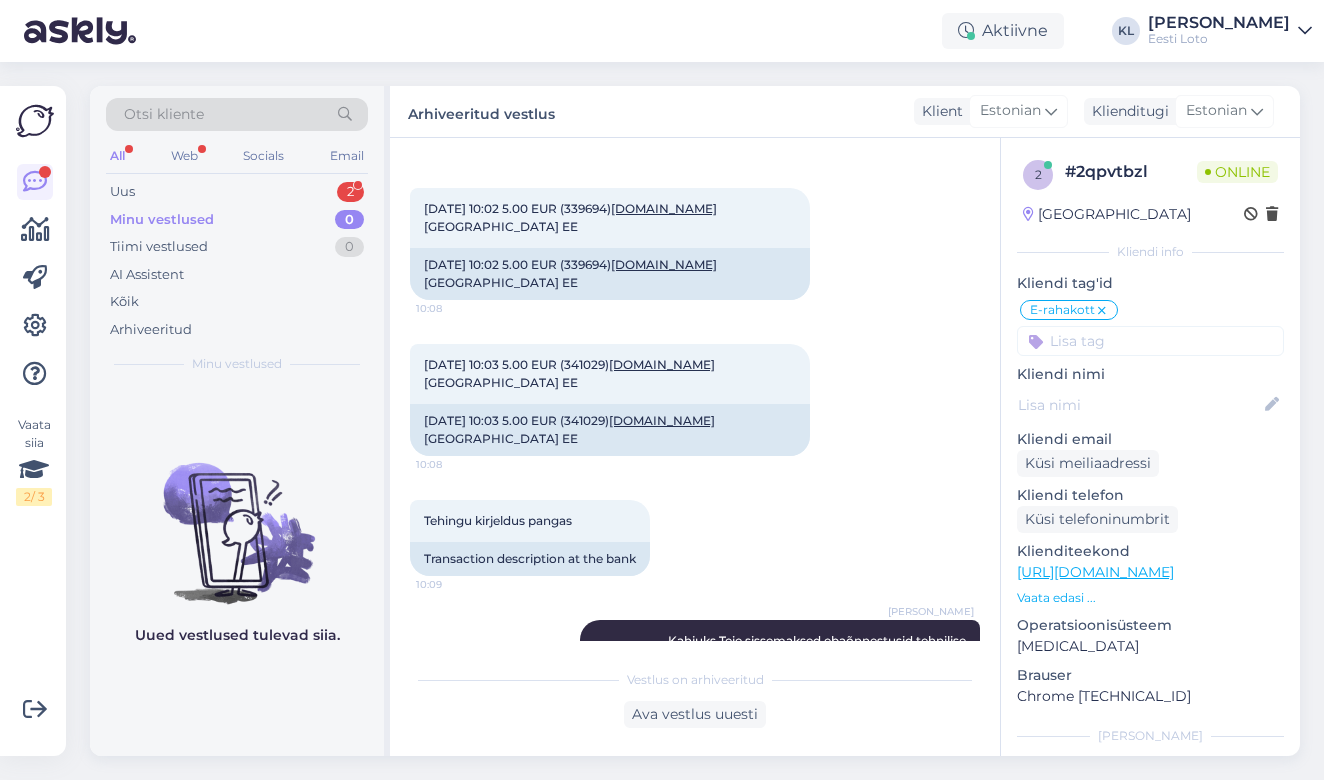 scroll, scrollTop: 1005, scrollLeft: 0, axis: vertical 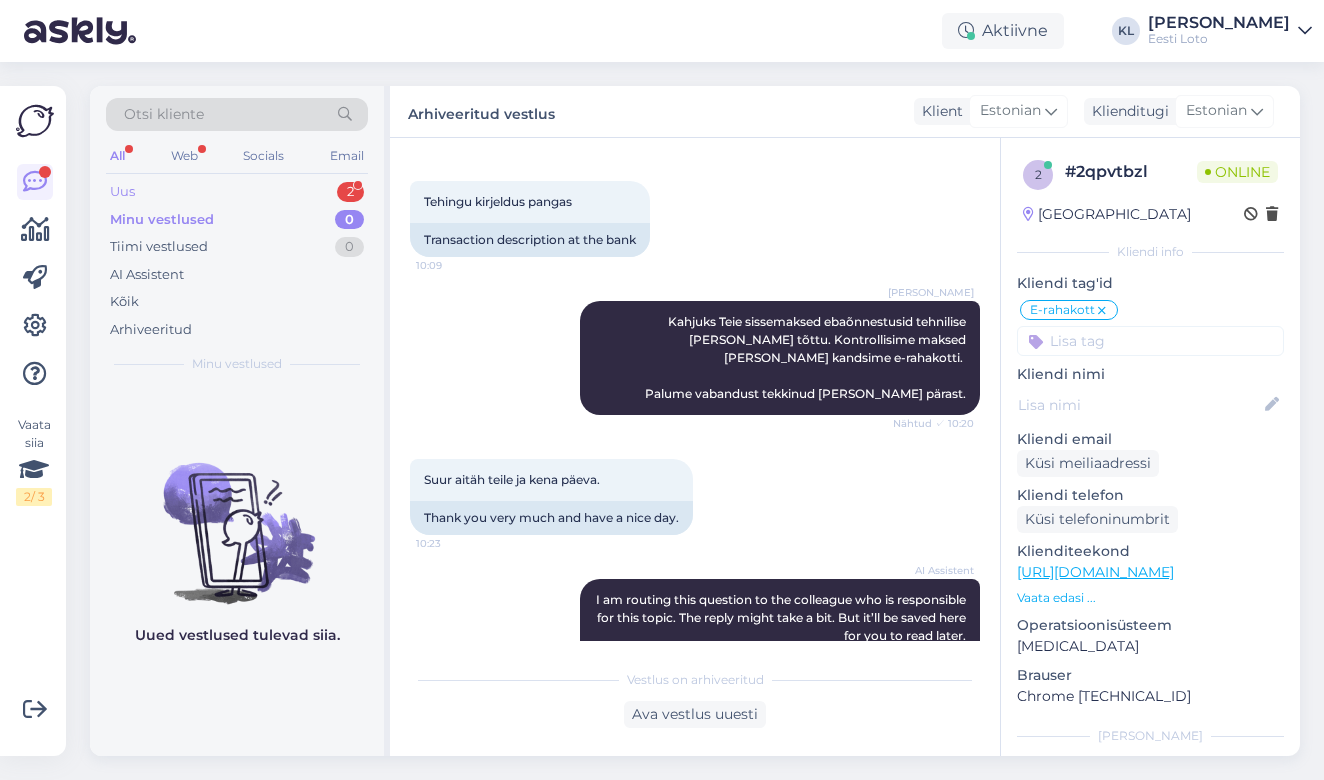 click on "Uus 2" at bounding box center (237, 192) 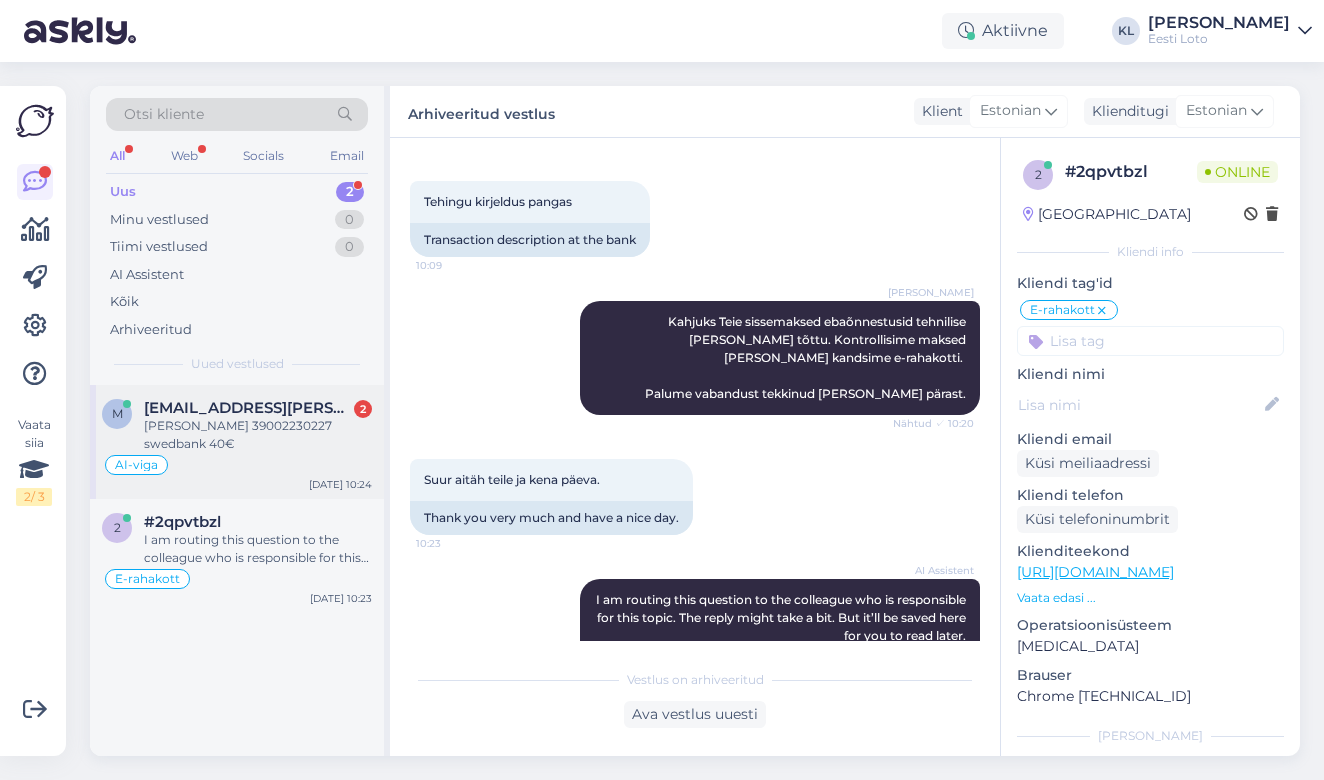 click on "[PERSON_NAME] 39002230227 swedbank 40€" at bounding box center (258, 435) 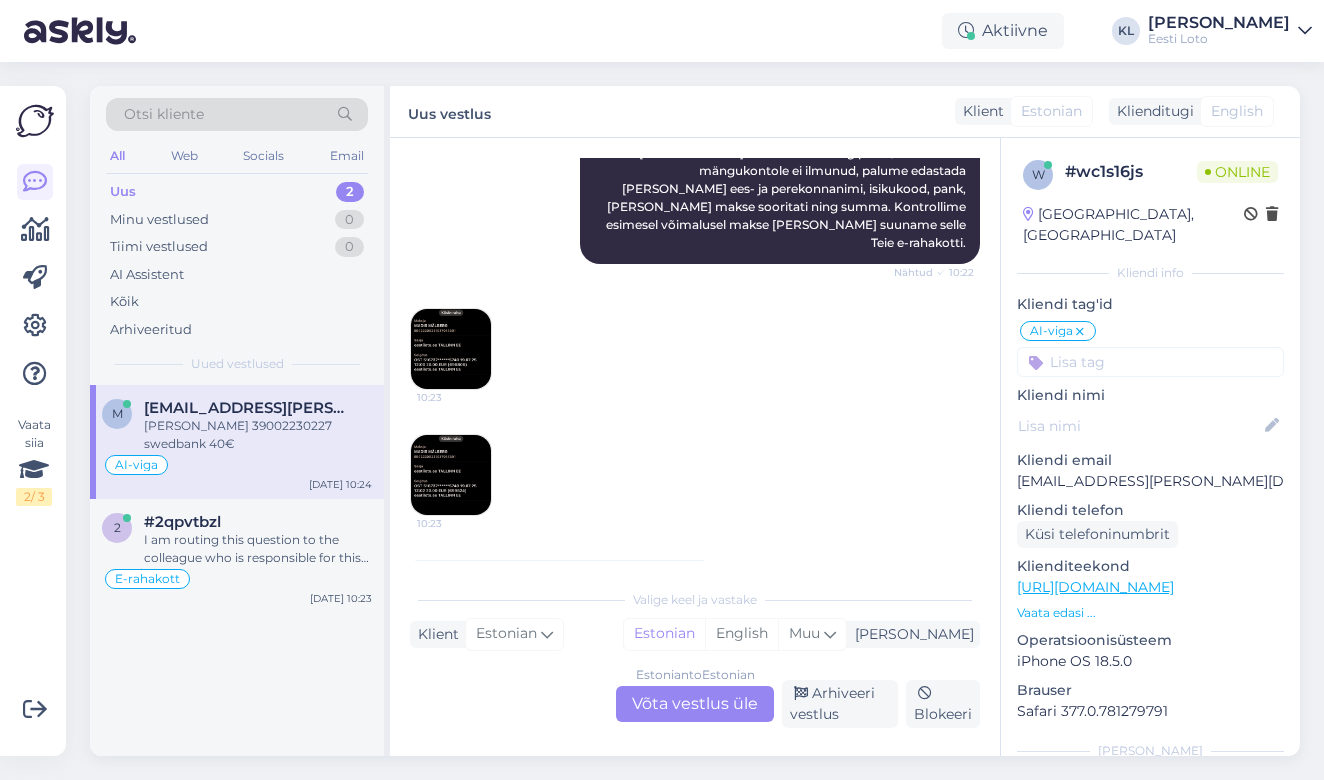 scroll, scrollTop: 612, scrollLeft: 0, axis: vertical 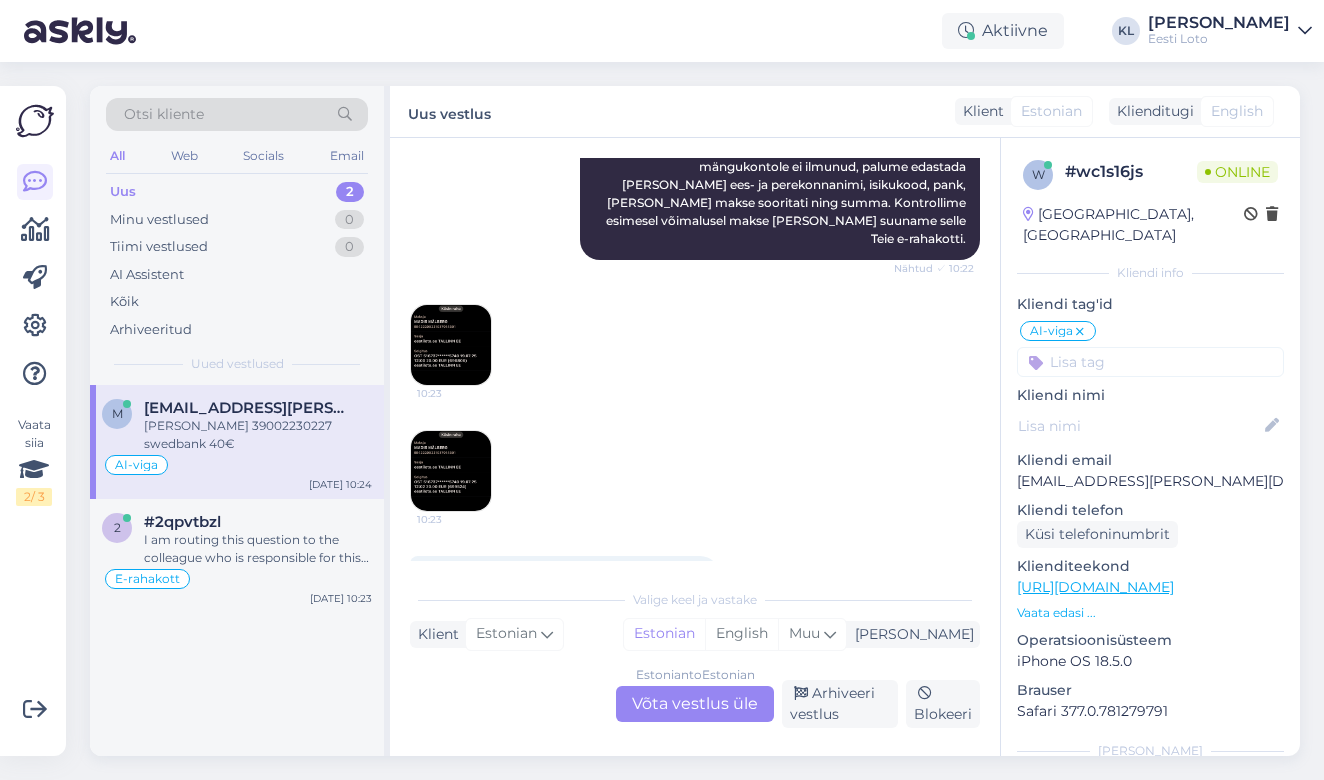 click at bounding box center (451, 345) 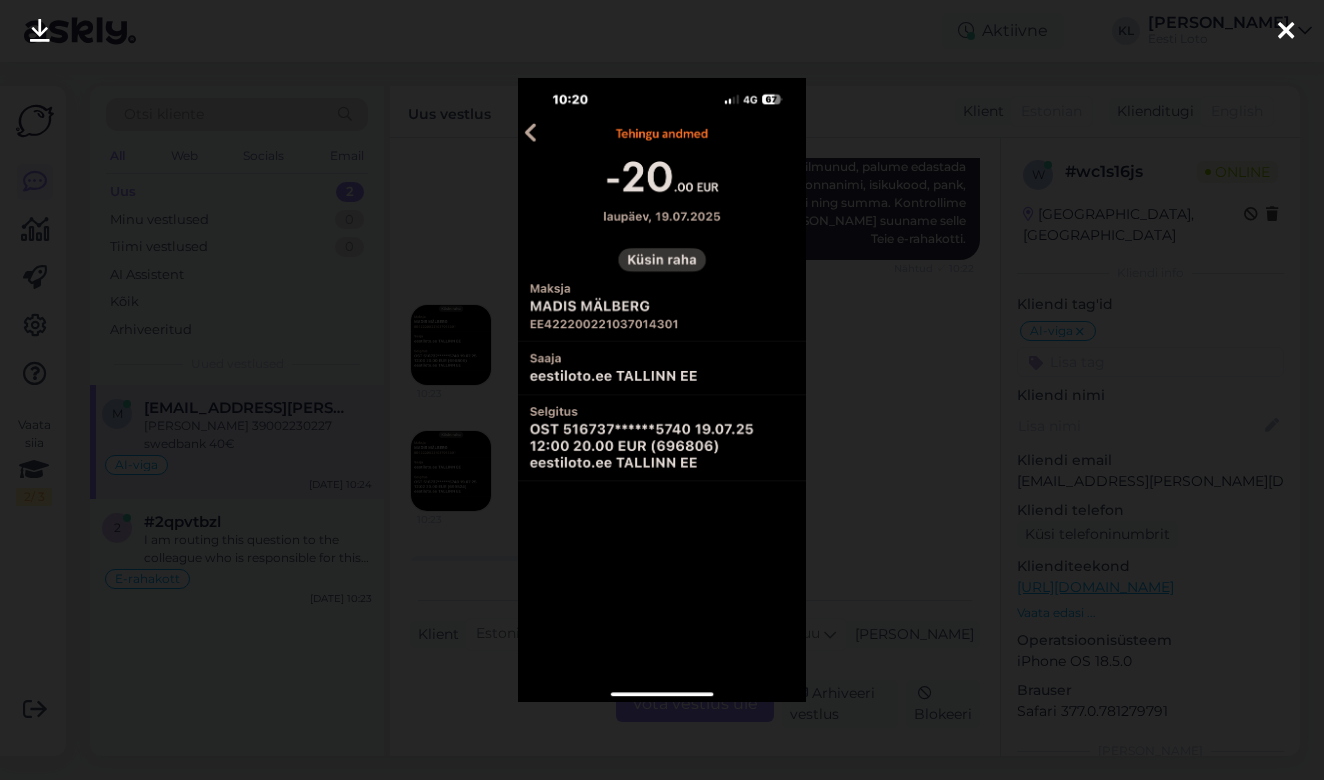 click at bounding box center (662, 390) 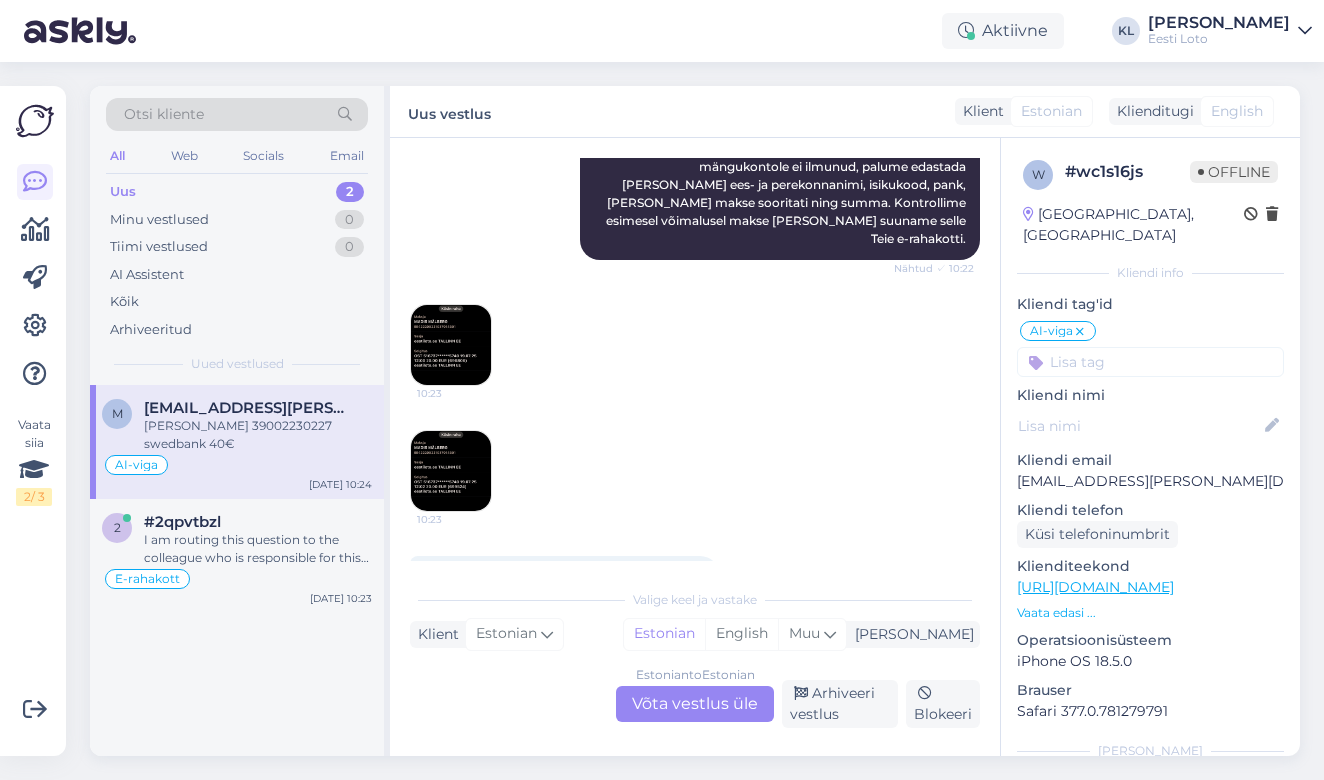 click on "Estonian  to  Estonian Võta vestlus üle" at bounding box center [695, 704] 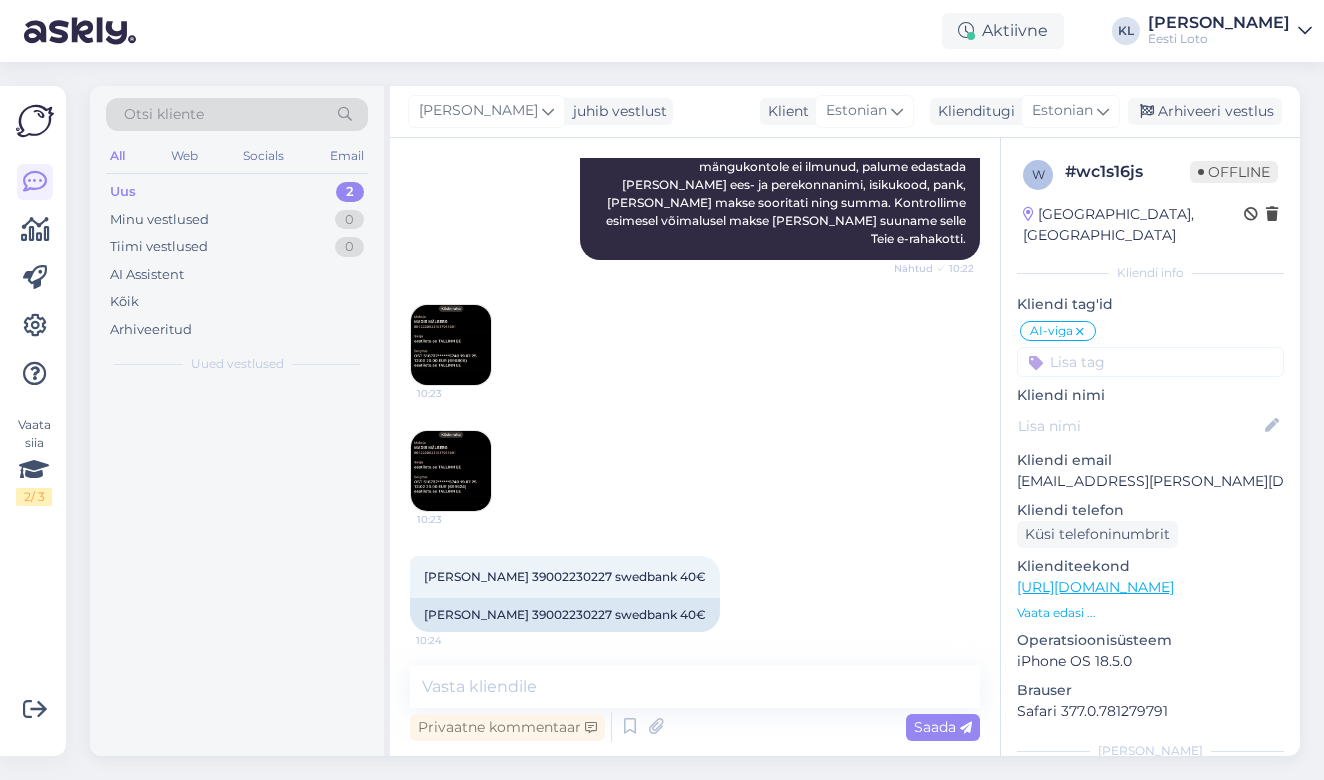 scroll, scrollTop: 582, scrollLeft: 0, axis: vertical 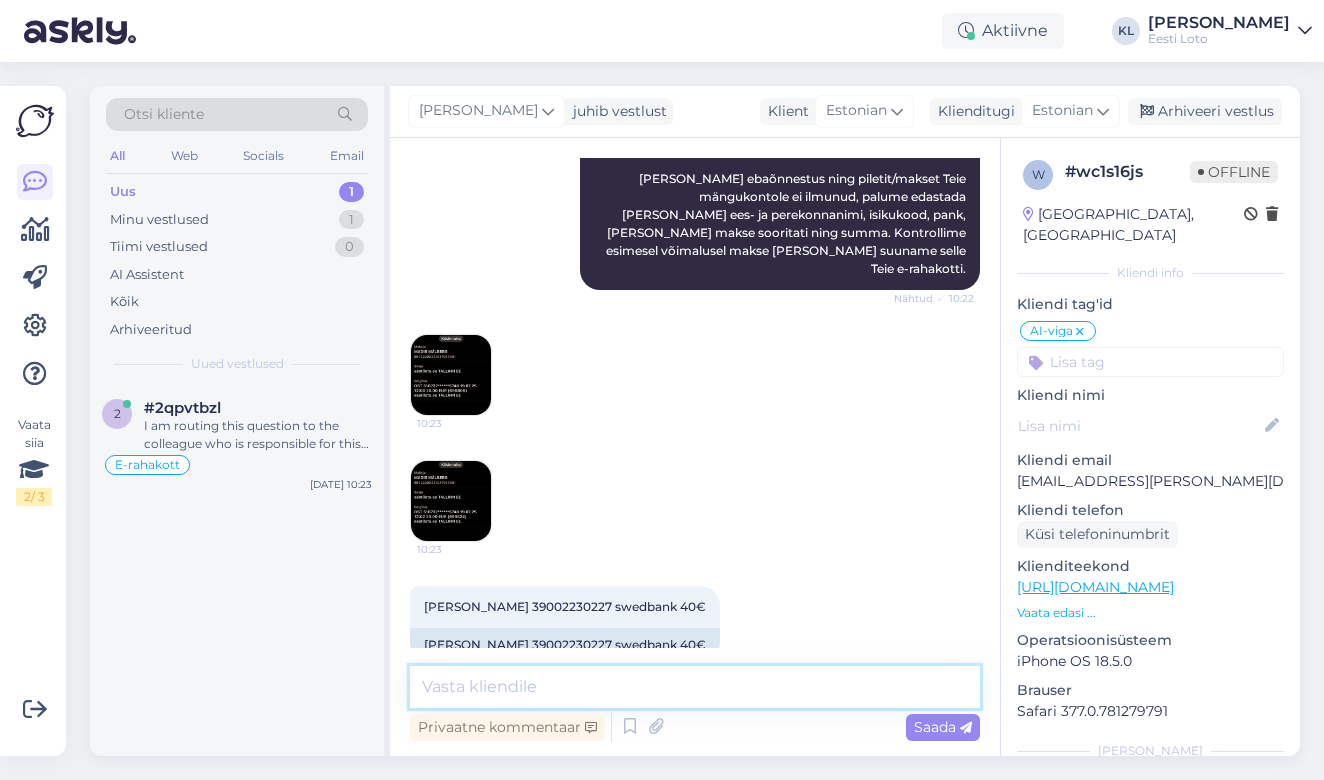 click at bounding box center (695, 687) 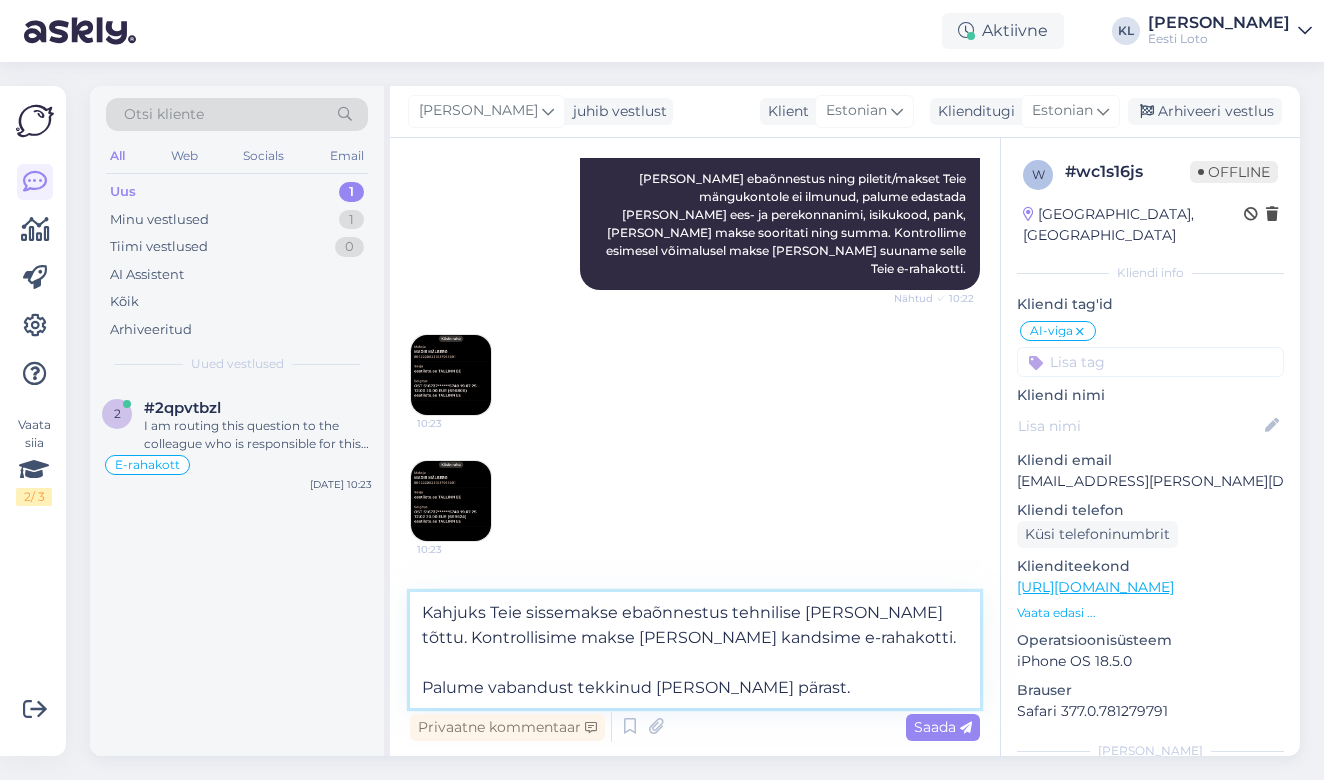 click on "Kahjuks Teie sissemakse ebaõnnestus tehnilise [PERSON_NAME] tõttu. Kontrollisime makse [PERSON_NAME] kandsime e-rahakotti.
Palume vabandust tekkinud [PERSON_NAME] pärast." at bounding box center [695, 650] 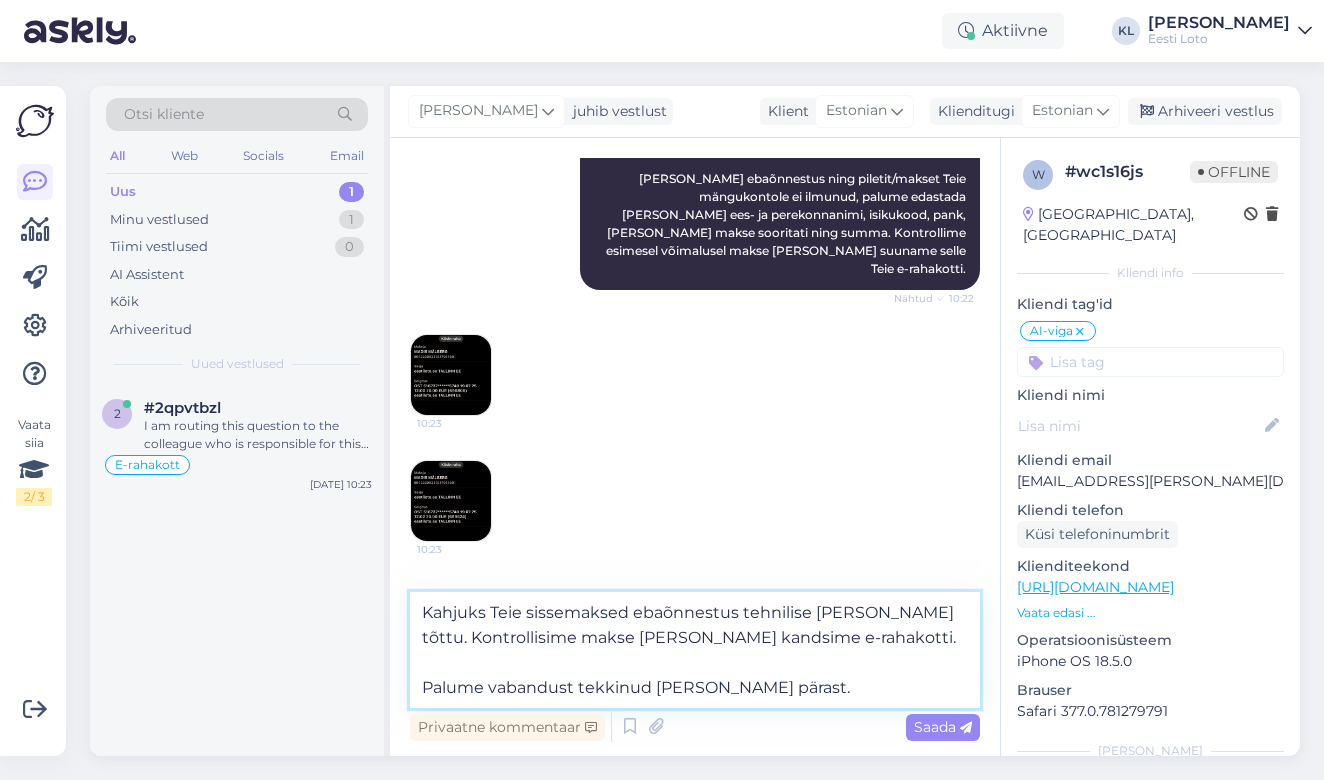 click on "Kahjuks Teie sissemaksed ebaõnnestus tehnilise [PERSON_NAME] tõttu. Kontrollisime makse [PERSON_NAME] kandsime e-rahakotti.
Palume vabandust tekkinud [PERSON_NAME] pärast." at bounding box center (695, 650) 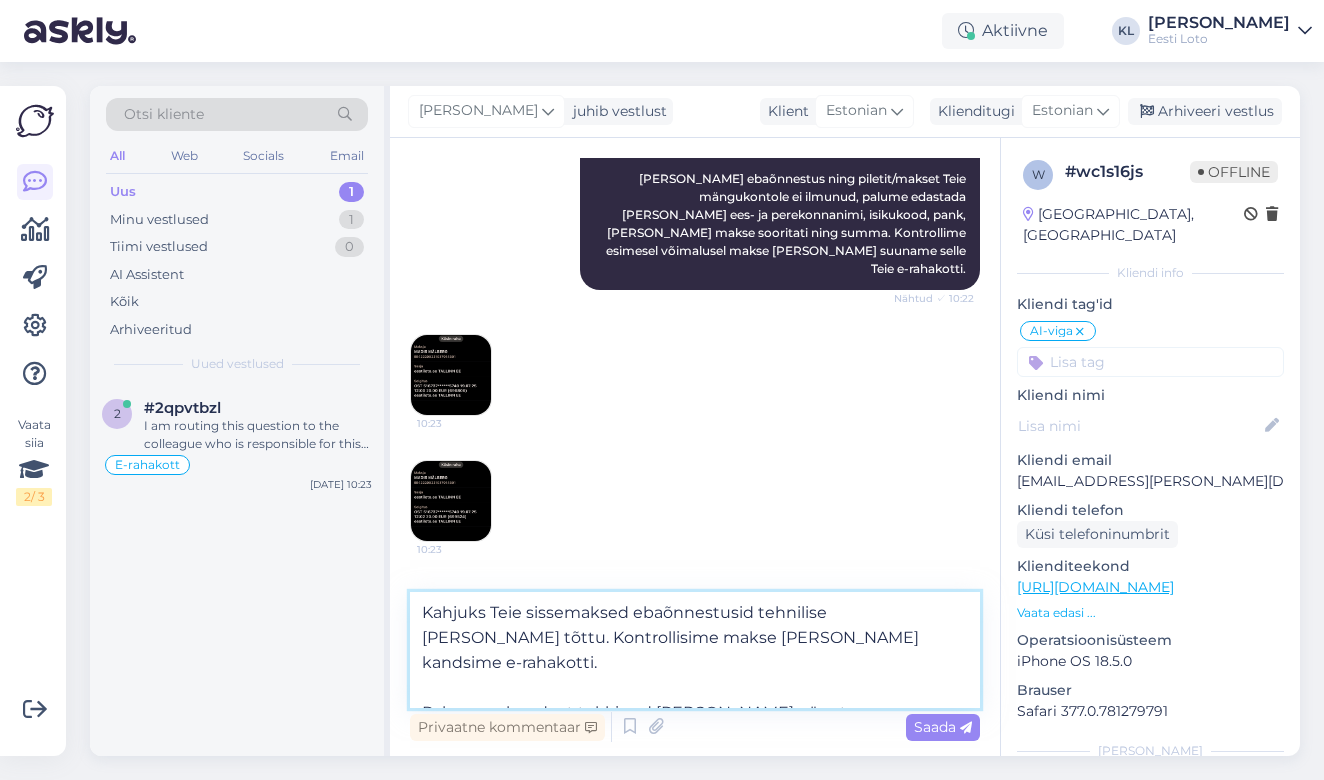 click on "Kahjuks Teie sissemaksed ebaõnnestusid tehnilise [PERSON_NAME] tõttu. Kontrollisime makse [PERSON_NAME] kandsime e-rahakotti.
Palume vabandust tekkinud [PERSON_NAME] pärast." at bounding box center (695, 650) 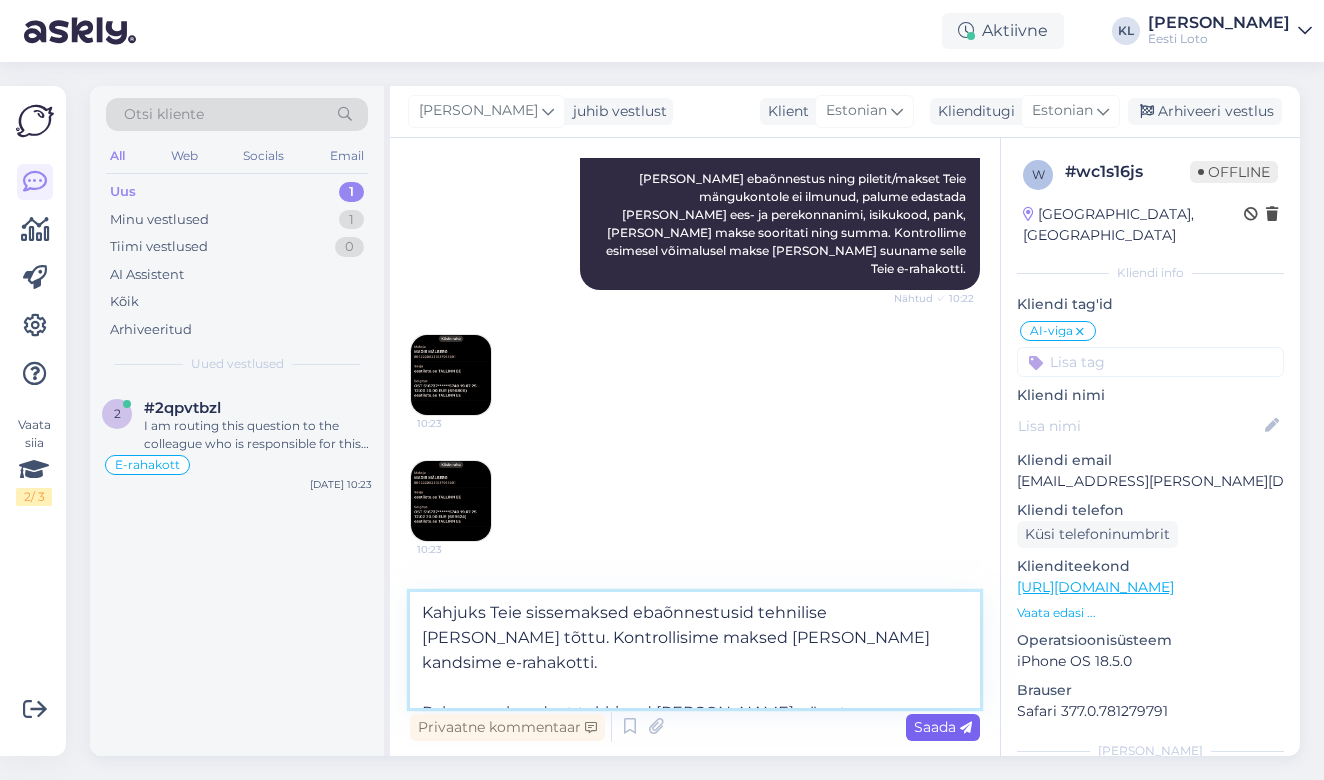 type on "Kahjuks Teie sissemaksed ebaõnnestusid tehnilise [PERSON_NAME] tõttu. Kontrollisime maksed [PERSON_NAME] kandsime e-rahakotti.
Palume vabandust tekkinud [PERSON_NAME] pärast." 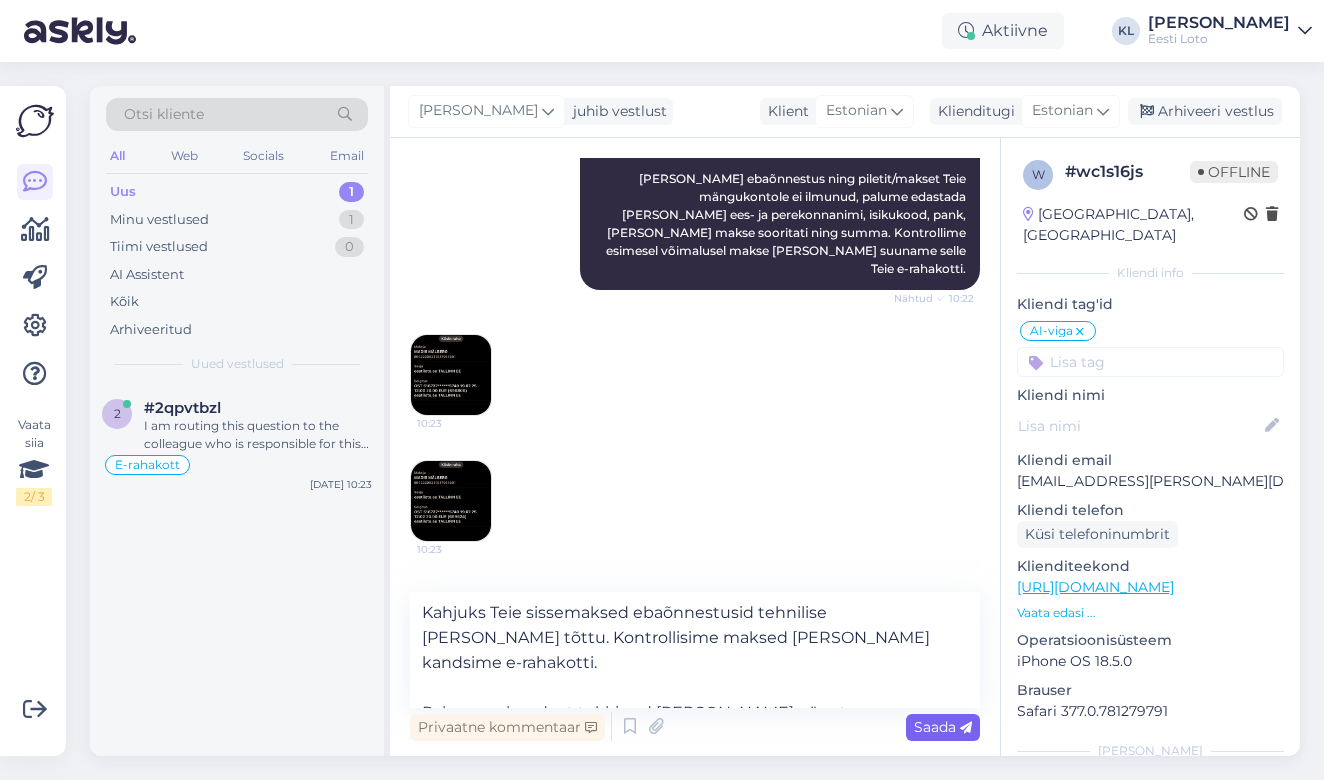 click on "Saada" at bounding box center [943, 727] 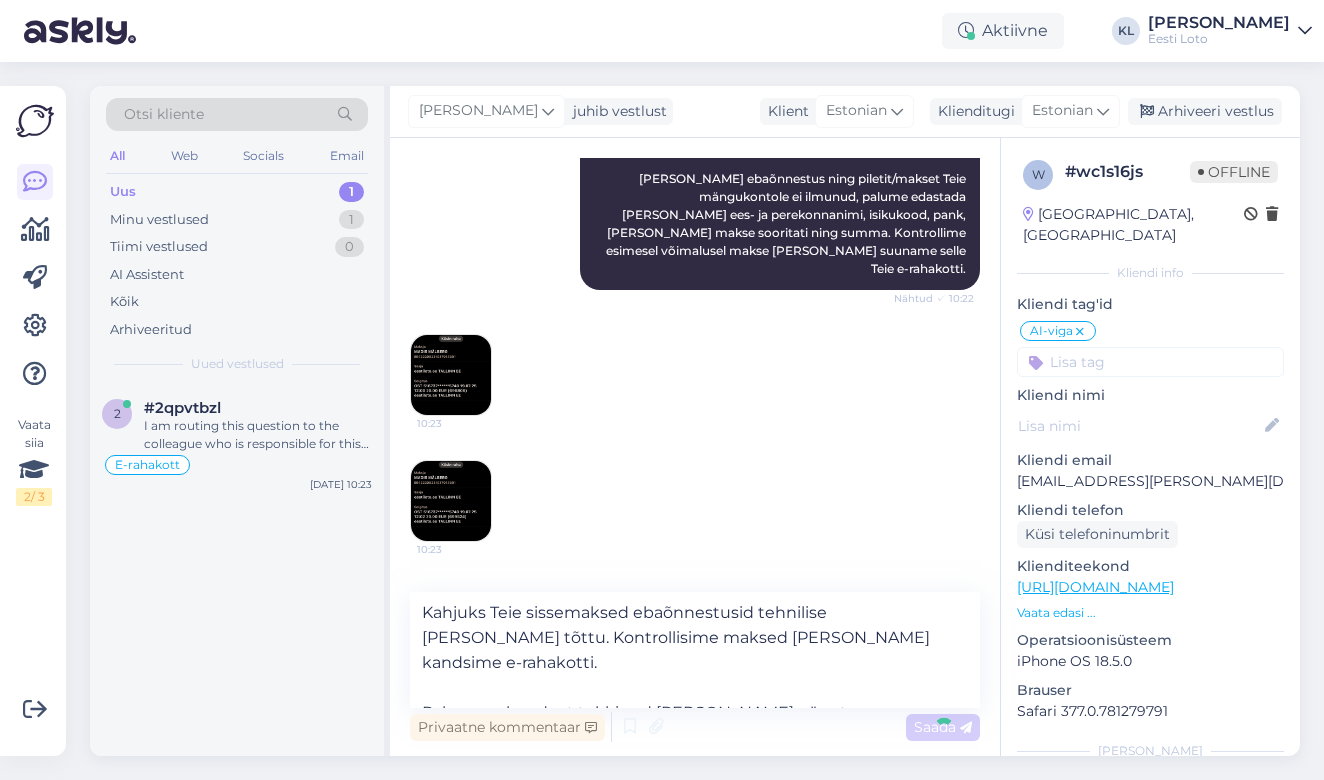 type 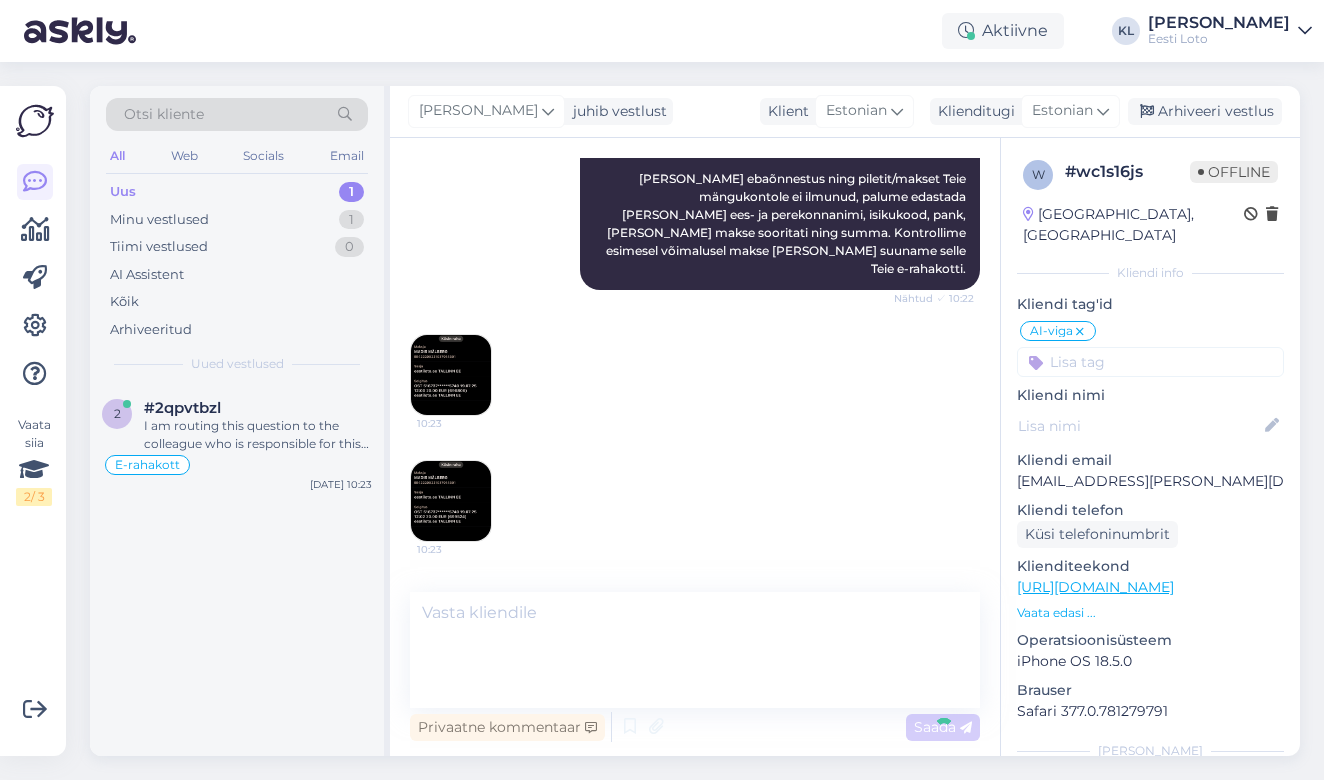 scroll, scrollTop: 722, scrollLeft: 0, axis: vertical 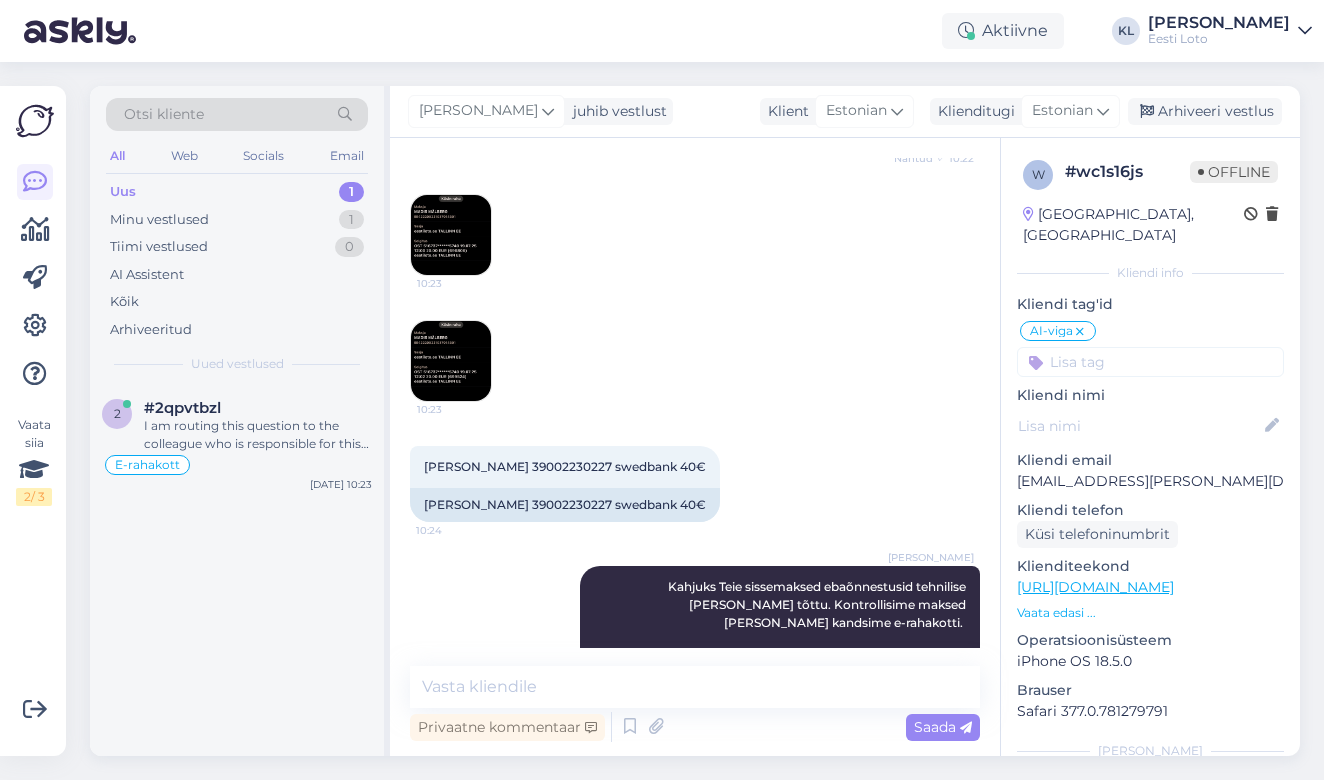 click at bounding box center [1080, 332] 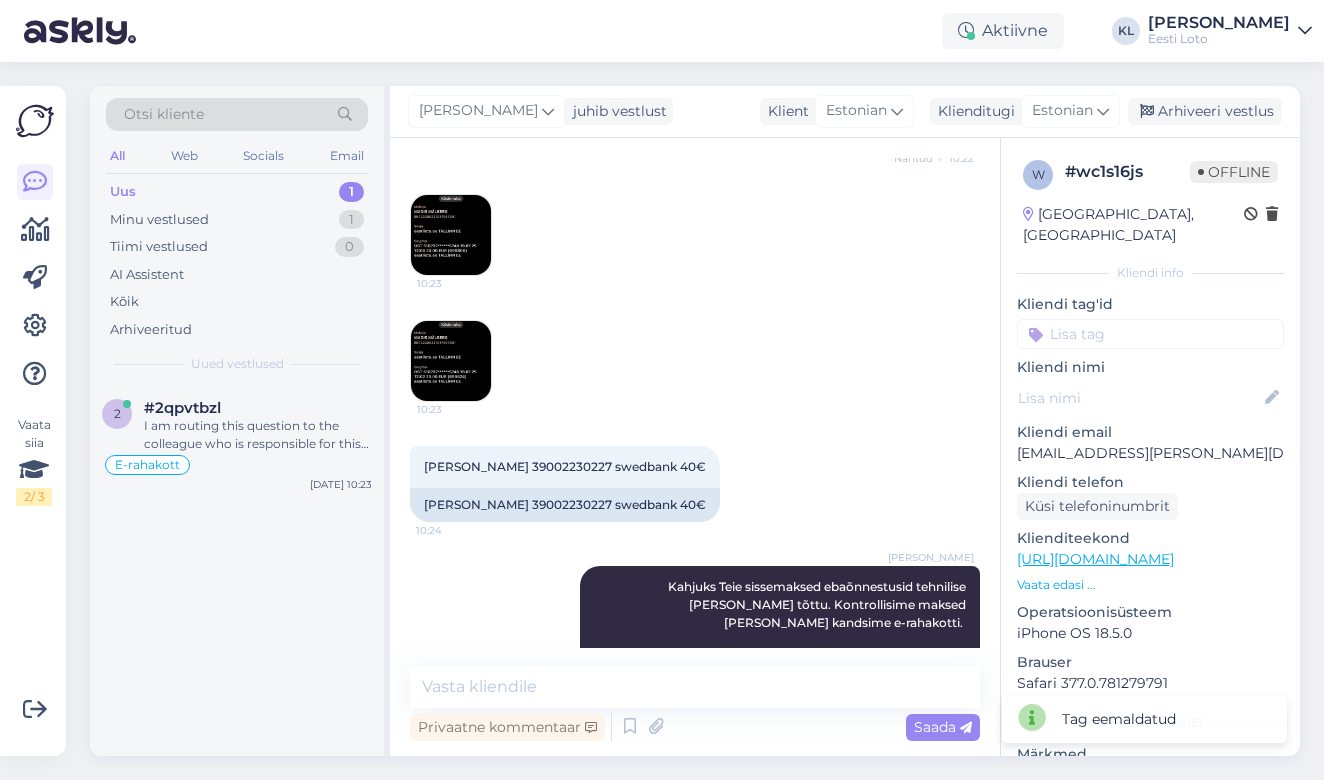 click on "Kliendi nimi" at bounding box center (1150, 367) 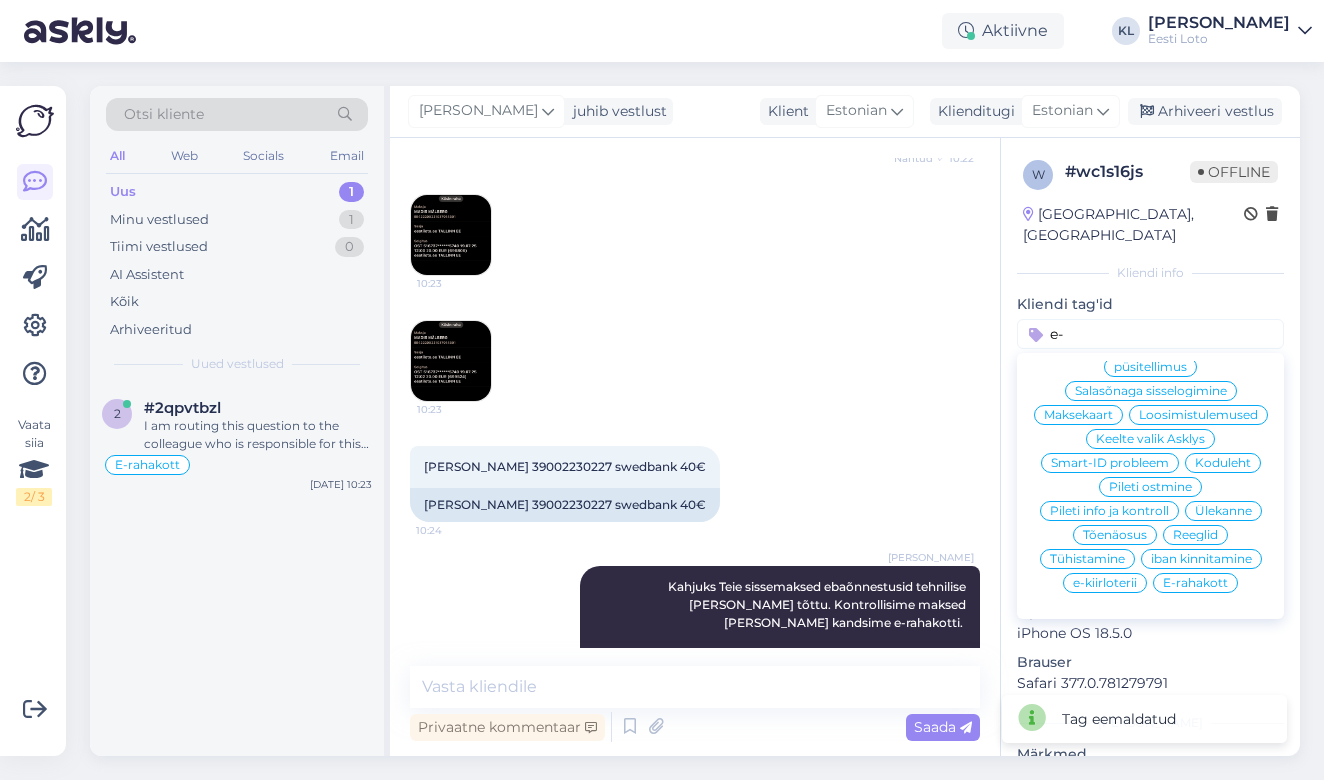 scroll, scrollTop: 0, scrollLeft: 0, axis: both 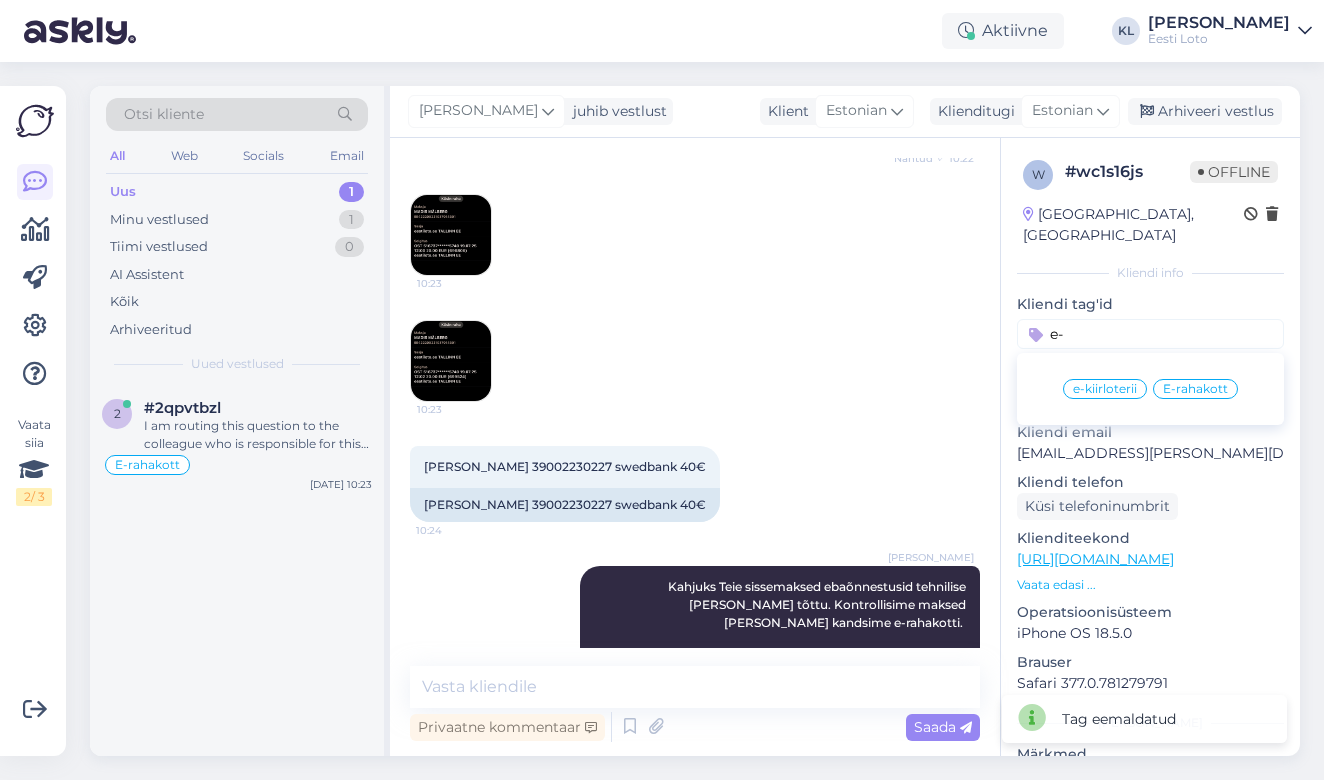 type on "e-" 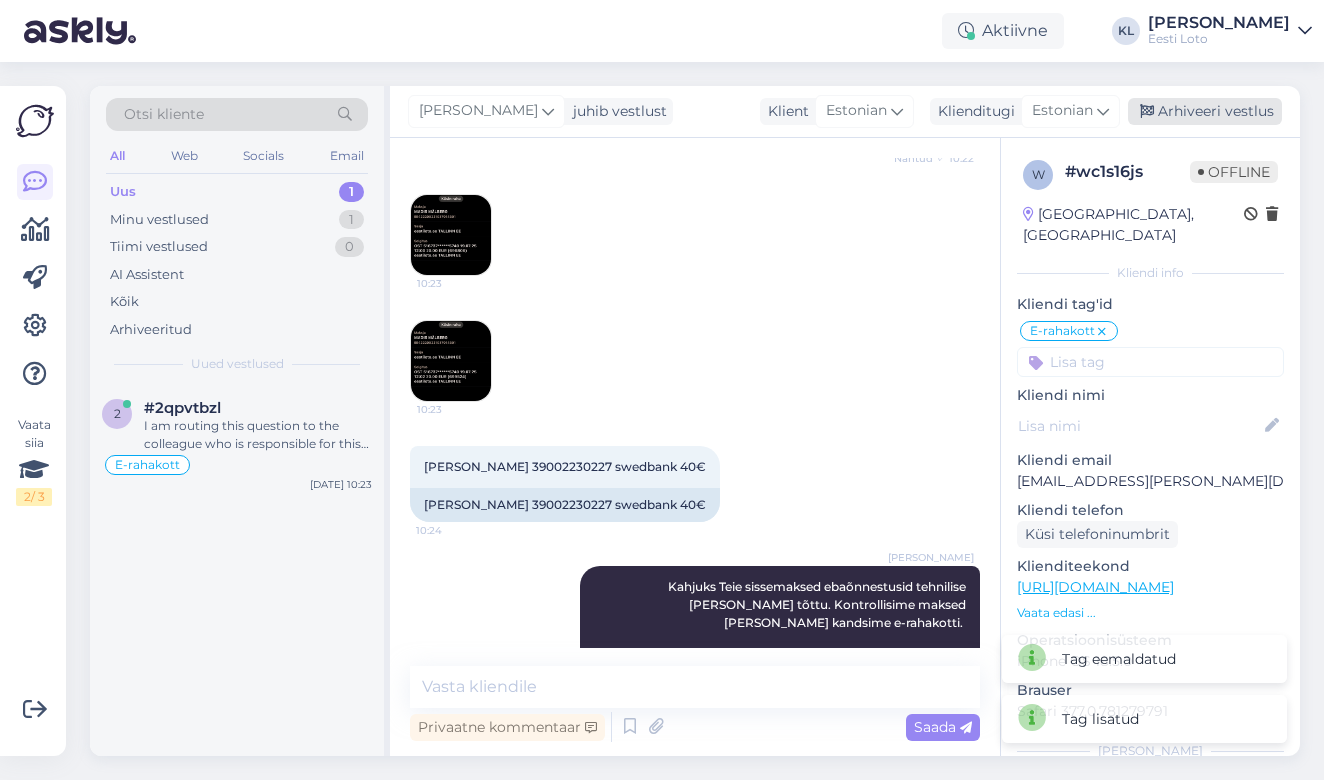 click on "Arhiveeri vestlus" at bounding box center (1205, 111) 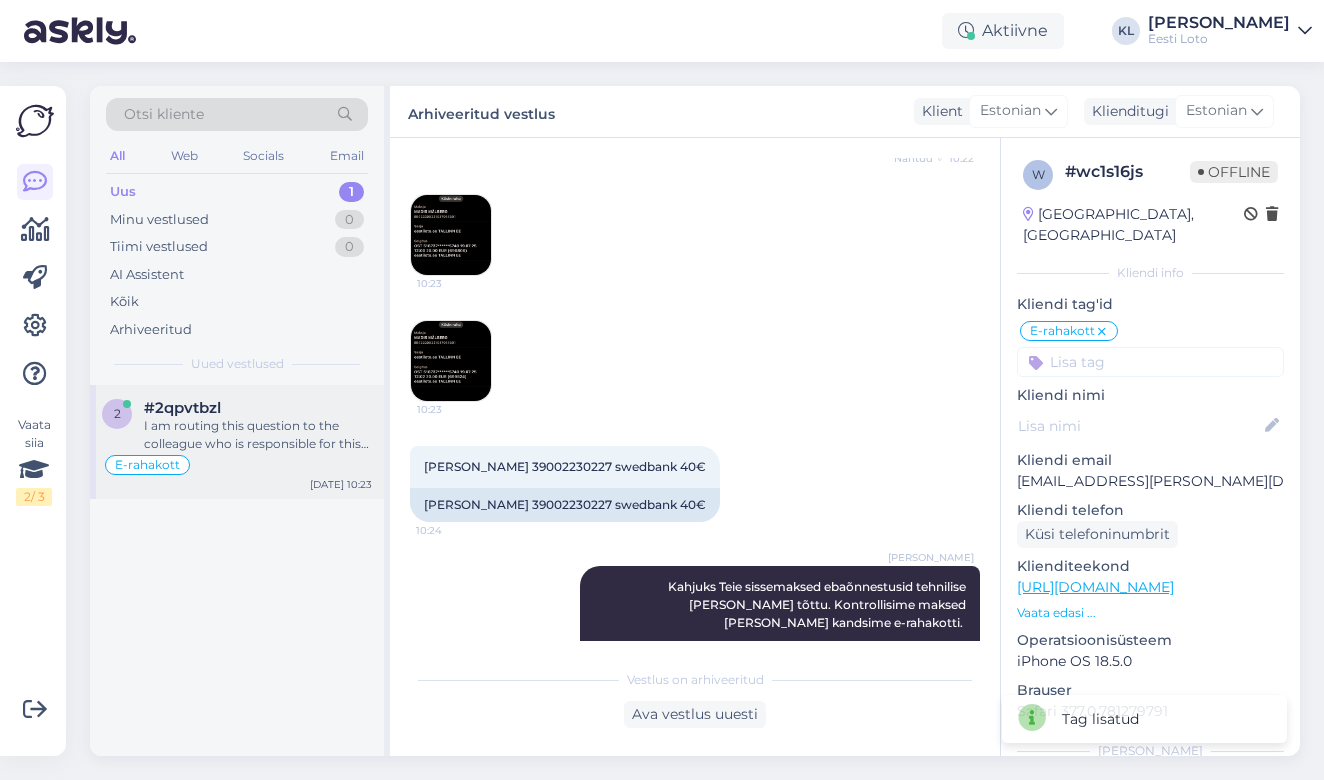 click on "I am routing this question to the colleague who is responsible for this topic. The reply might take a bit. But it’ll be saved here for you to read later." at bounding box center (258, 435) 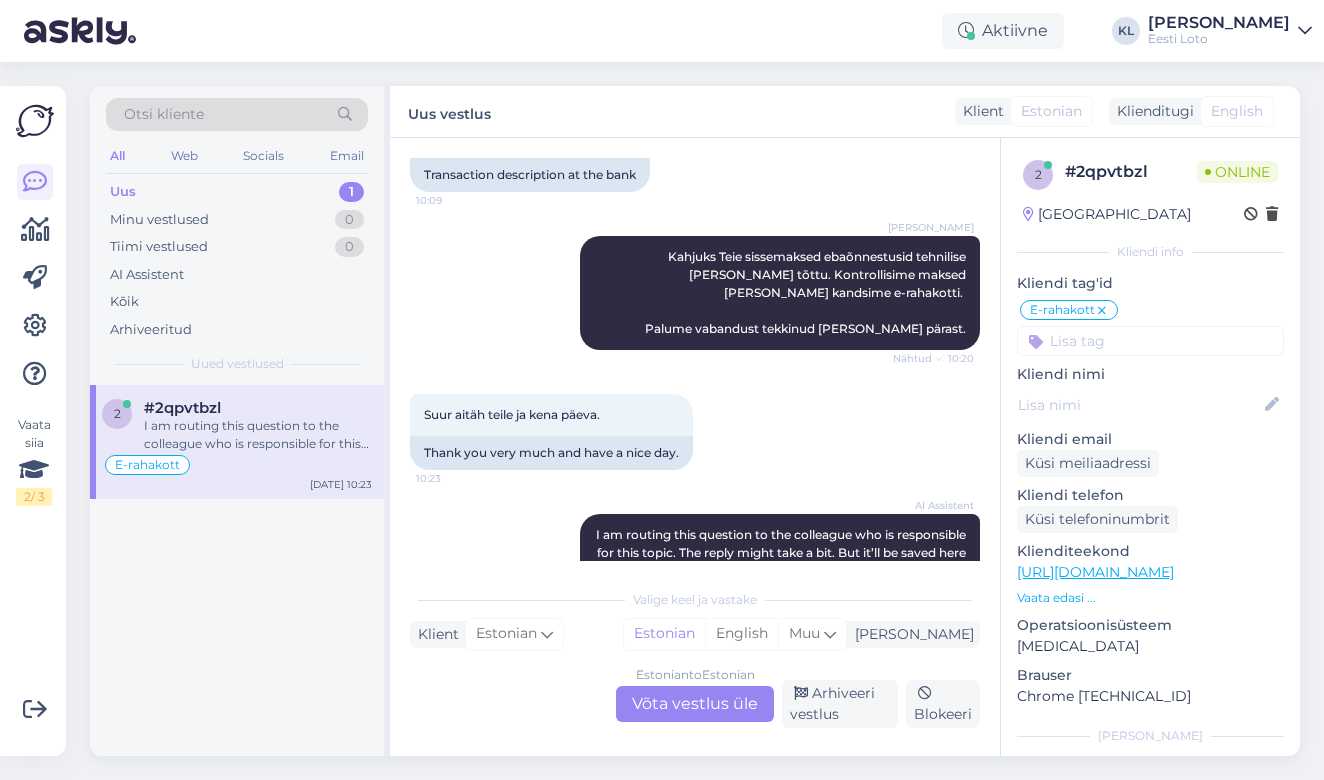 scroll, scrollTop: 989, scrollLeft: 0, axis: vertical 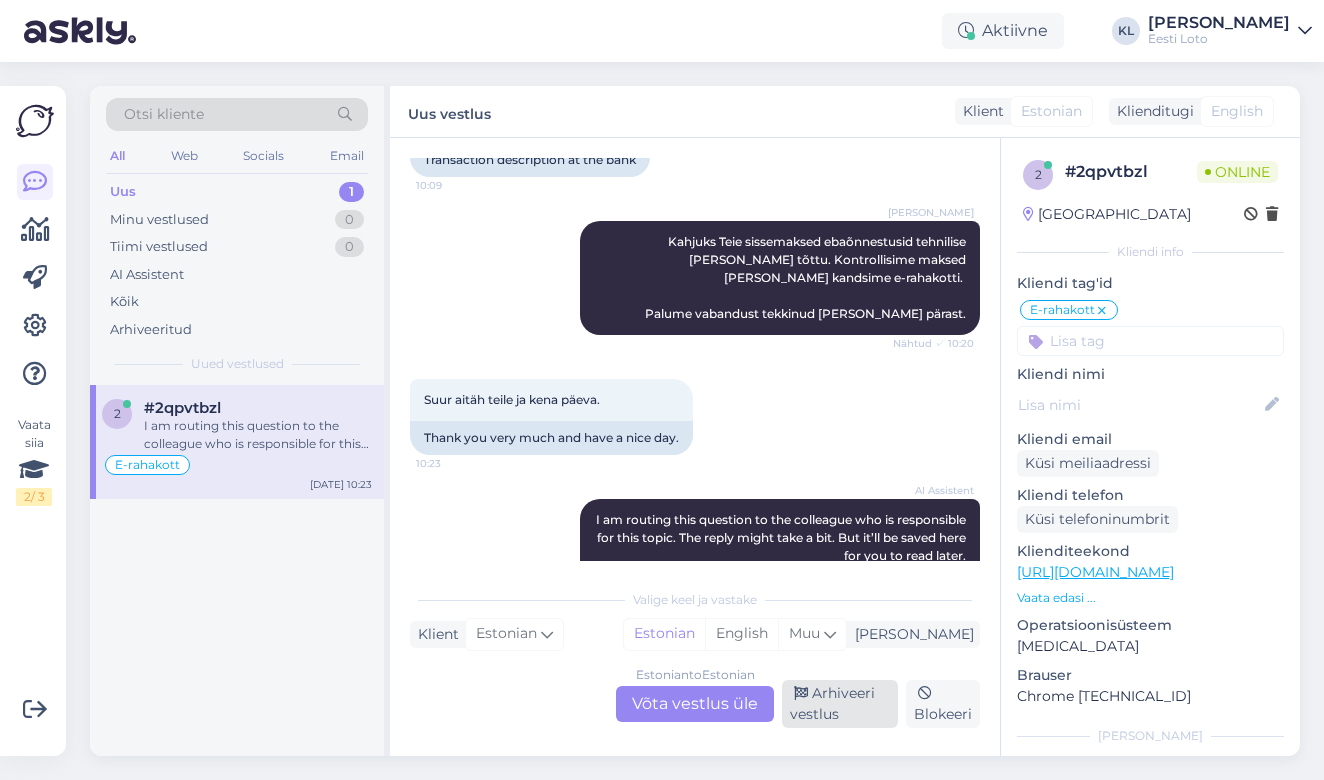 click on "Arhiveeri vestlus" at bounding box center [840, 704] 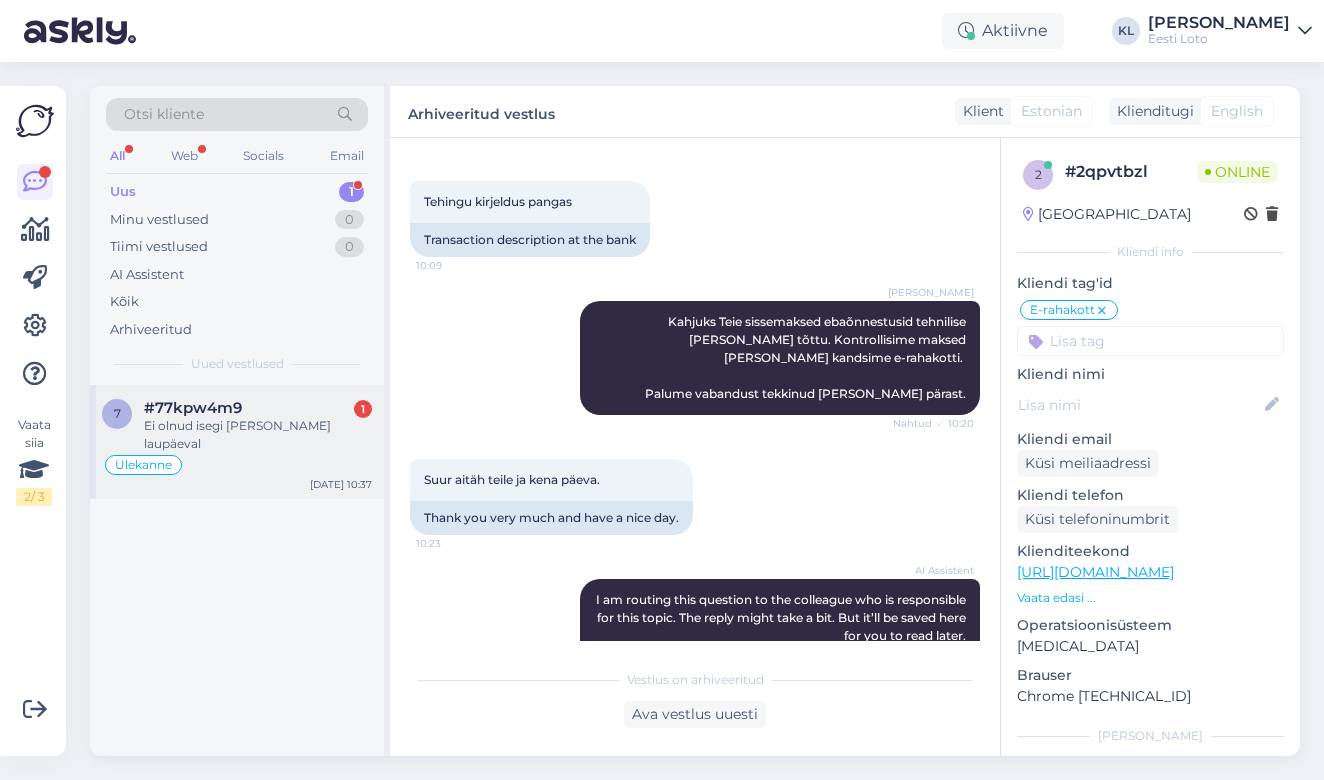 click on "#77kpw4m9 1" at bounding box center [258, 408] 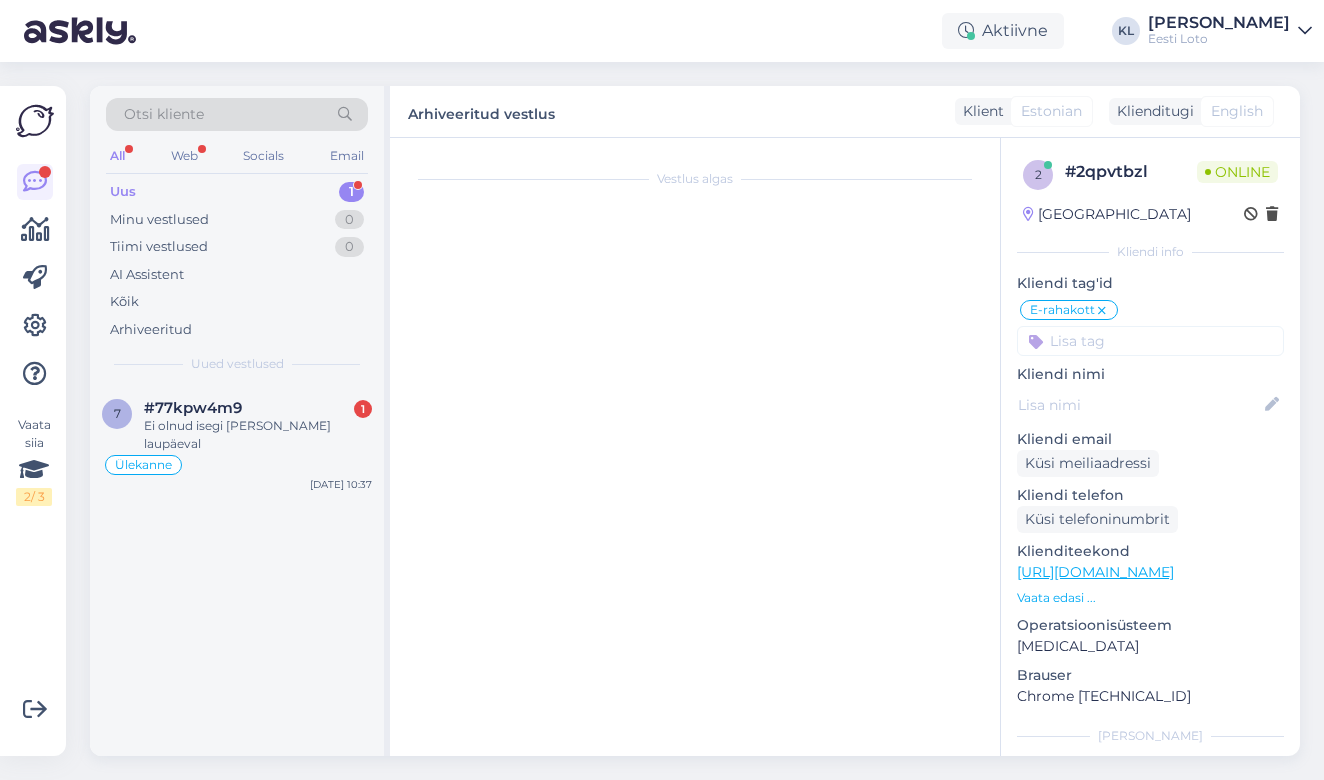 scroll, scrollTop: 1487, scrollLeft: 0, axis: vertical 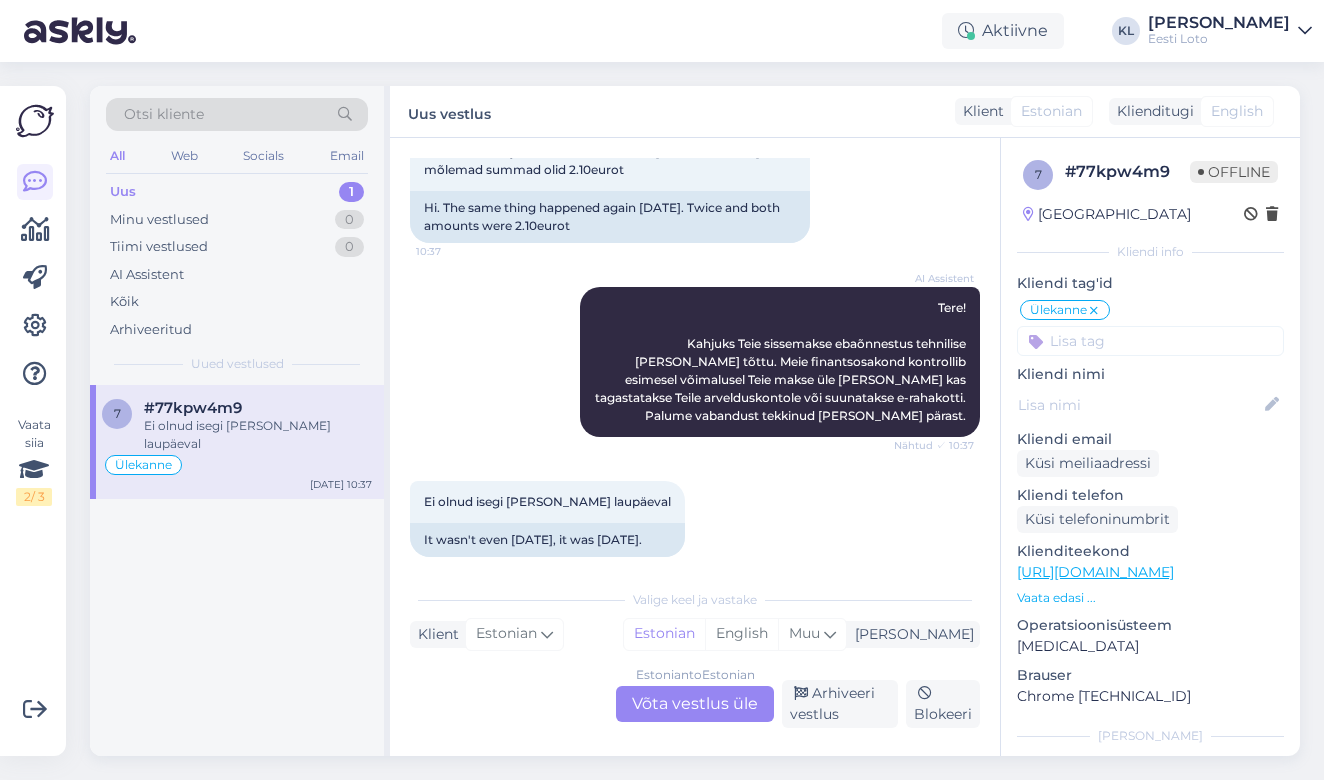 click on "Estonian  to  Estonian Võta vestlus üle" at bounding box center [695, 704] 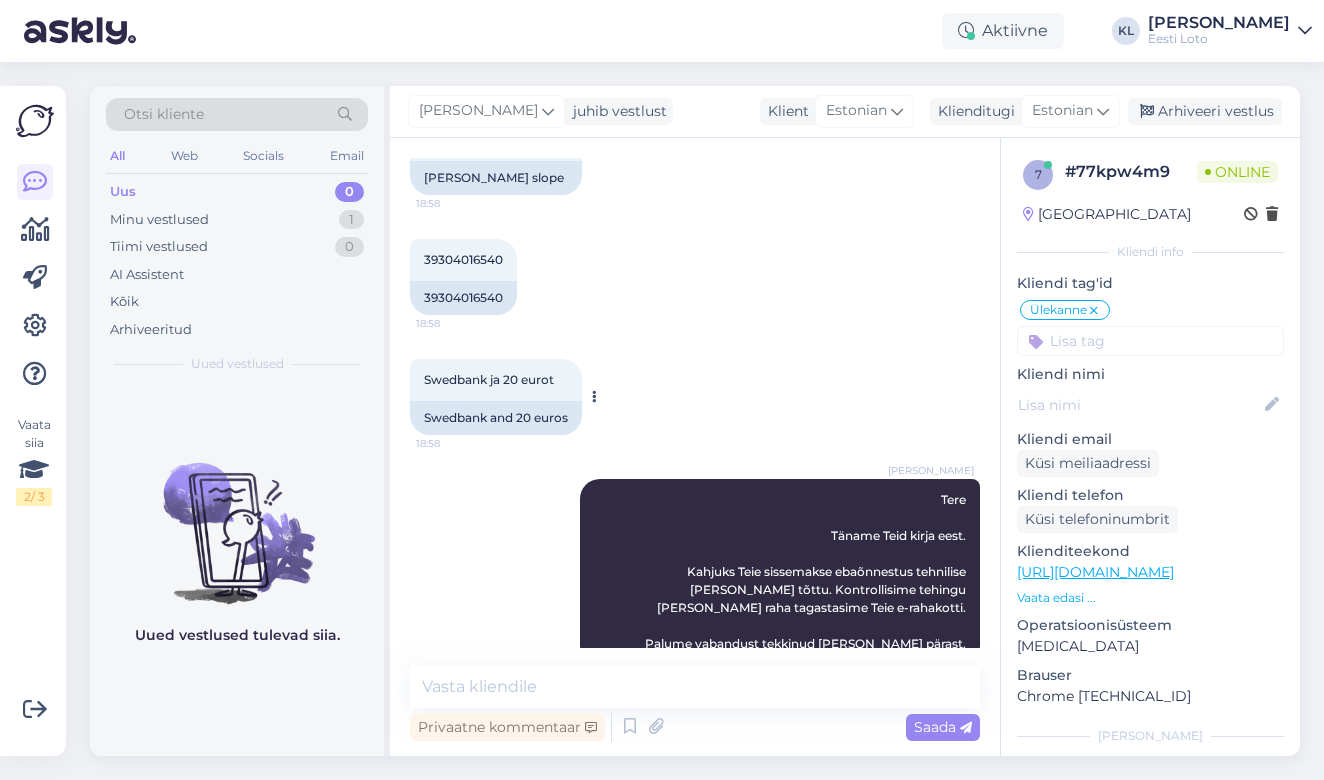 scroll, scrollTop: 866, scrollLeft: 0, axis: vertical 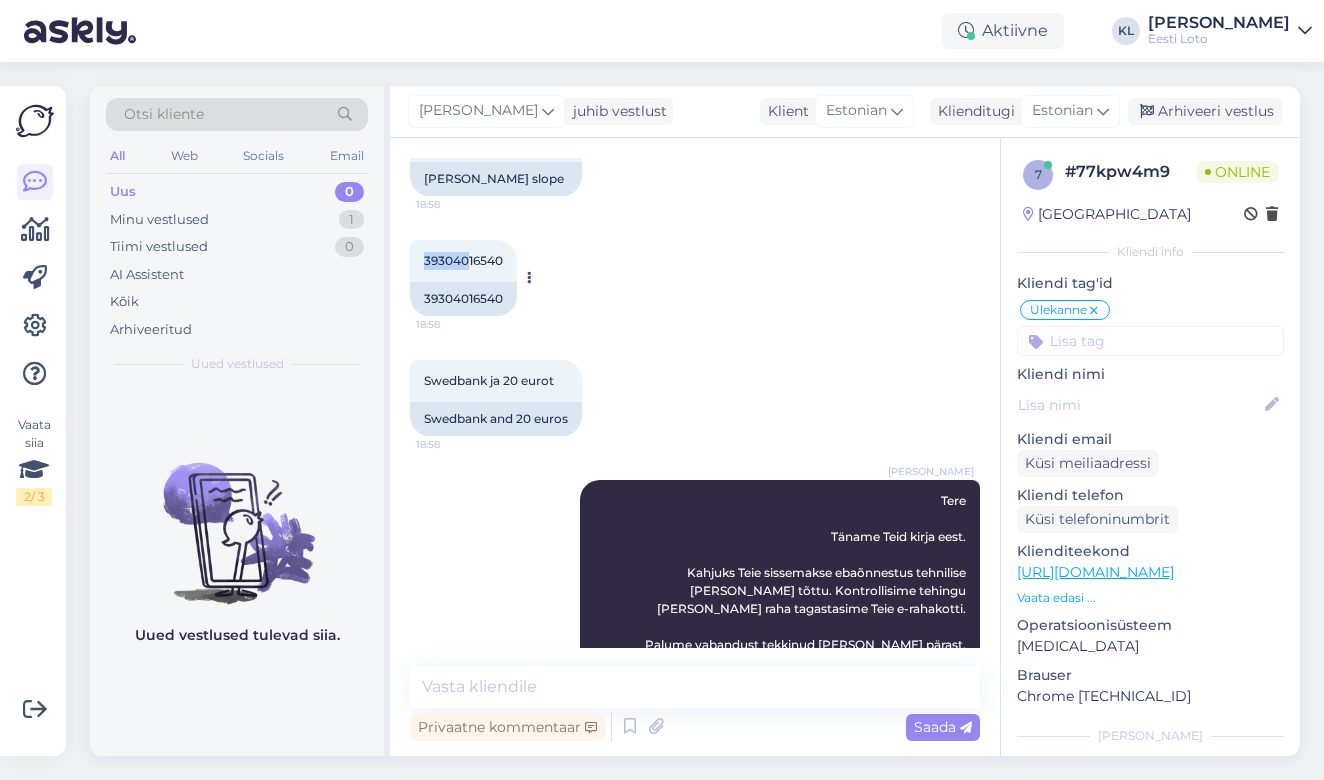 click on "39304016540 18:58" at bounding box center (463, 261) 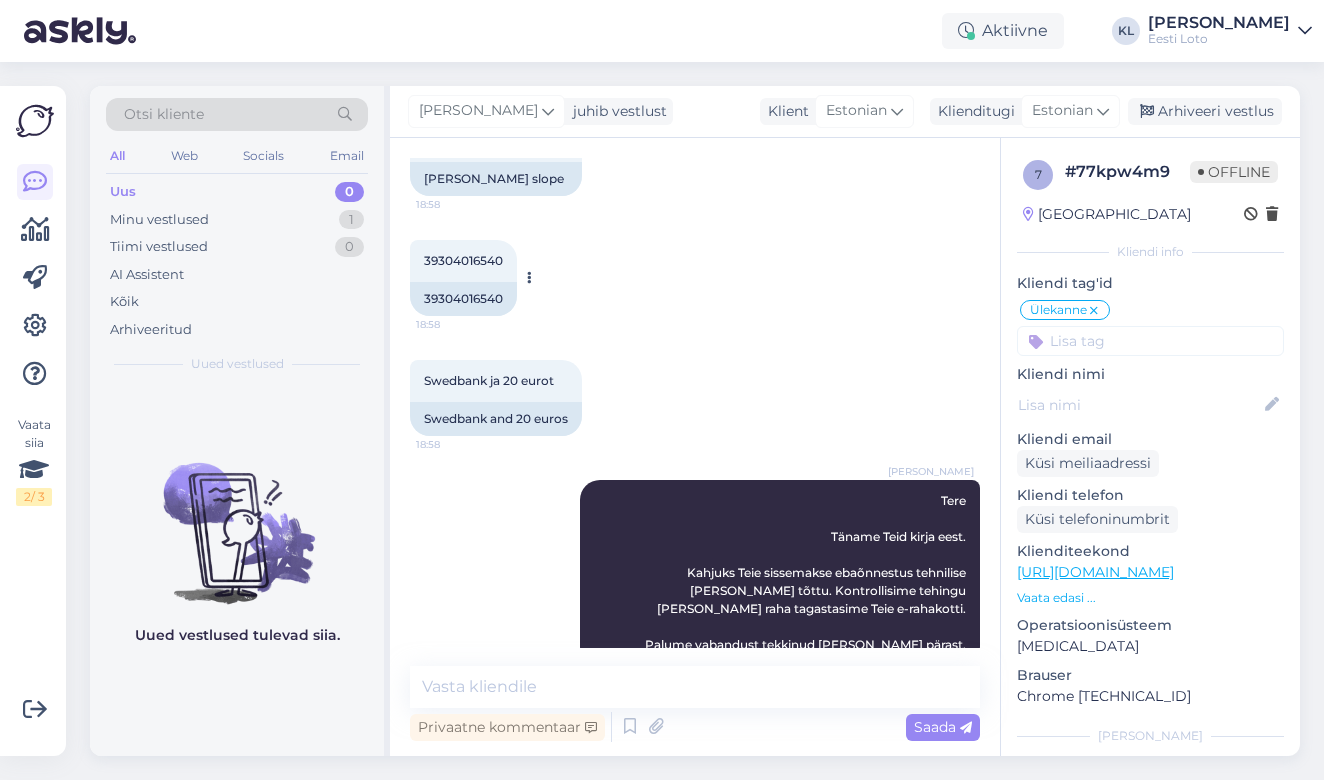 click on "39304016540" at bounding box center [463, 260] 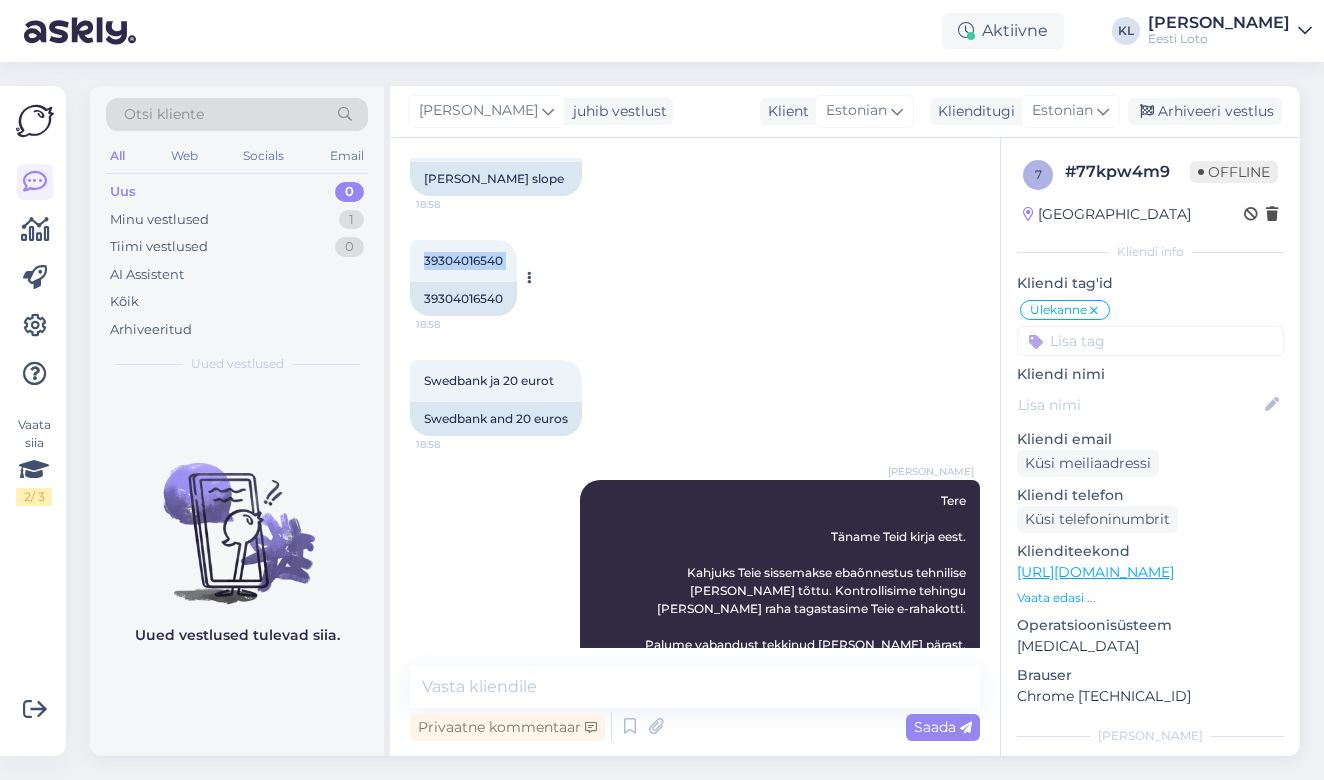 click on "39304016540" at bounding box center [463, 260] 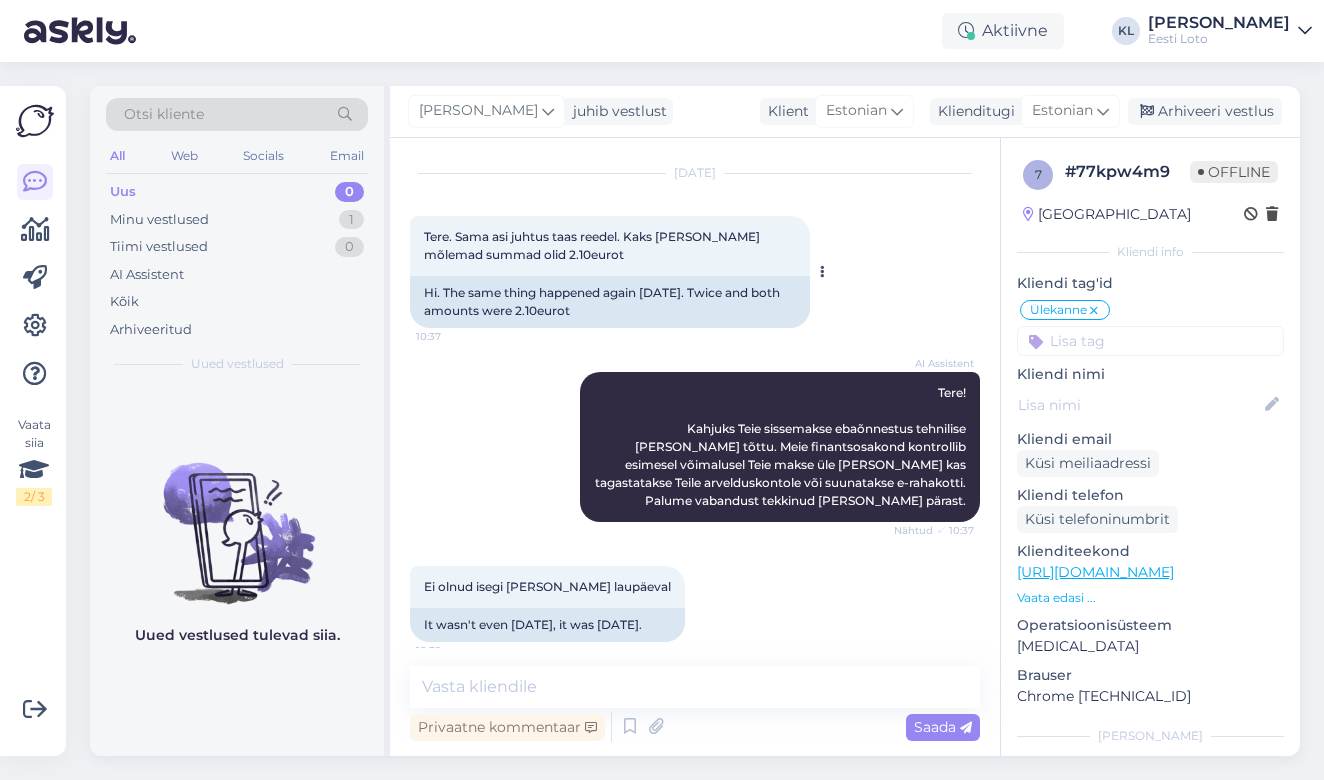 scroll, scrollTop: 1400, scrollLeft: 0, axis: vertical 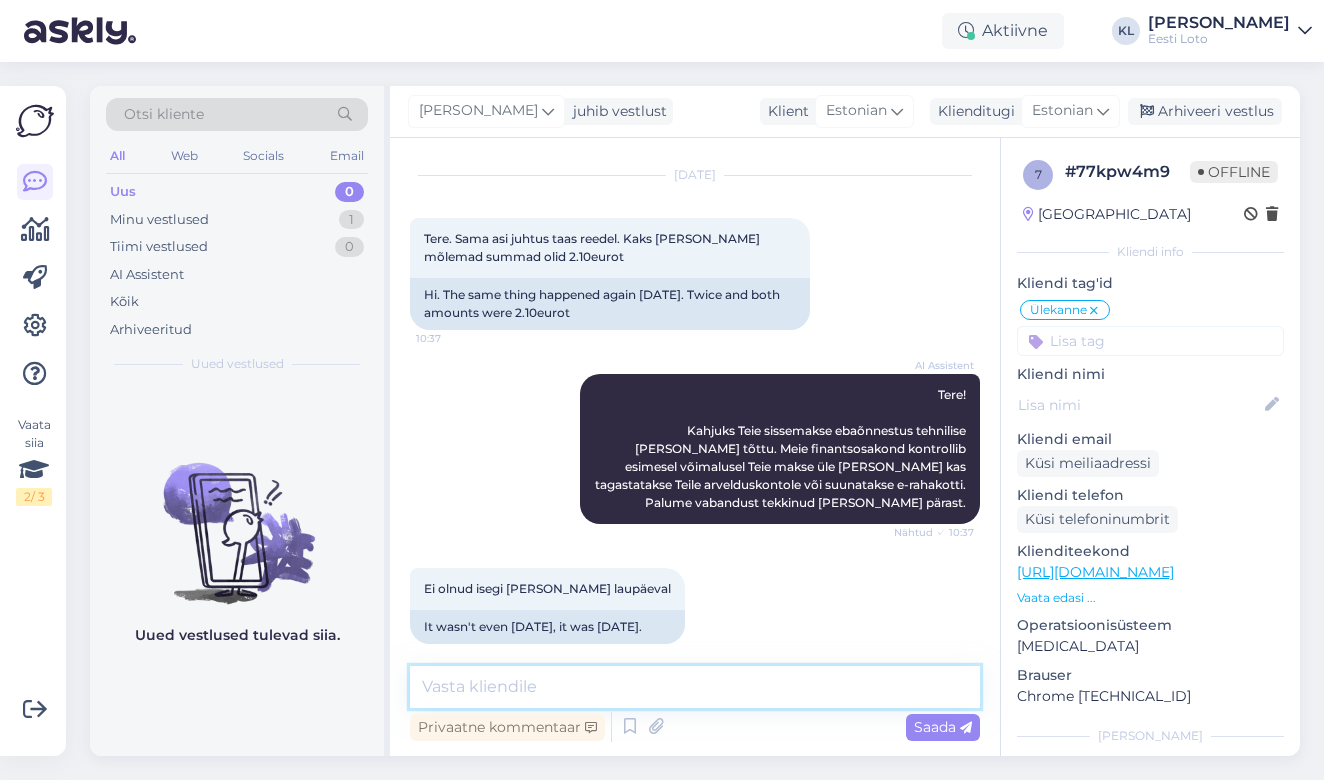 click at bounding box center [695, 687] 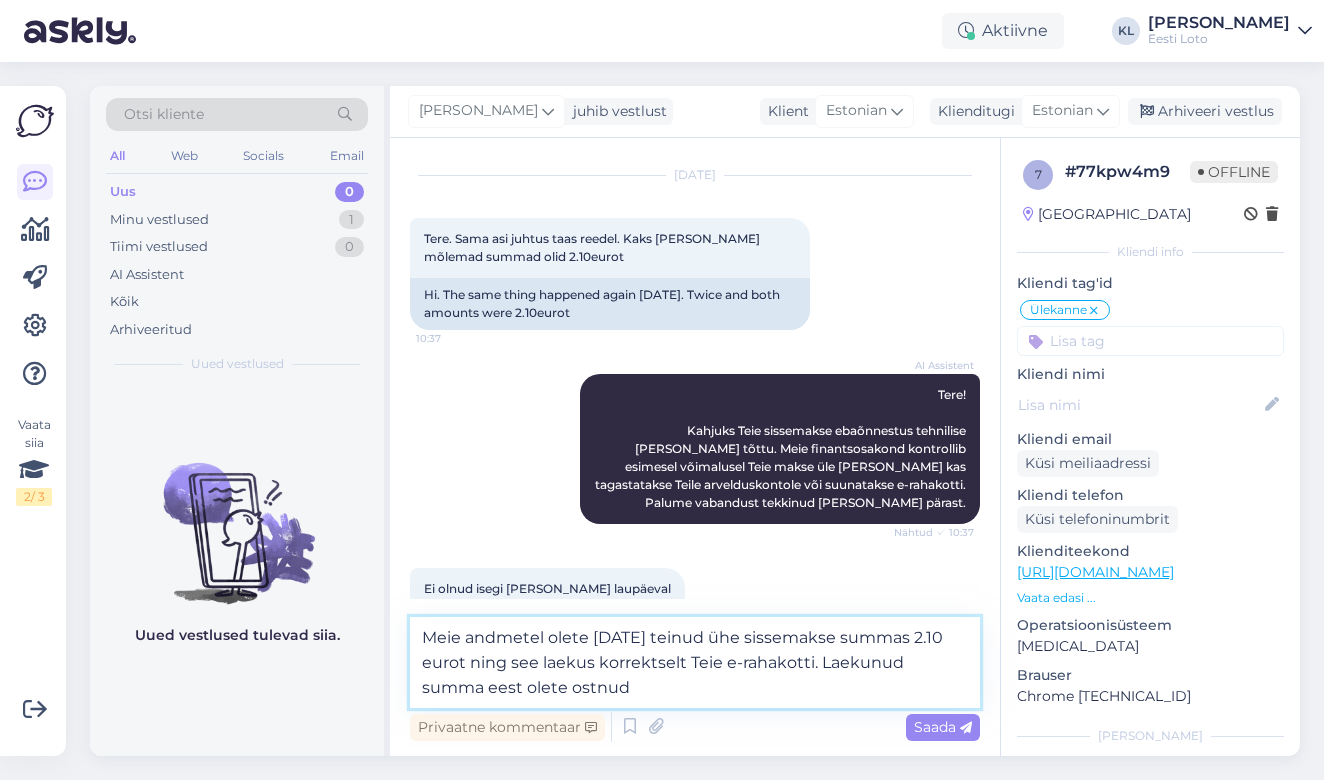 type on "Meie andmetel olete [DATE] teinud ühe sissemakse summas 2.10 eurot ning see laekus korrektselt Teie e-rahakotti. Laekunud summa eest olete ostnud" 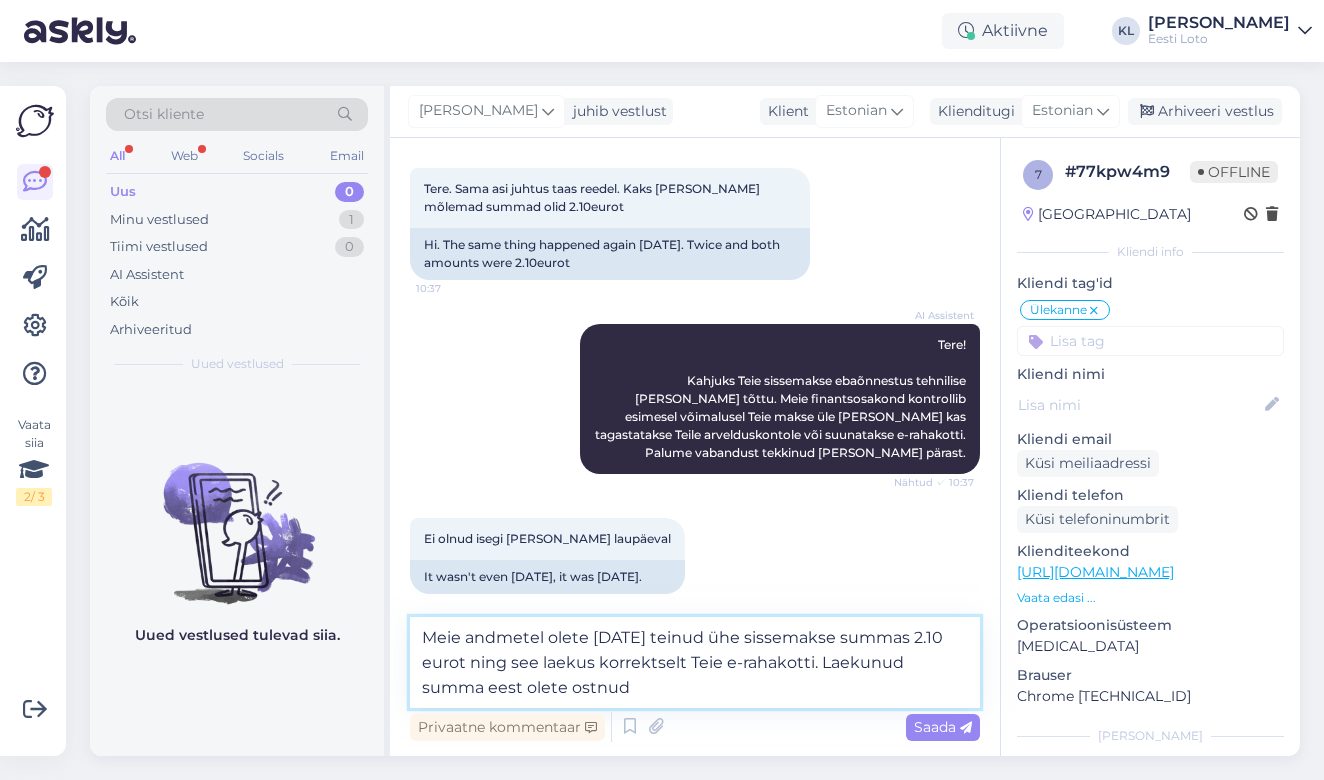 scroll, scrollTop: 1449, scrollLeft: 0, axis: vertical 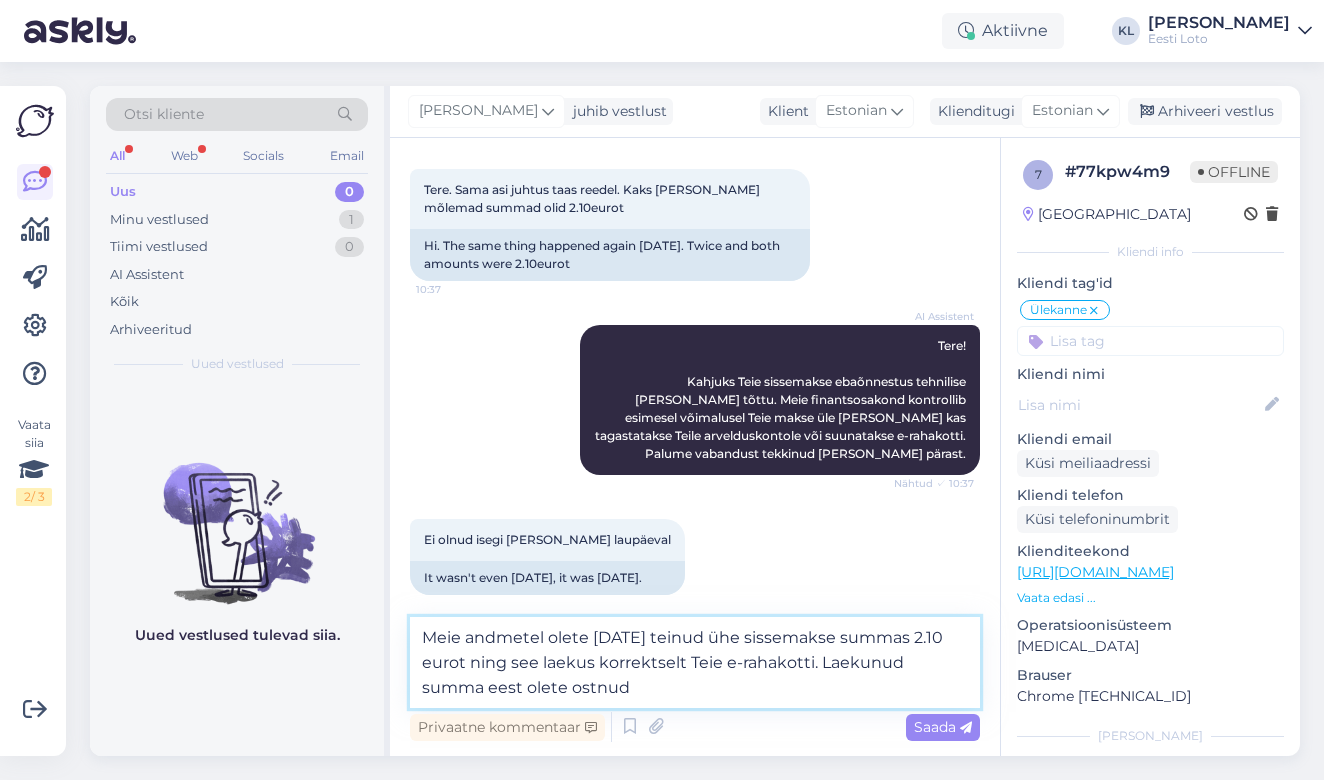 drag, startPoint x: 590, startPoint y: 693, endPoint x: 266, endPoint y: 618, distance: 332.5673 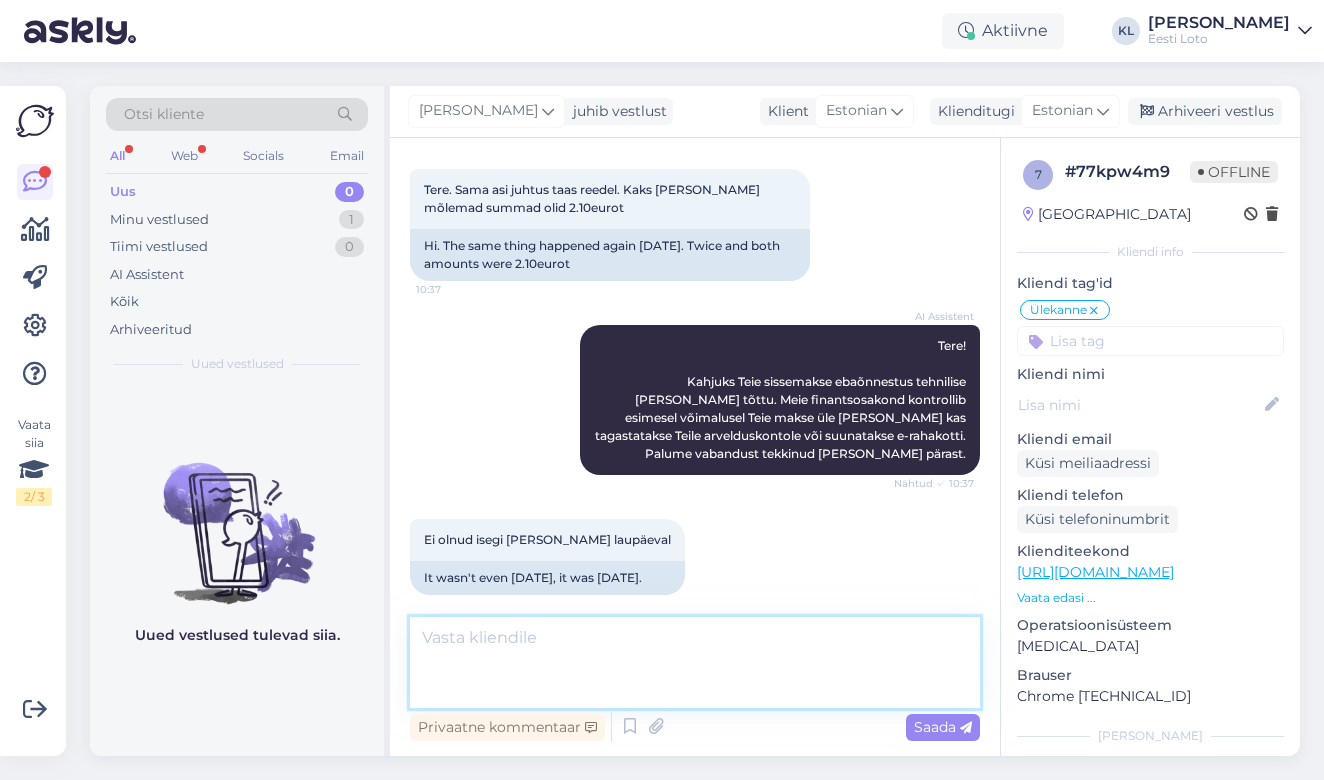 scroll, scrollTop: 1400, scrollLeft: 0, axis: vertical 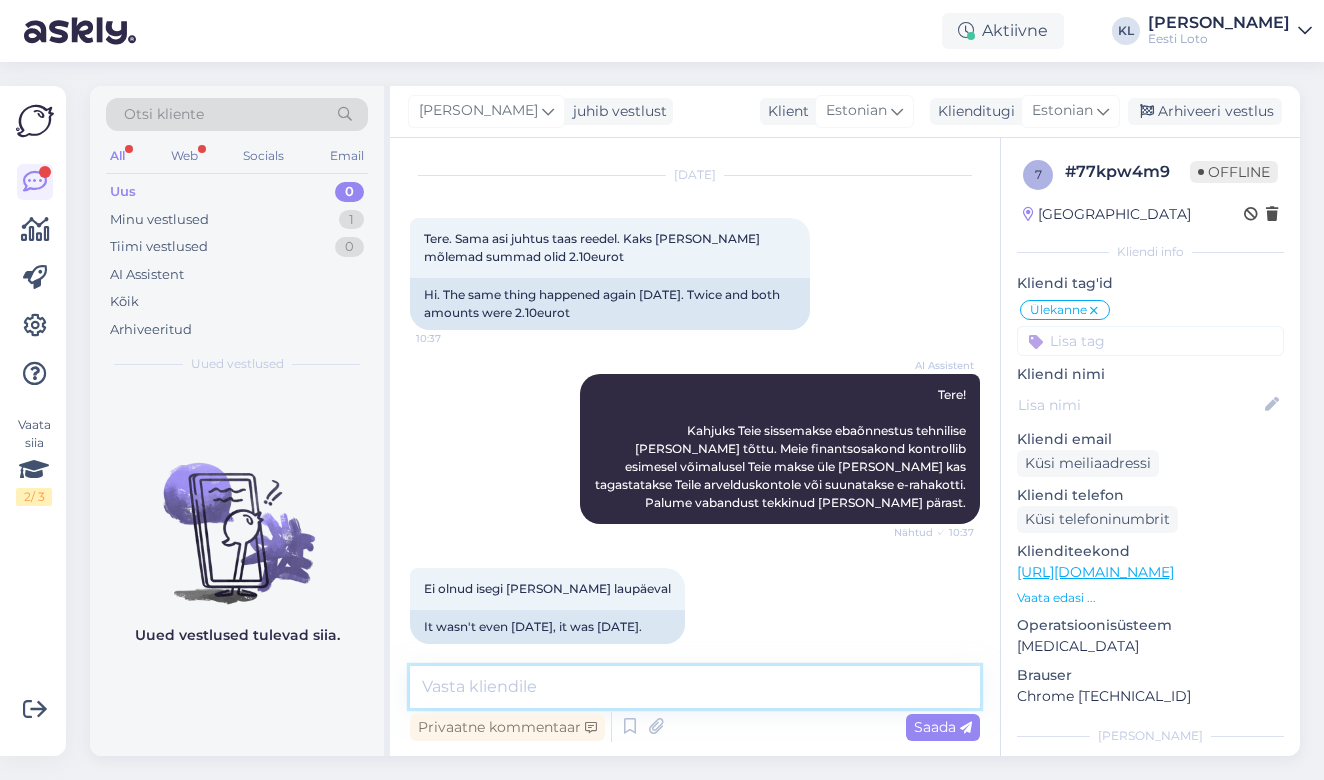 paste on "Kahjuks Teie sissemakse ebaõnnestus tehnilise [PERSON_NAME] tõttu. Kontrollisime makse [PERSON_NAME] kandsime e-rahakotti.
Palume vabandust tekkinud [PERSON_NAME] pärast." 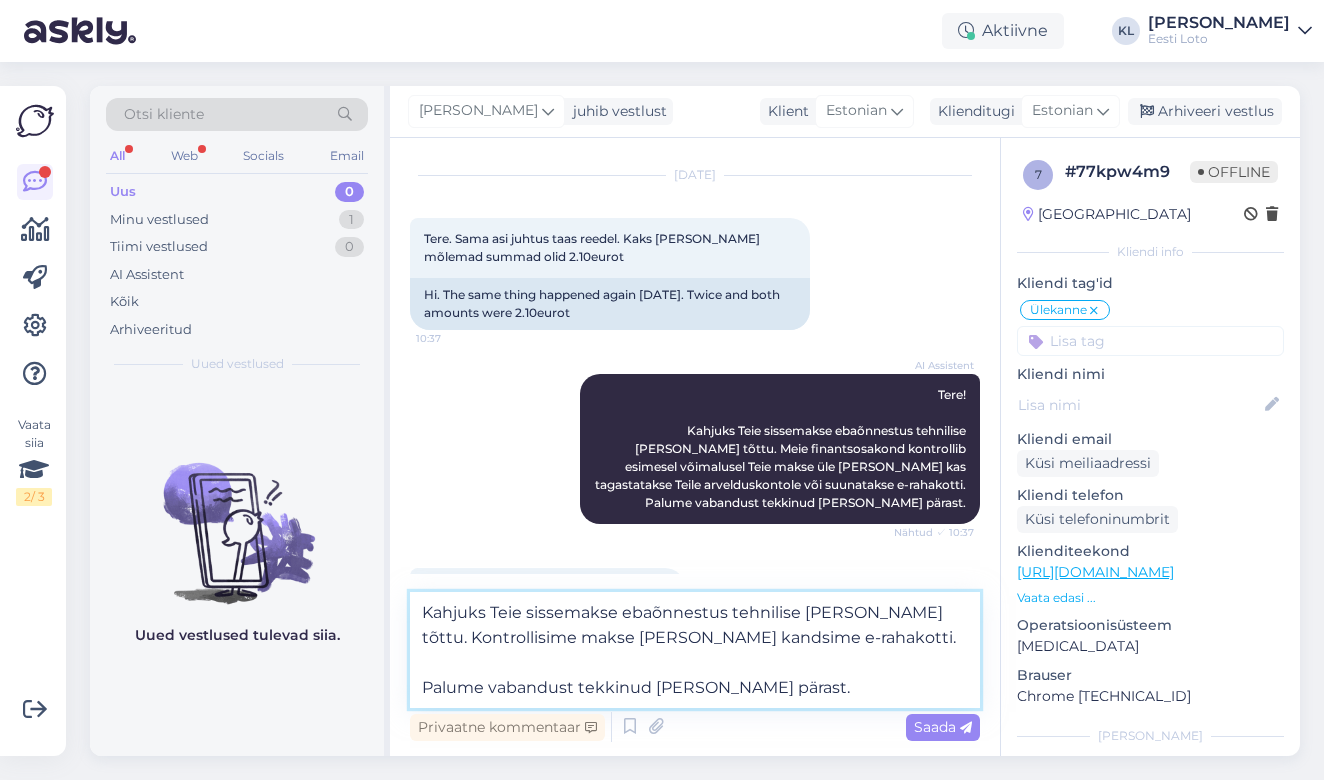 click on "Kahjuks Teie sissemakse ebaõnnestus tehnilise [PERSON_NAME] tõttu. Kontrollisime makse [PERSON_NAME] kandsime e-rahakotti.
Palume vabandust tekkinud [PERSON_NAME] pärast." at bounding box center (695, 650) 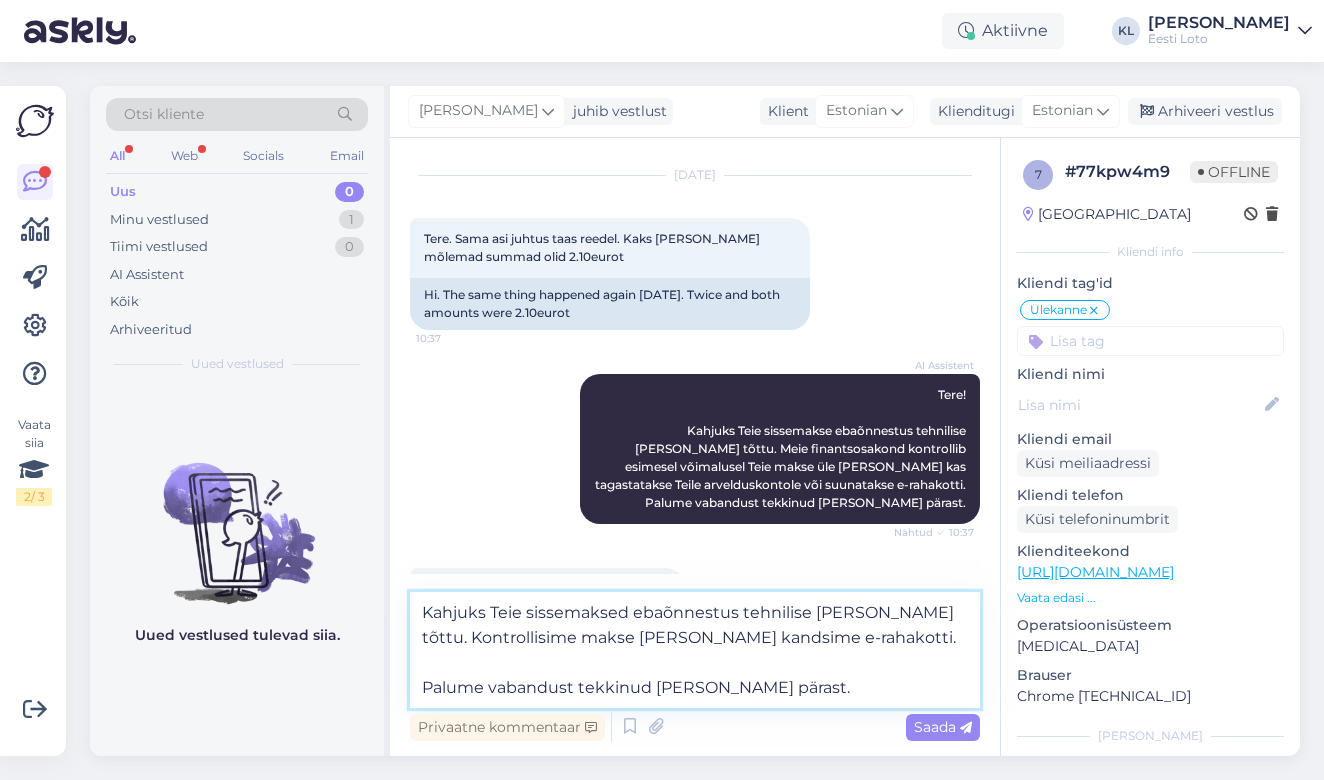 click on "Kahjuks Teie sissemaksed ebaõnnestus tehnilise [PERSON_NAME] tõttu. Kontrollisime makse [PERSON_NAME] kandsime e-rahakotti.
Palume vabandust tekkinud [PERSON_NAME] pärast." at bounding box center (695, 650) 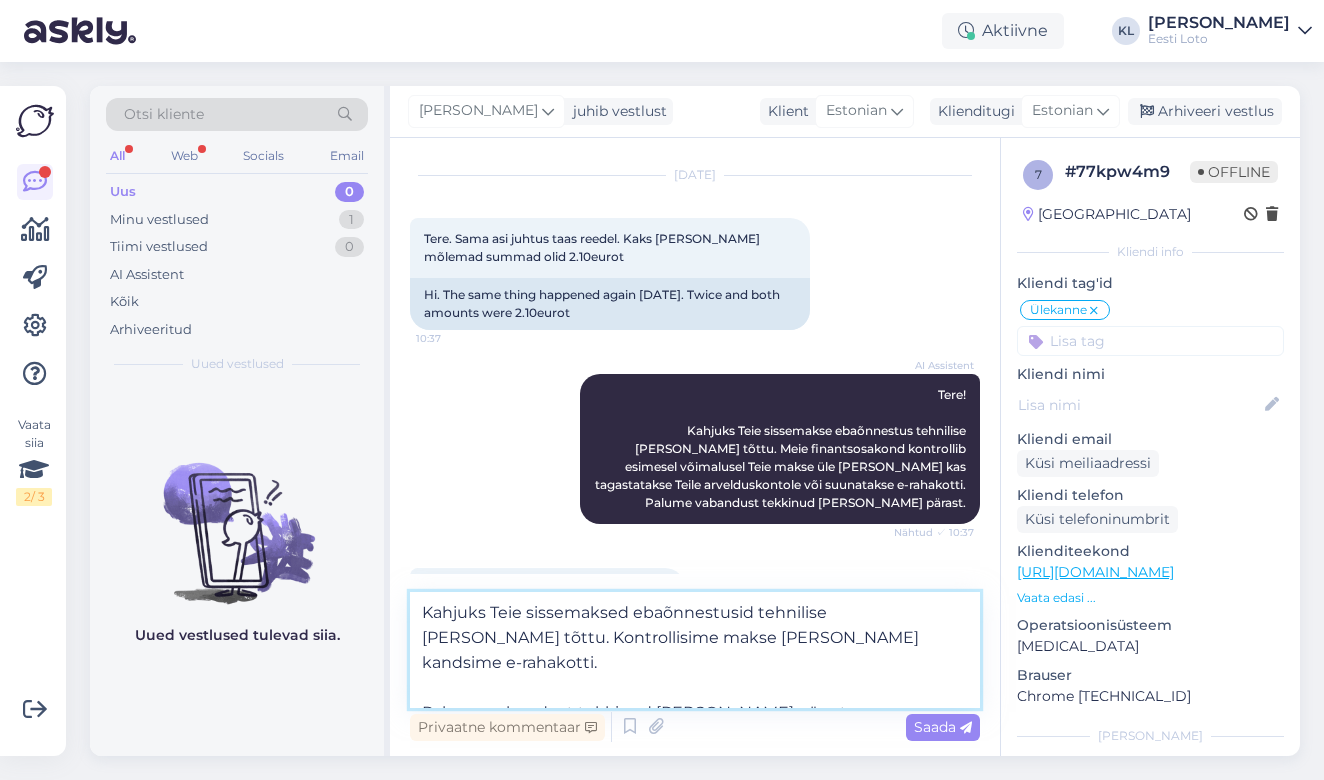 click on "Kahjuks Teie sissemaksed ebaõnnestusid tehnilise [PERSON_NAME] tõttu. Kontrollisime makse [PERSON_NAME] kandsime e-rahakotti.
Palume vabandust tekkinud [PERSON_NAME] pärast." at bounding box center [695, 650] 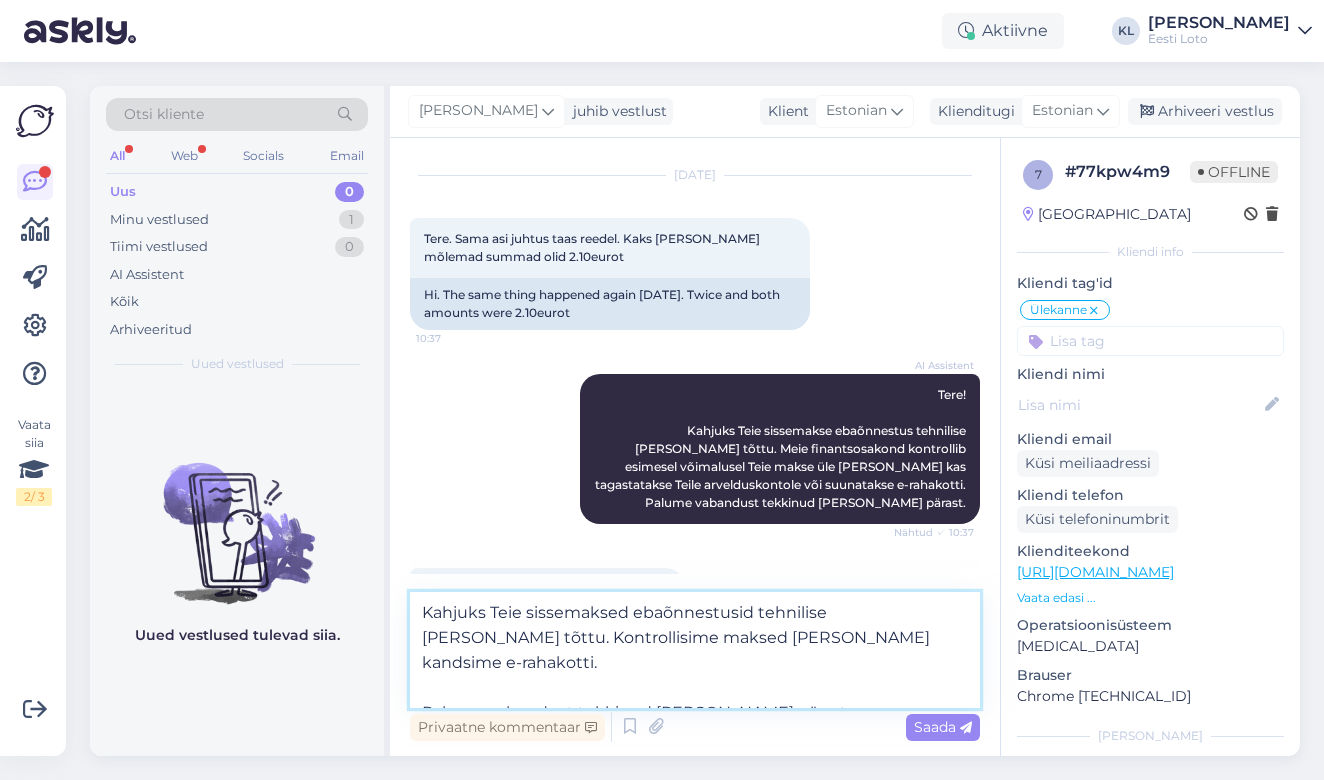 click on "Kahjuks Teie sissemaksed ebaõnnestusid tehnilise [PERSON_NAME] tõttu. Kontrollisime maksed [PERSON_NAME] kandsime e-rahakotti.
Palume vabandust tekkinud [PERSON_NAME] pärast." at bounding box center [695, 650] 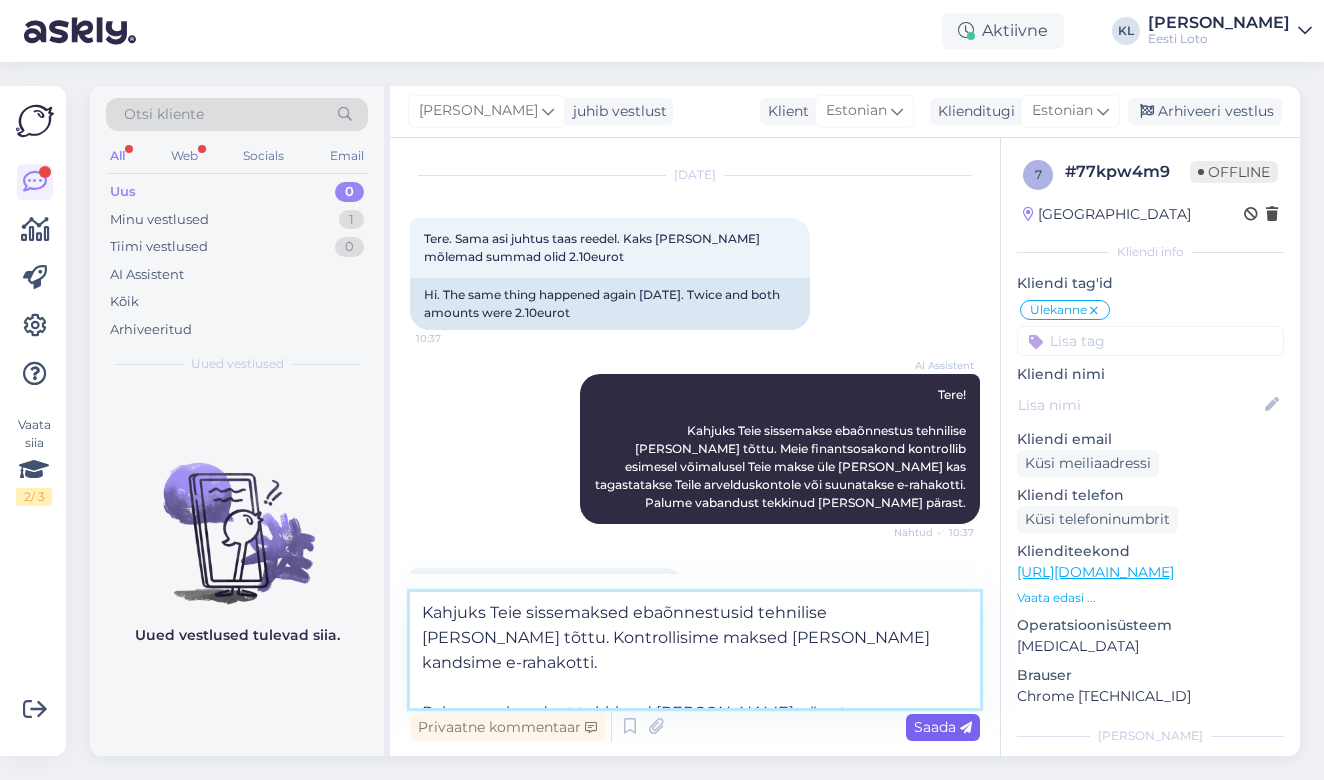 type on "Kahjuks Teie sissemaksed ebaõnnestusid tehnilise [PERSON_NAME] tõttu. Kontrollisime maksed [PERSON_NAME] kandsime e-rahakotti.
Palume vabandust tekkinud [PERSON_NAME] pärast." 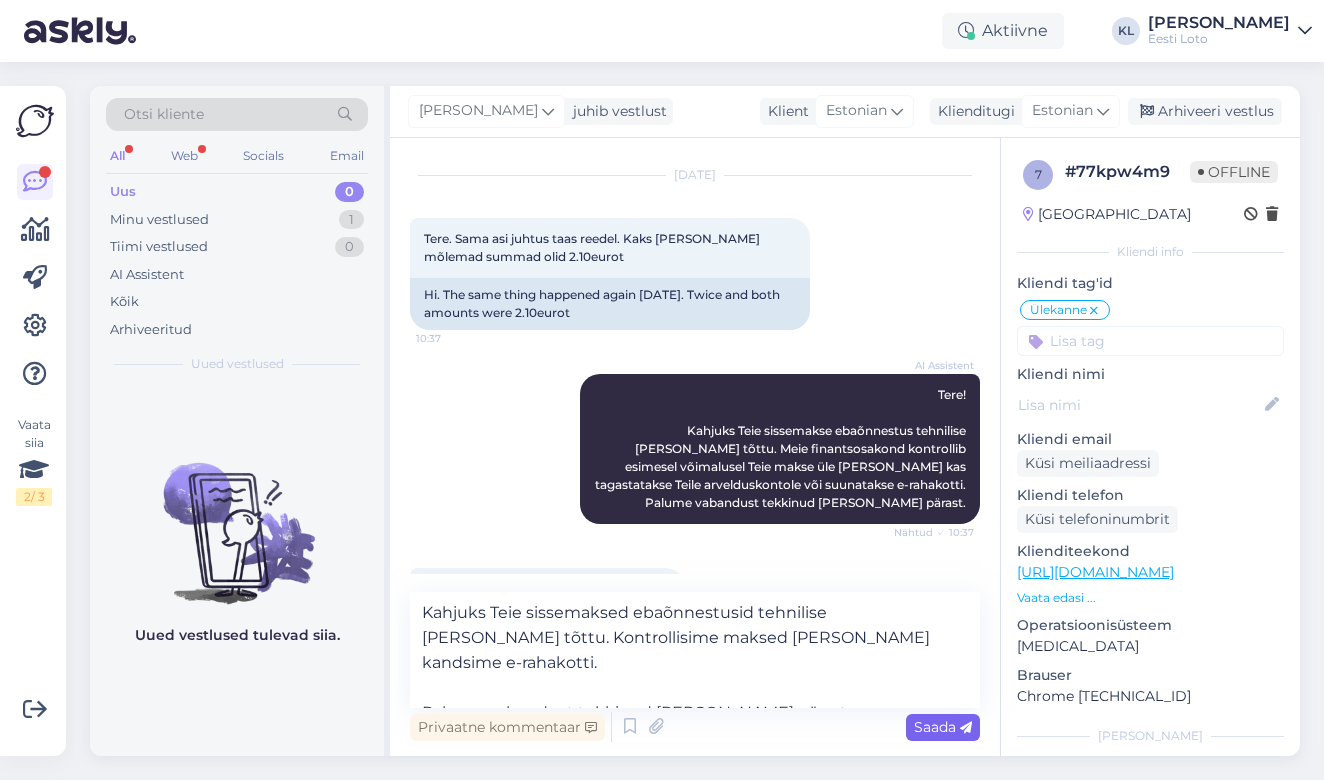 click on "Saada" at bounding box center [943, 727] 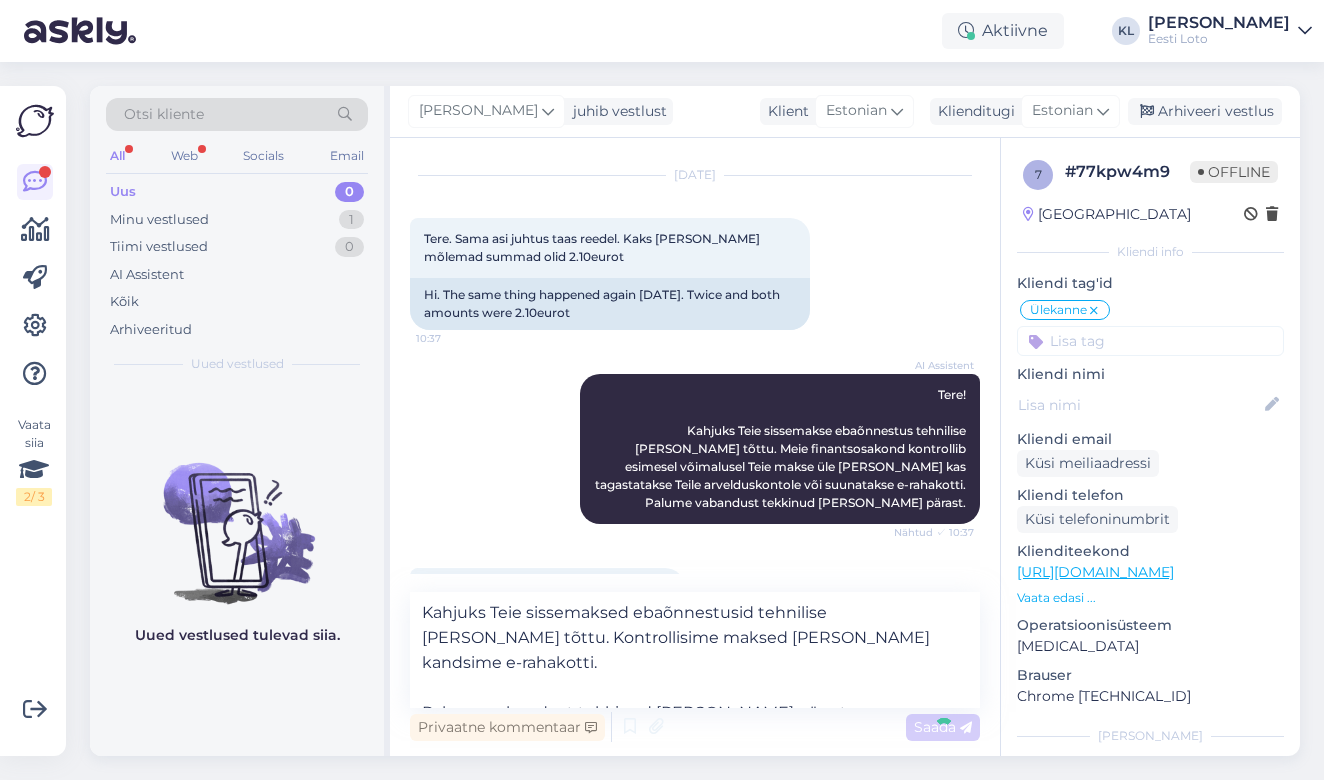type 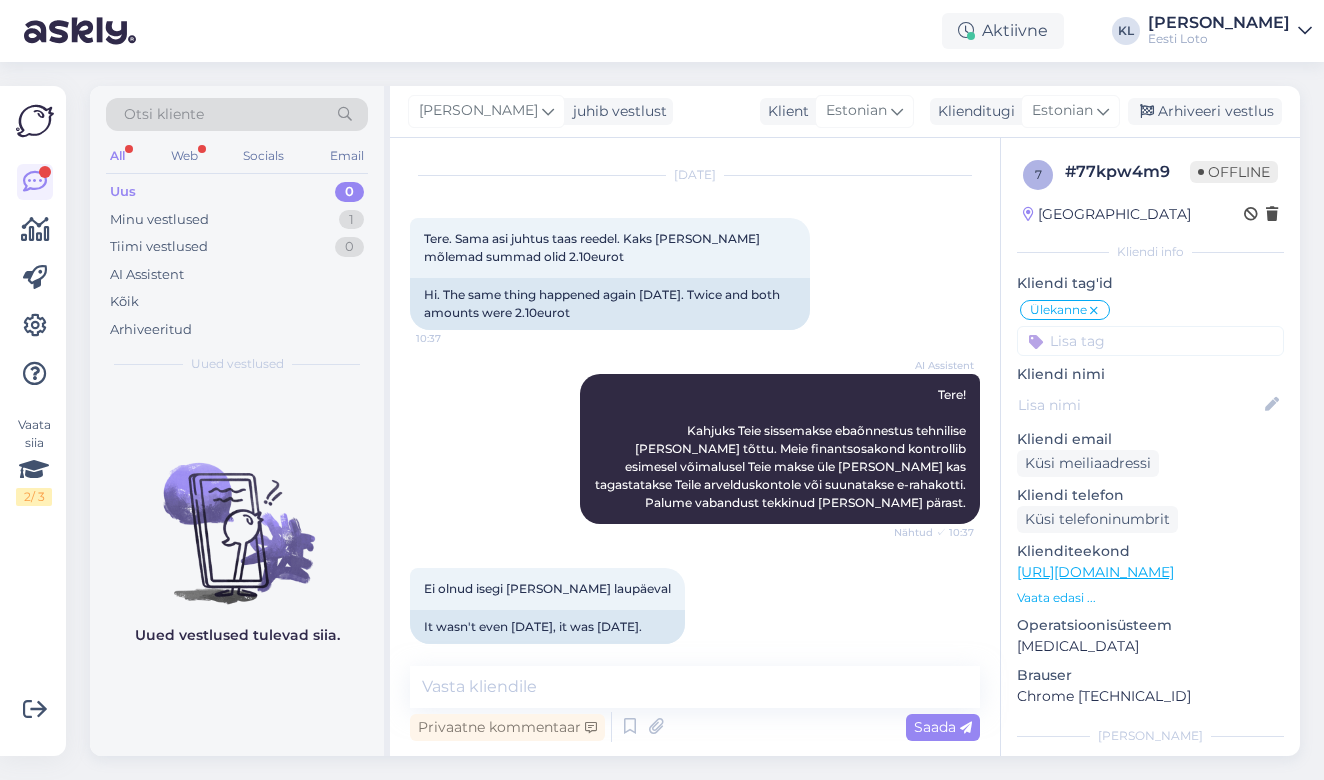 scroll, scrollTop: 1540, scrollLeft: 0, axis: vertical 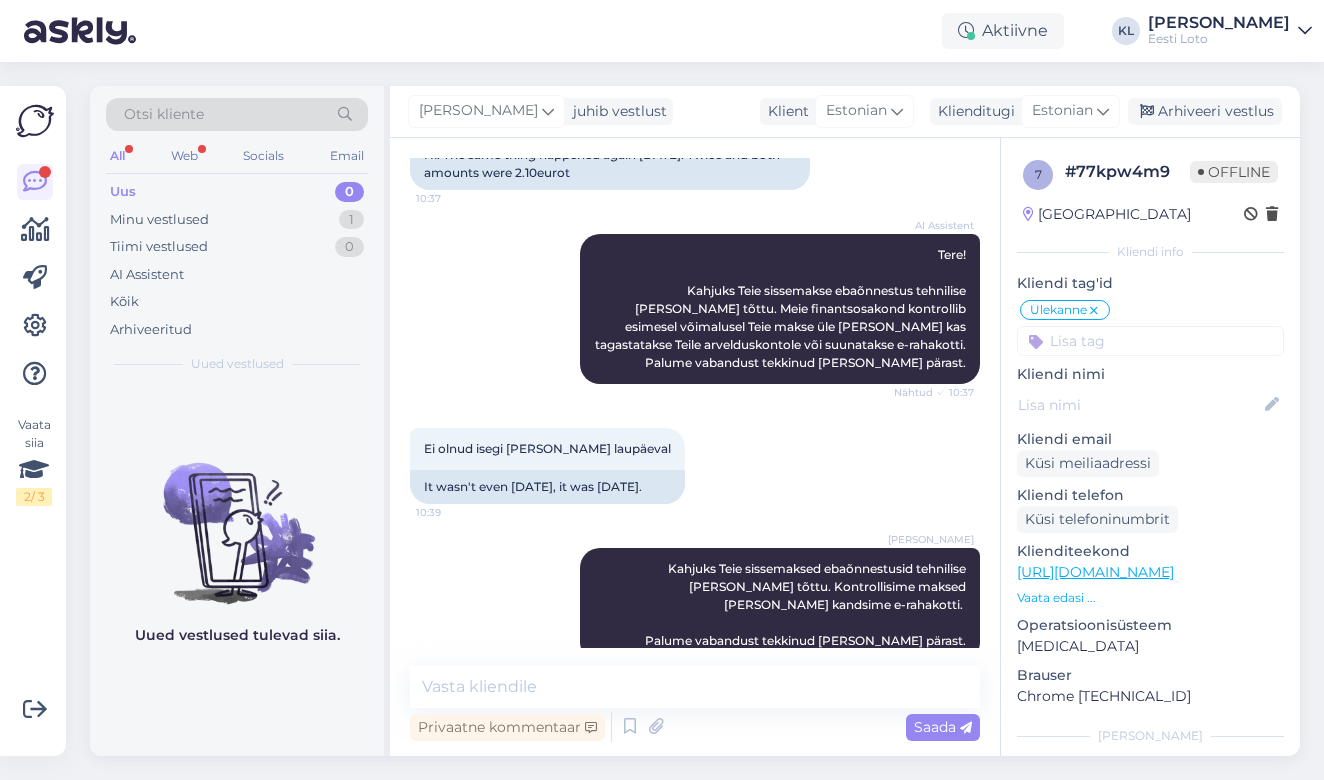 click at bounding box center [1094, 311] 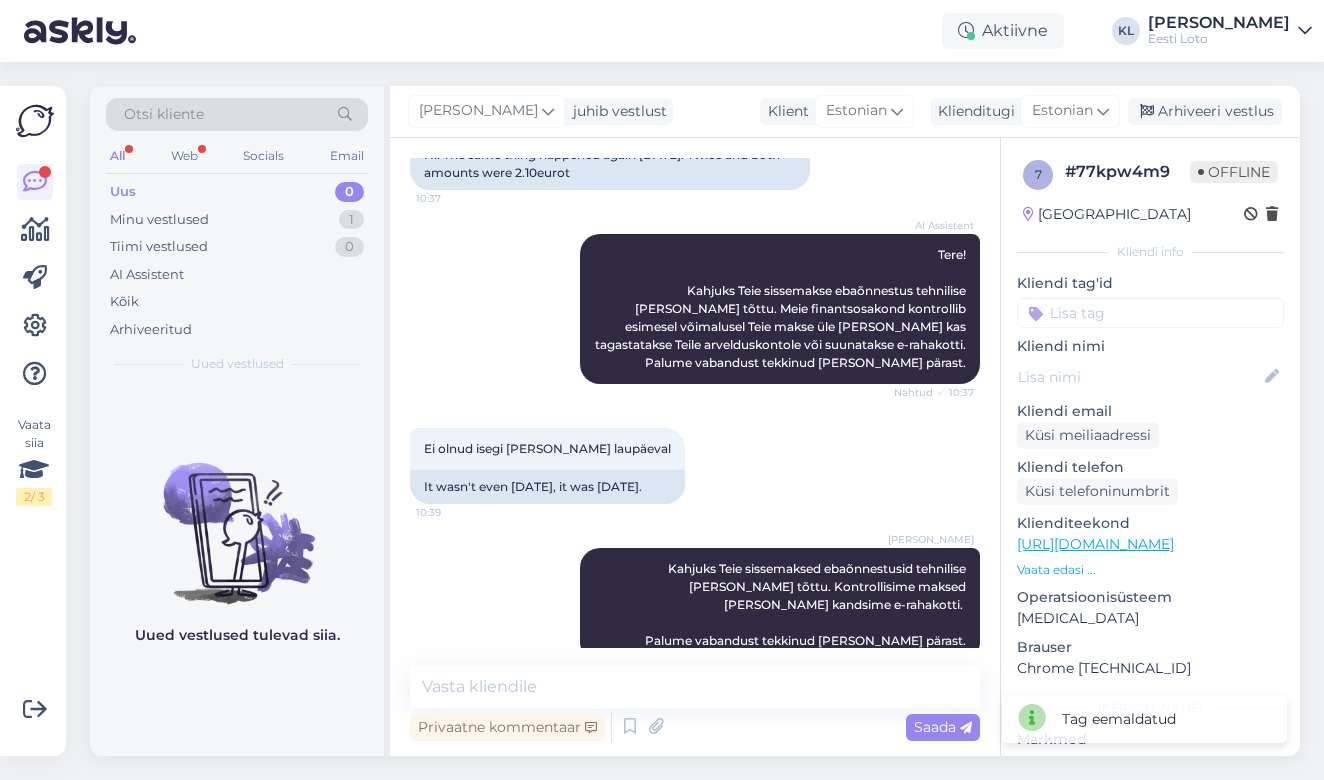 click on "7 # 77kpw4m9 Offline     [GEOGRAPHIC_DATA] Kliendi info Kliendi tag'id  AI-viga kiirloterii Püsitellimus Teavitused Lotosaade püsitellimus Võidufond ID-kaart Salasõnaga sisselogimine Pangalink M-loto Maksekaart Limiidid Loosimistulemused Keelte valik Asklys Smart-ID probleem Koduleht Mängukonto Lisaloos Pileti ostmine [PERSON_NAME] Smart-ID Statistika Pileti info ja kontroll Müügipunkt Ülekanne Tõenäosus Reeglid Mobiil-ID Tühistamine iban kinnitamine ostukorv e-kiirloterii Kasutajanimi ja salasõna E-rahakott  Kliendi nimi Kliendi email Küsi meiliaadressi Kliendi telefon Küsi telefoninumbrit Klienditeekond [URL][DOMAIN_NAME] Vaata edasi ... Operatsioonisüsteem [MEDICAL_DATA] [PERSON_NAME] Chrome [TECHNICAL_ID] [PERSON_NAME]" at bounding box center (1150, 552) 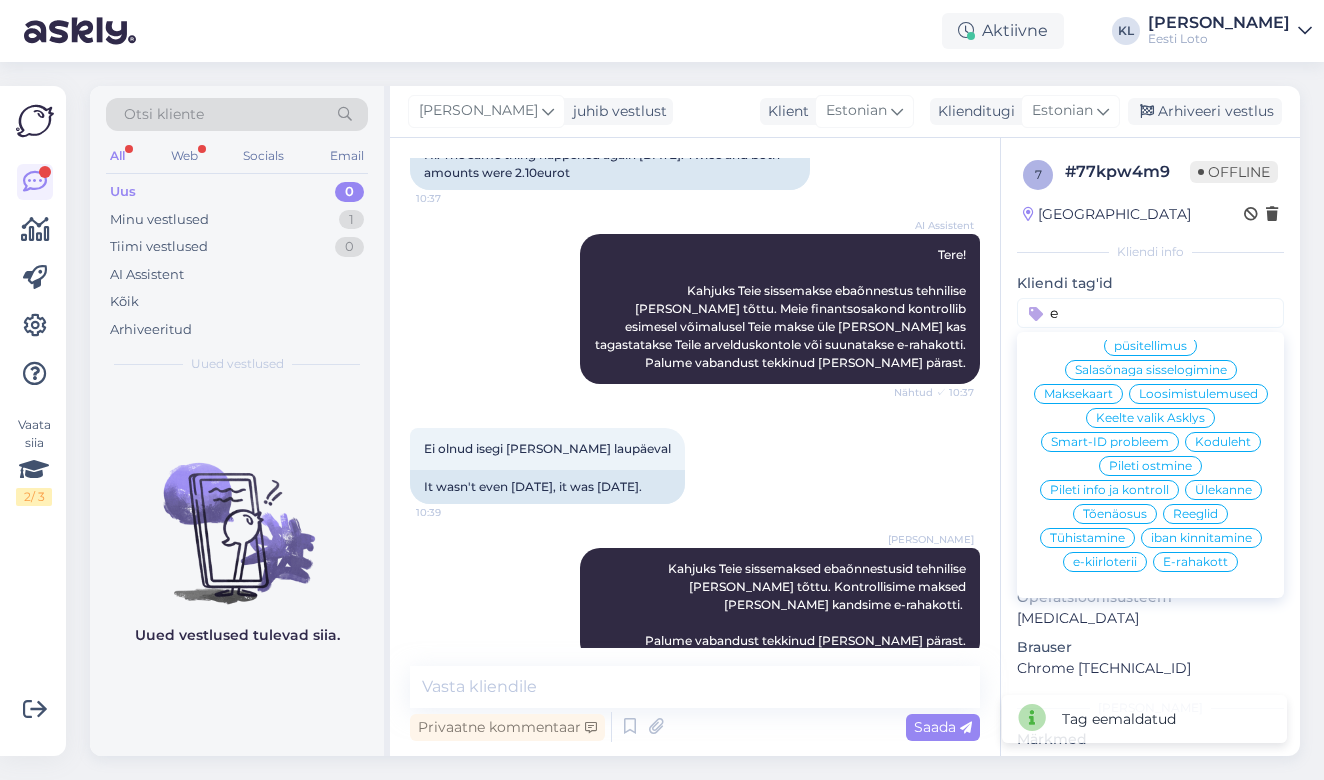 scroll, scrollTop: 70, scrollLeft: 0, axis: vertical 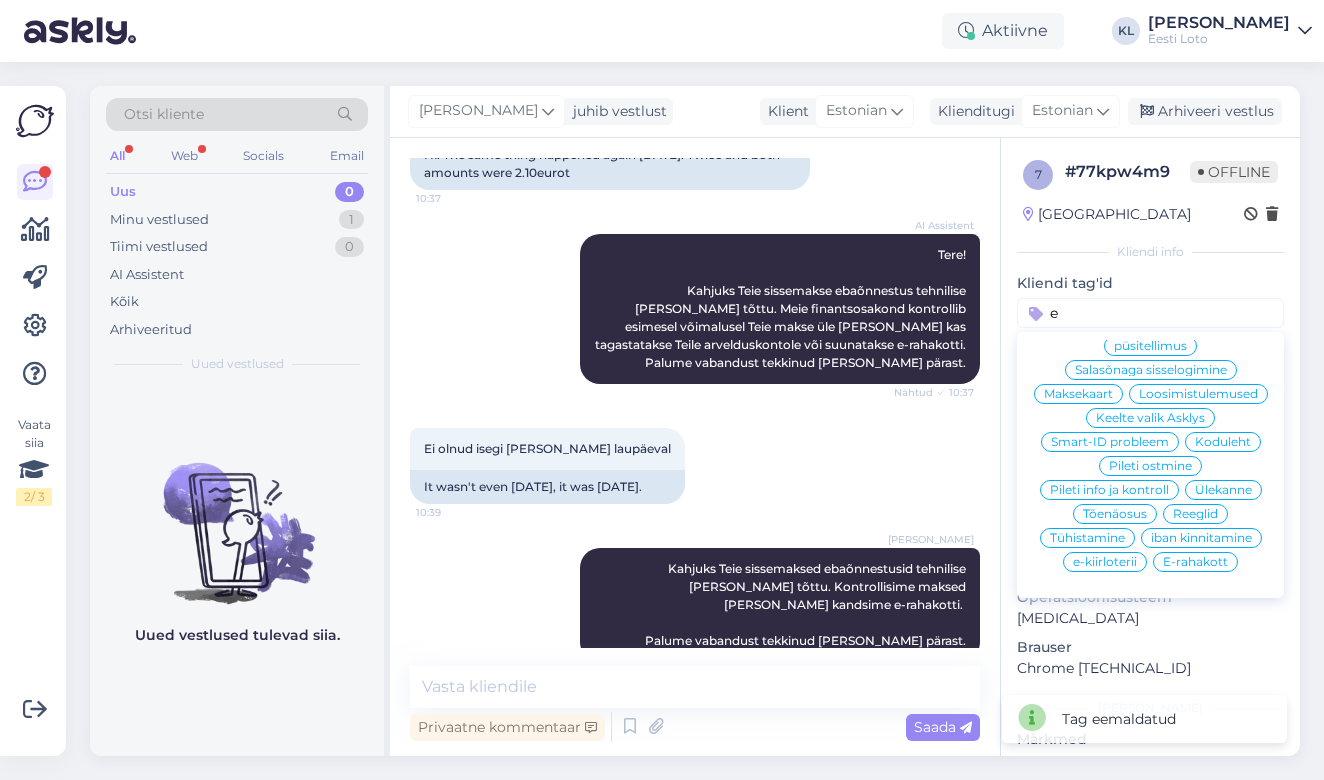 type on "e" 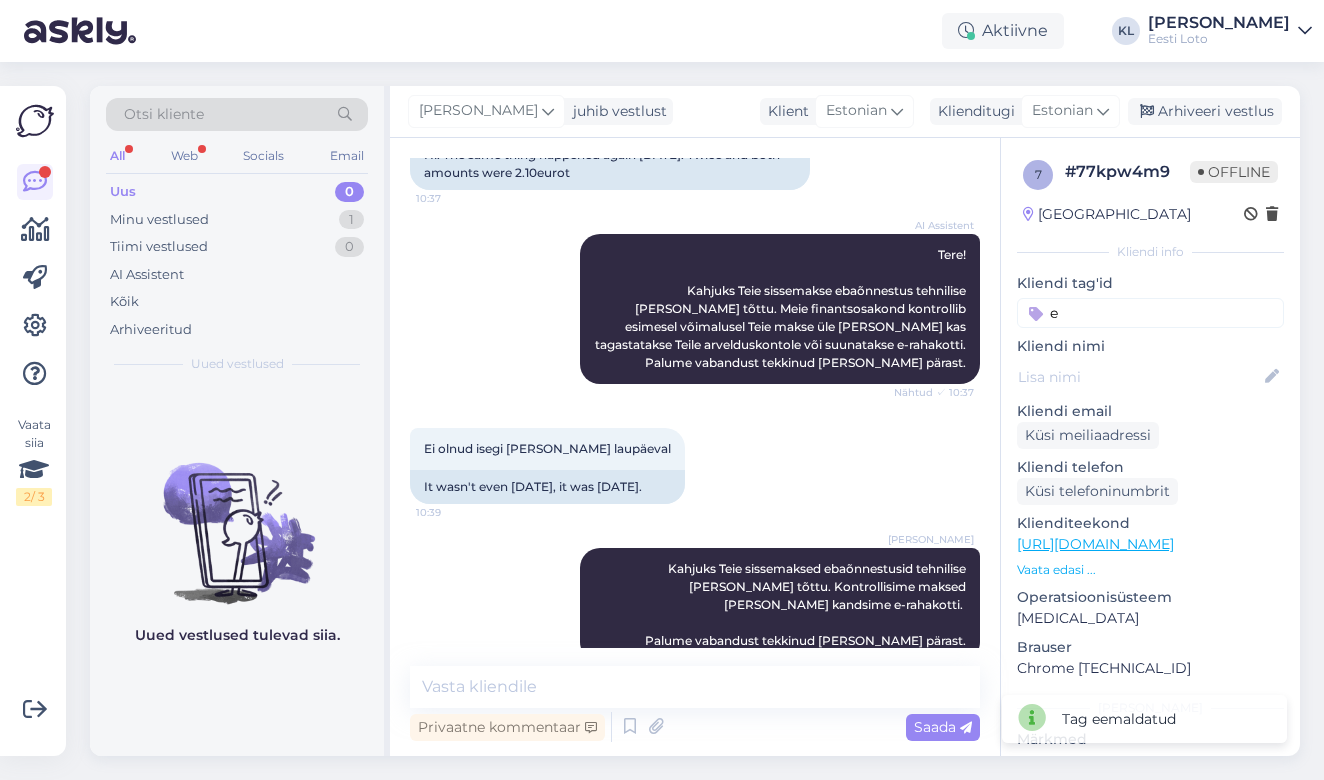 type 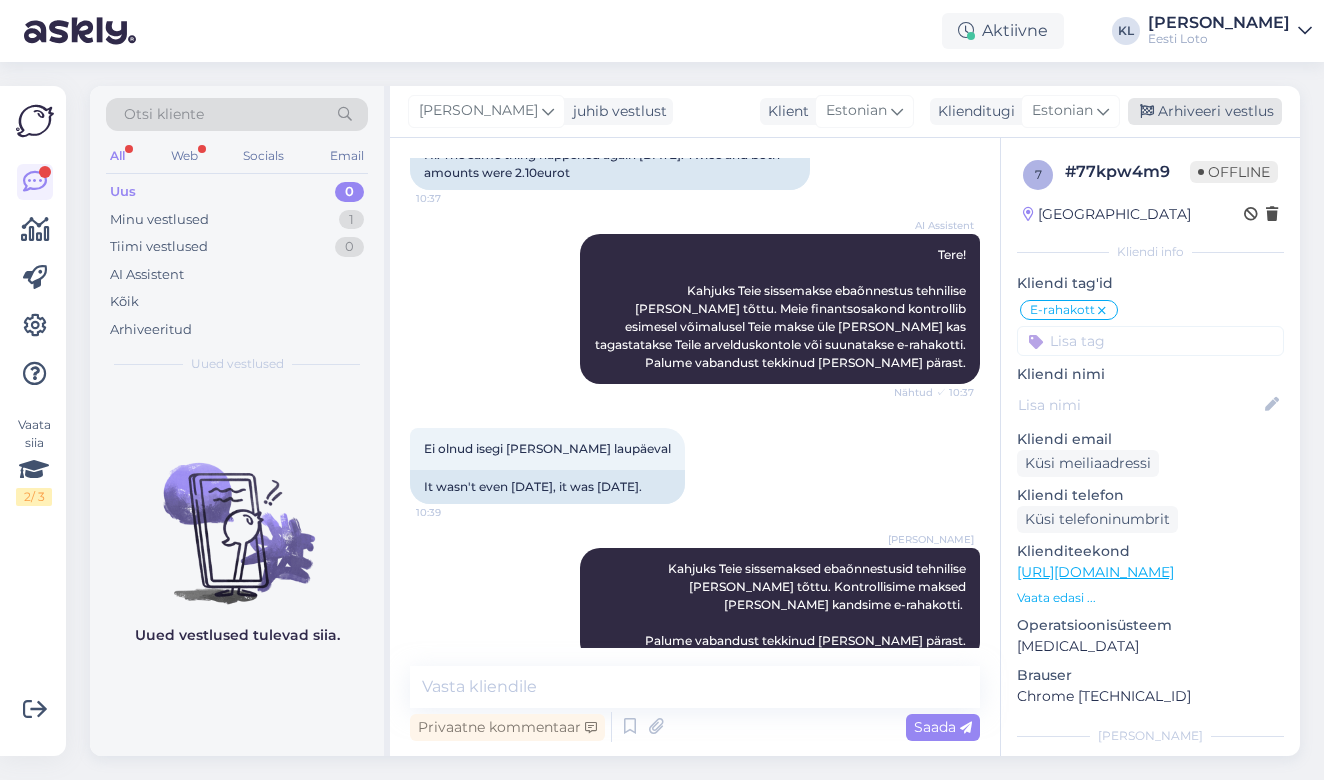 click on "Arhiveeri vestlus" at bounding box center (1205, 111) 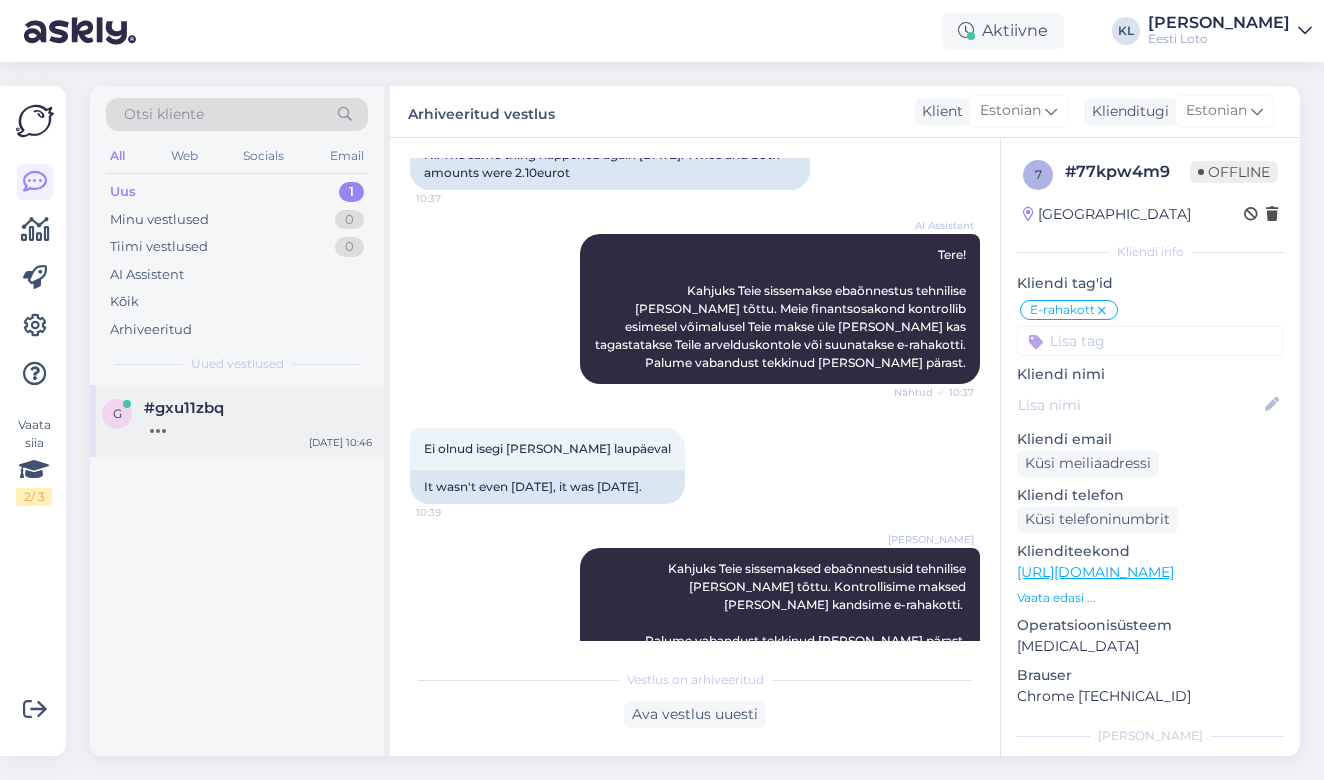 click on "g #gxu11zbq [DATE] 10:46" at bounding box center [237, 421] 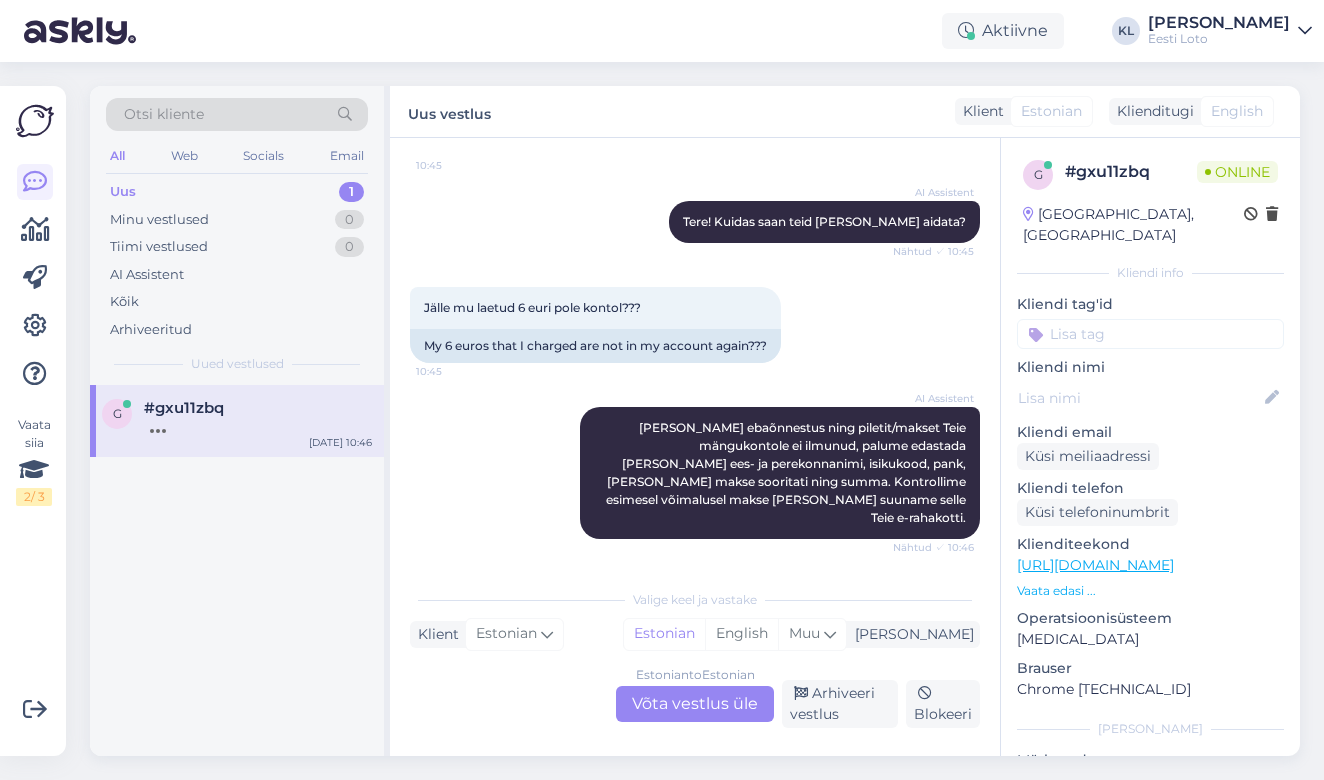 scroll, scrollTop: 165, scrollLeft: 0, axis: vertical 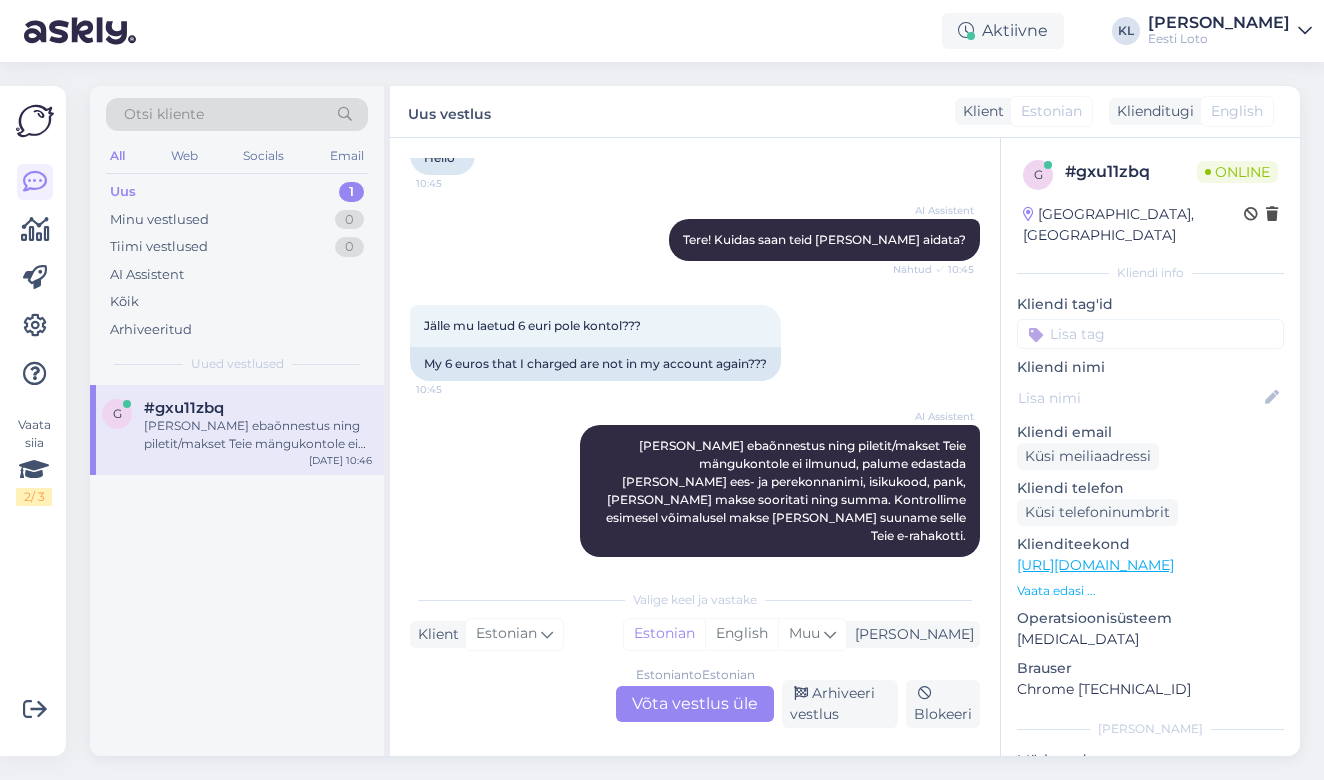 click on "Estonian  to  Estonian Võta vestlus üle" at bounding box center (695, 704) 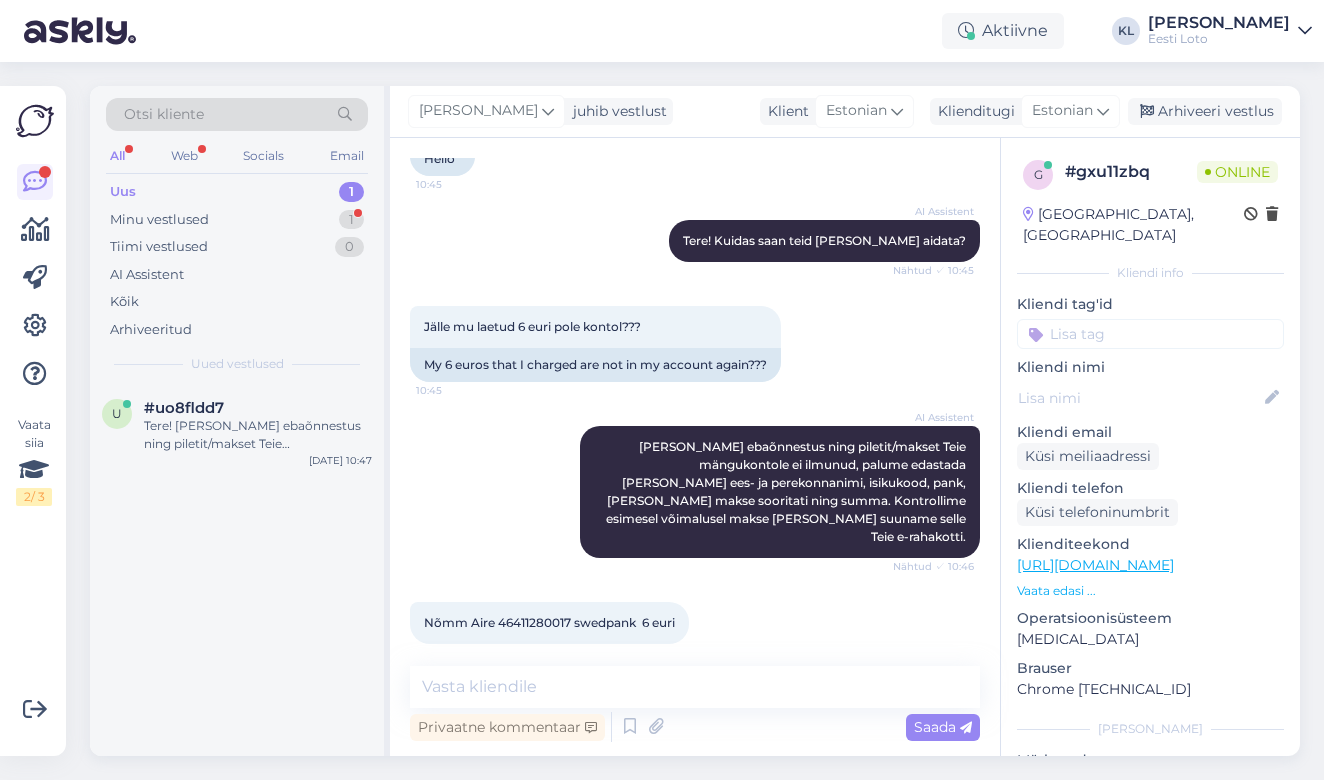 scroll, scrollTop: 271, scrollLeft: 0, axis: vertical 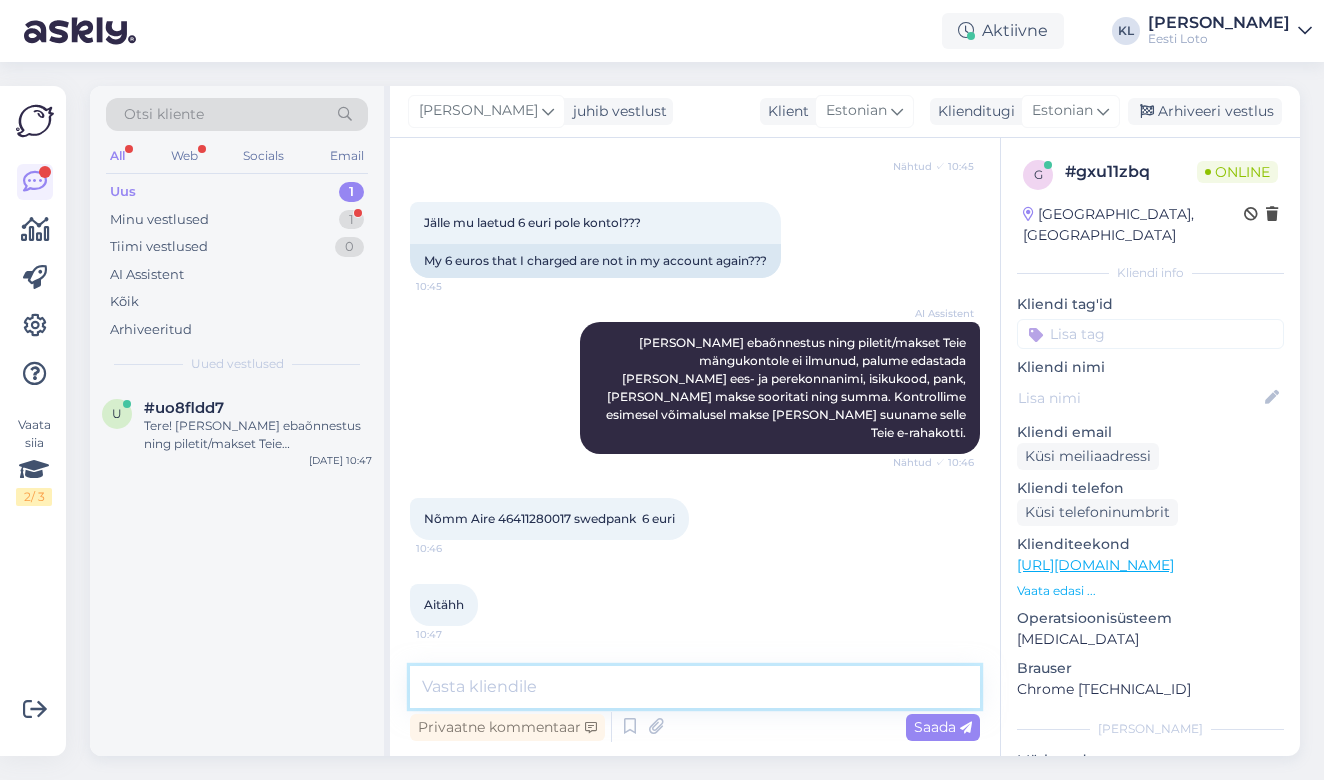 click at bounding box center [695, 687] 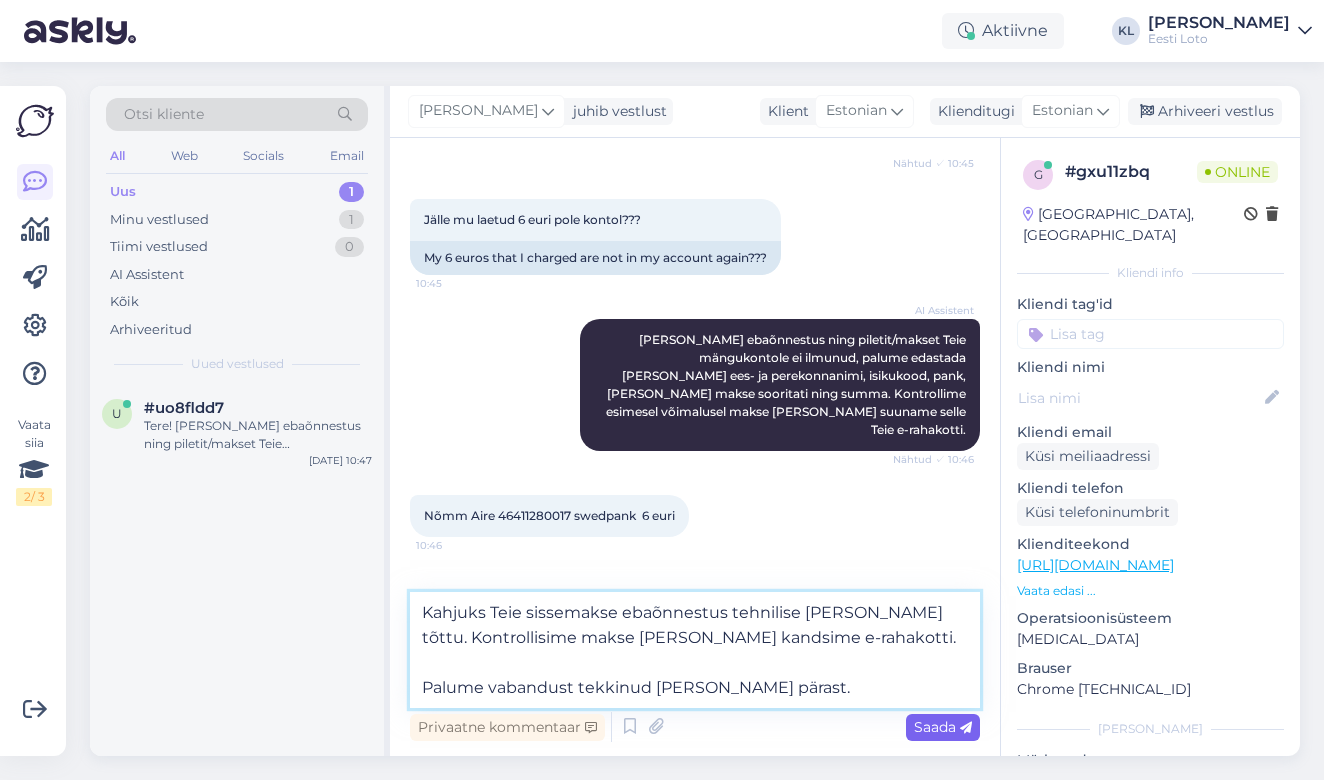 type on "Kahjuks Teie sissemakse ebaõnnestus tehnilise [PERSON_NAME] tõttu. Kontrollisime makse [PERSON_NAME] kandsime e-rahakotti.
Palume vabandust tekkinud [PERSON_NAME] pärast." 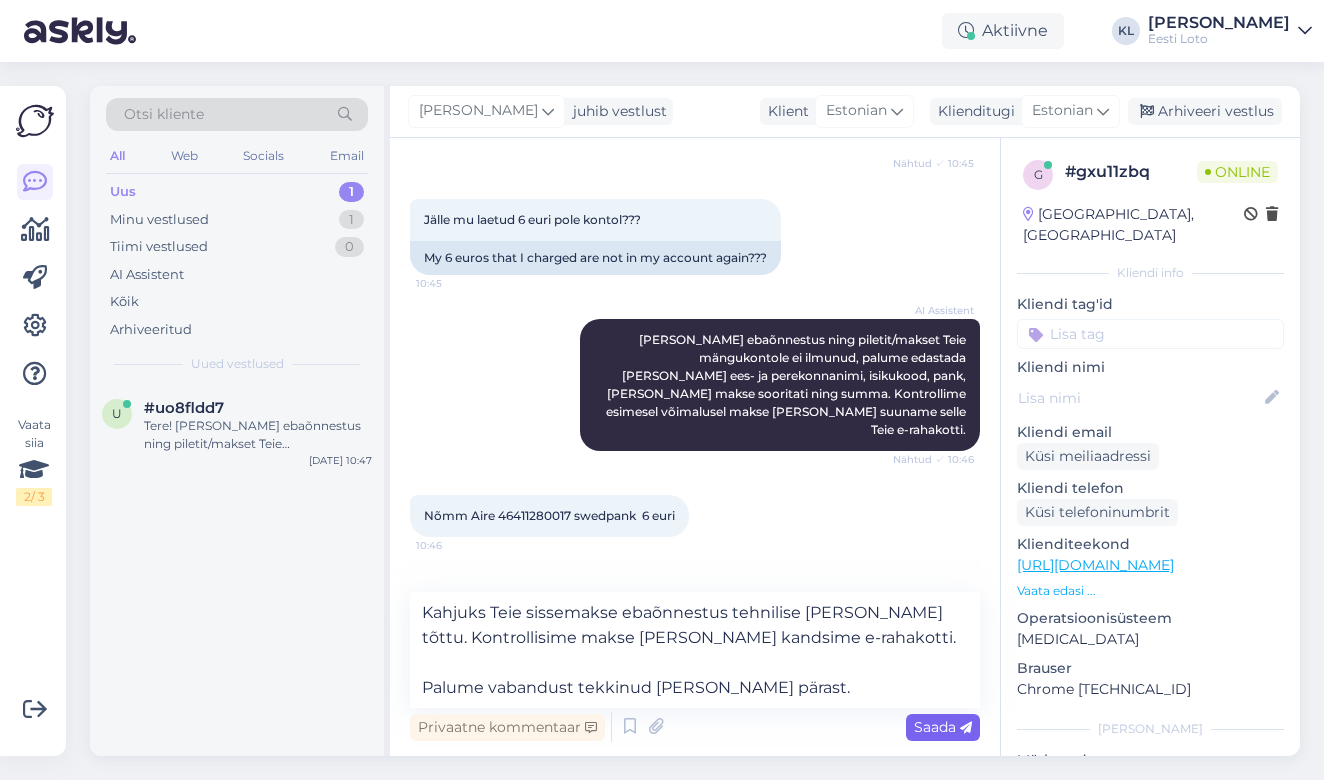 click on "Saada" at bounding box center (943, 727) 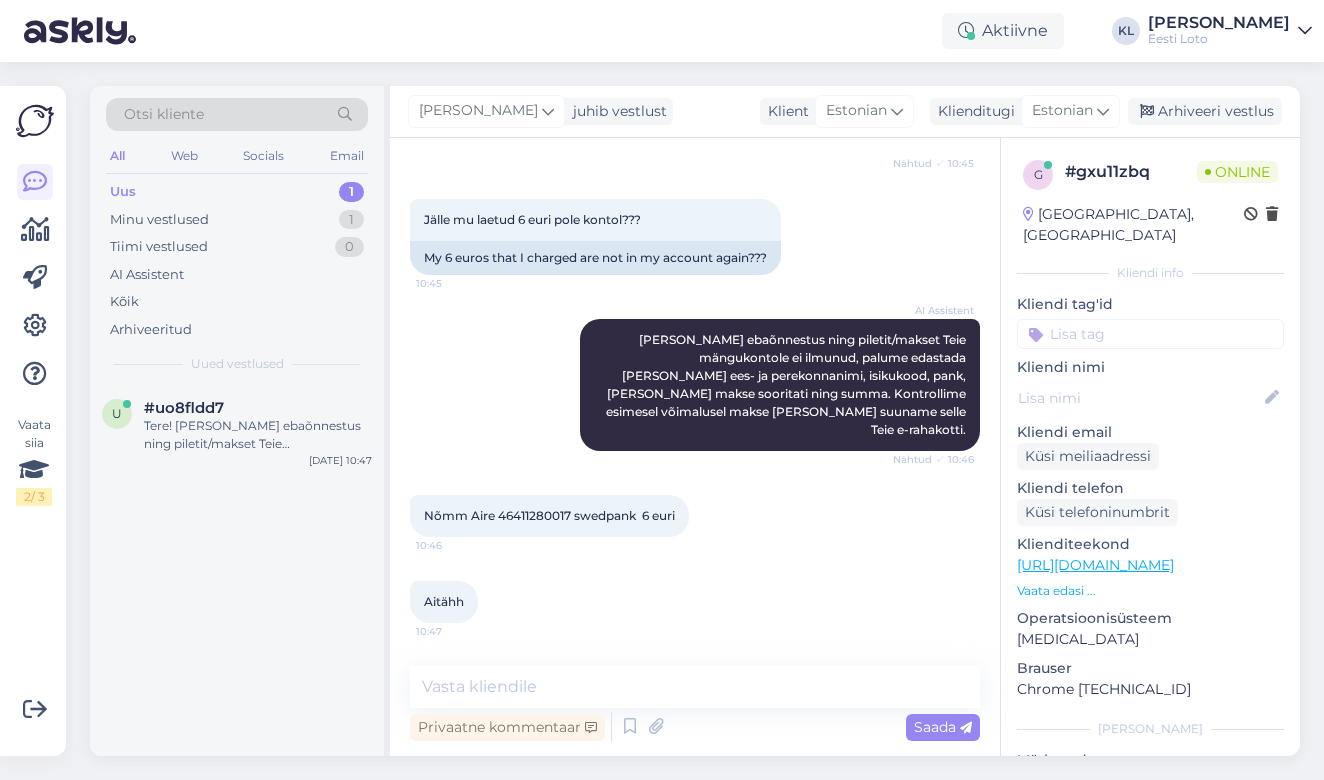 scroll, scrollTop: 464, scrollLeft: 0, axis: vertical 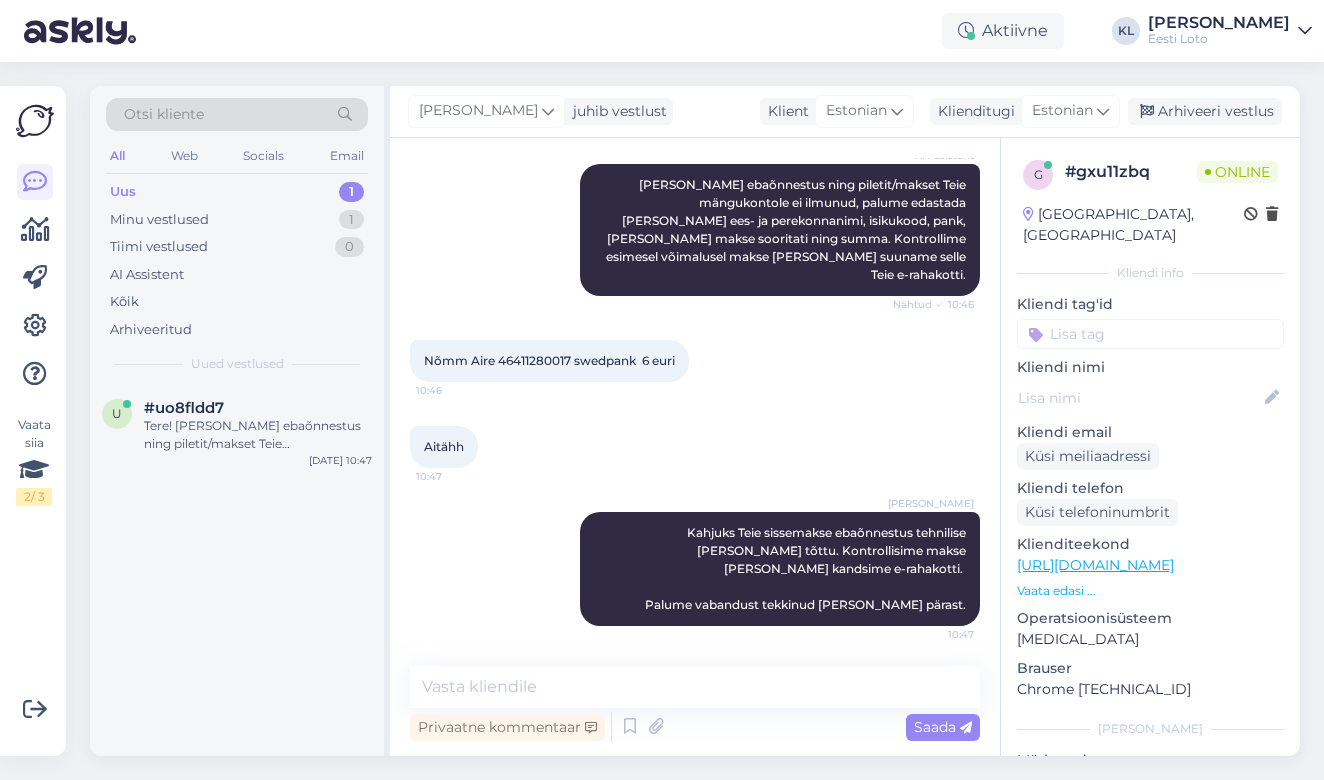 click at bounding box center (1150, 334) 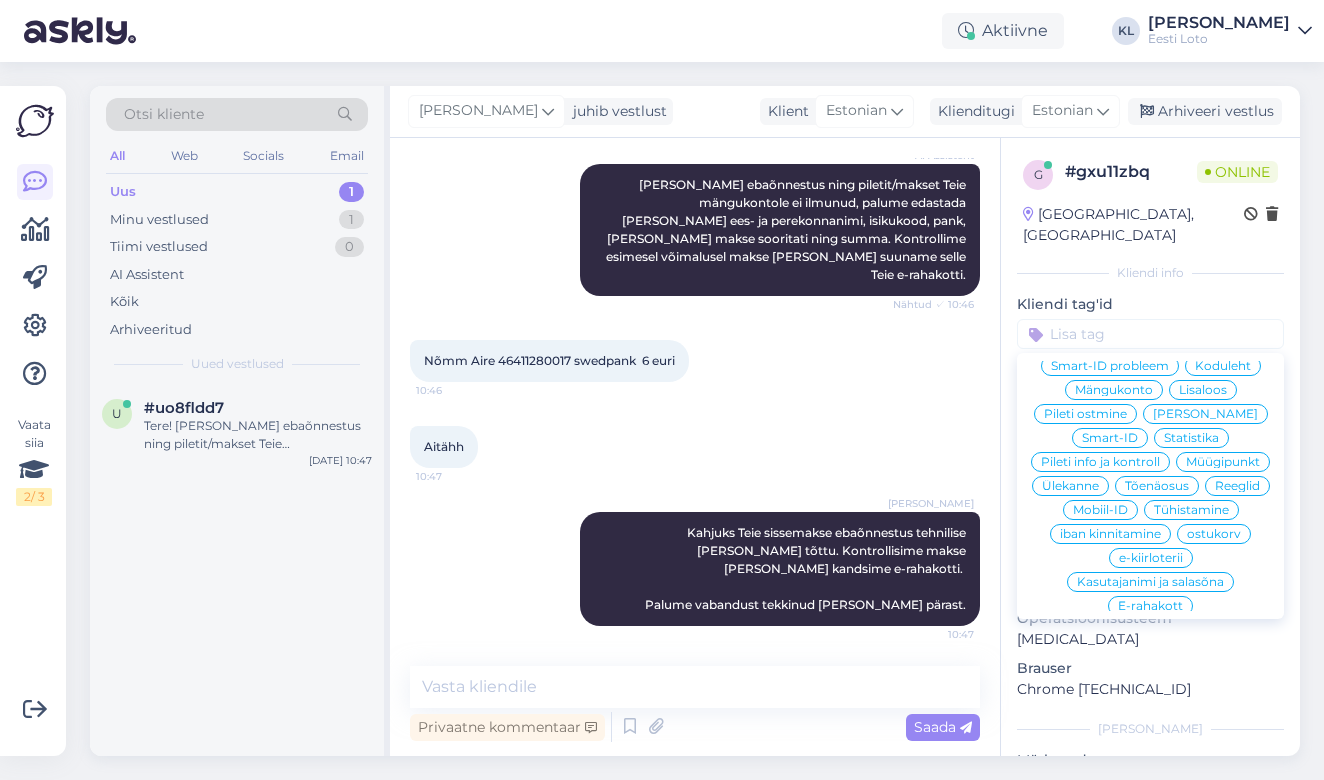 scroll, scrollTop: 214, scrollLeft: 0, axis: vertical 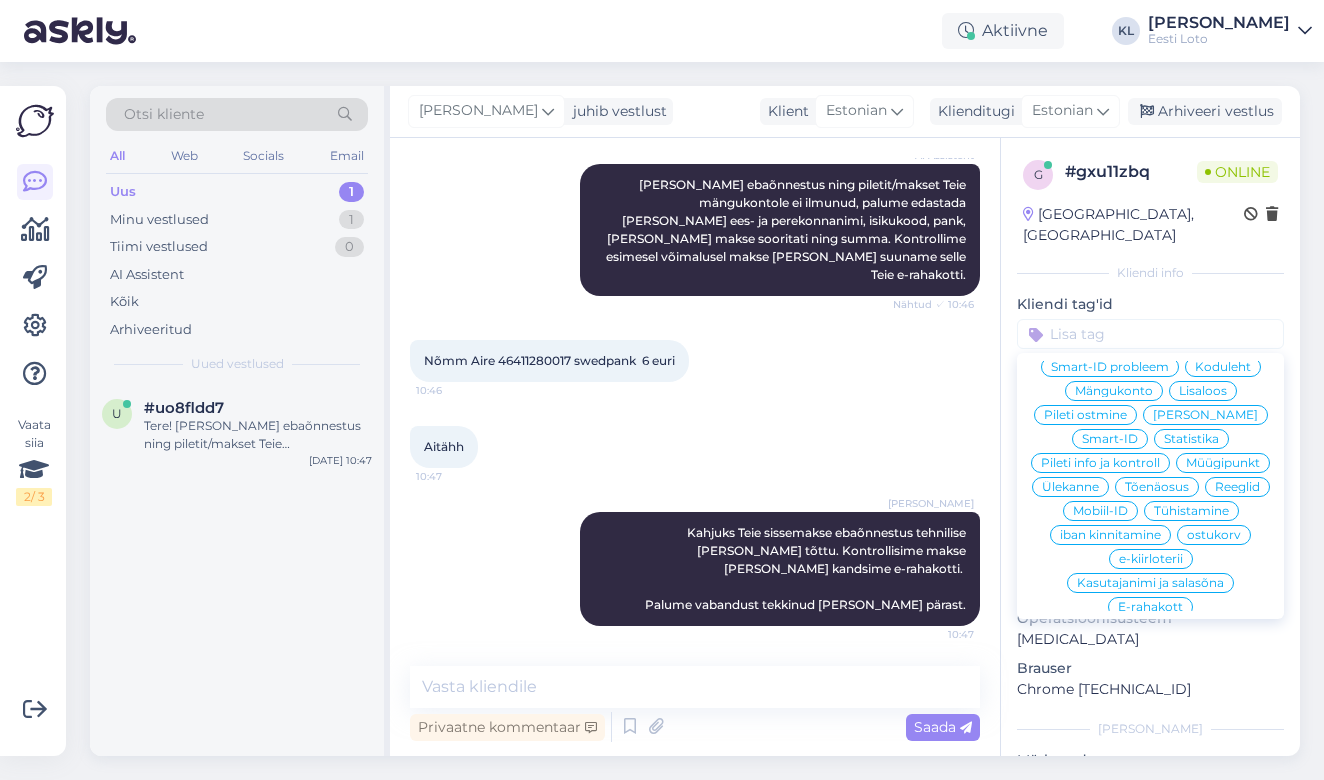 click on "E-rahakott" at bounding box center [1150, 607] 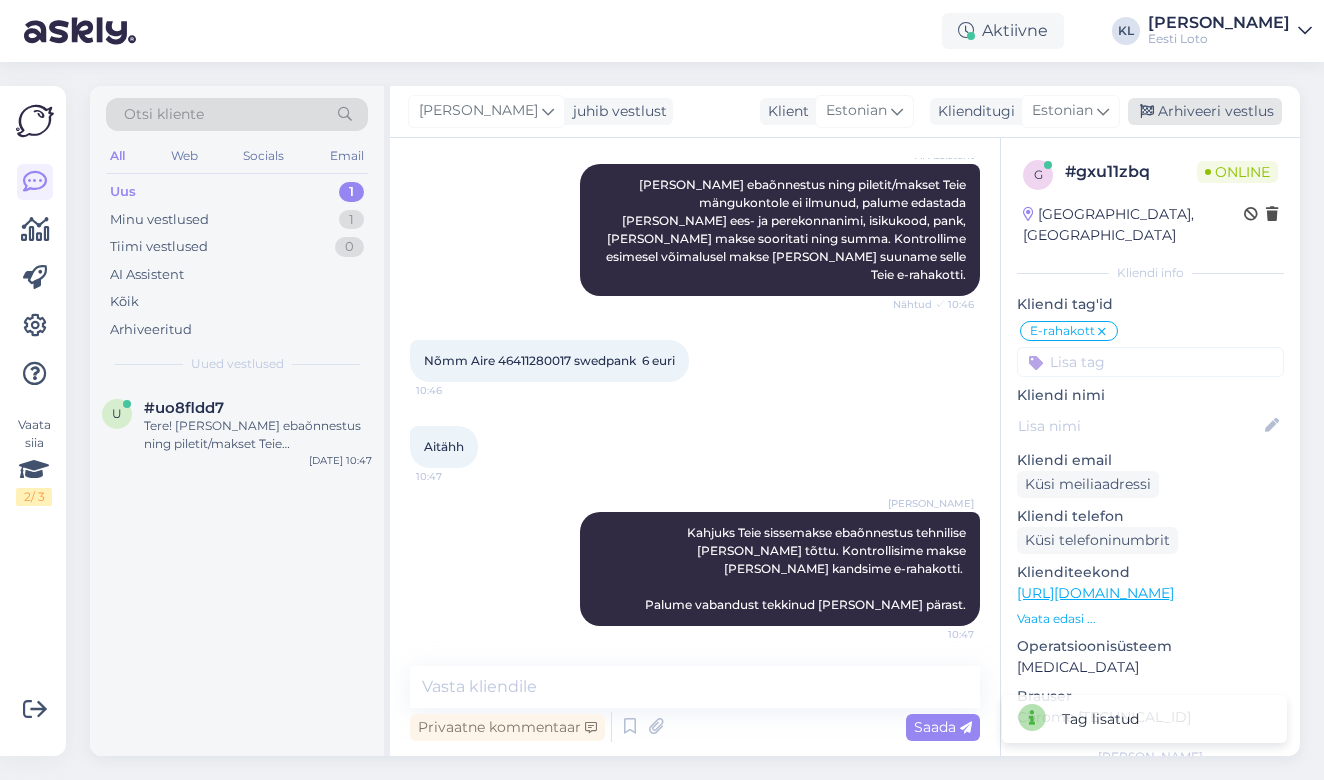 click on "Arhiveeri vestlus" at bounding box center (1205, 111) 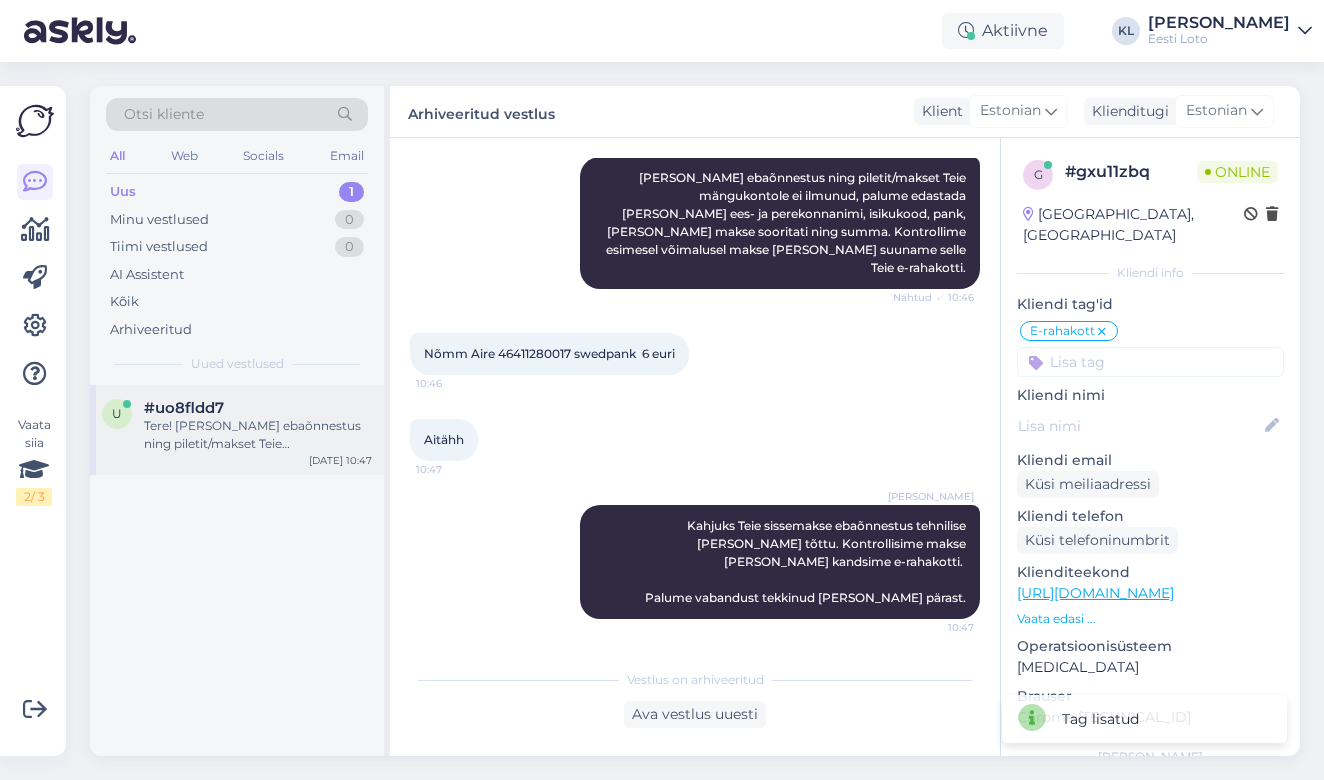 click on "Tere!
[PERSON_NAME] ebaõnnestus ning piletit/makset Teie mängukontole ei ilmunud, palume edastada [PERSON_NAME] ees- ja perekonnanimi, isikukood, pank, [PERSON_NAME] makse sooritati ning summa. Kontrollime esimesel võimalusel makse [PERSON_NAME] suuname selle Teie e-rahakotti." at bounding box center [258, 435] 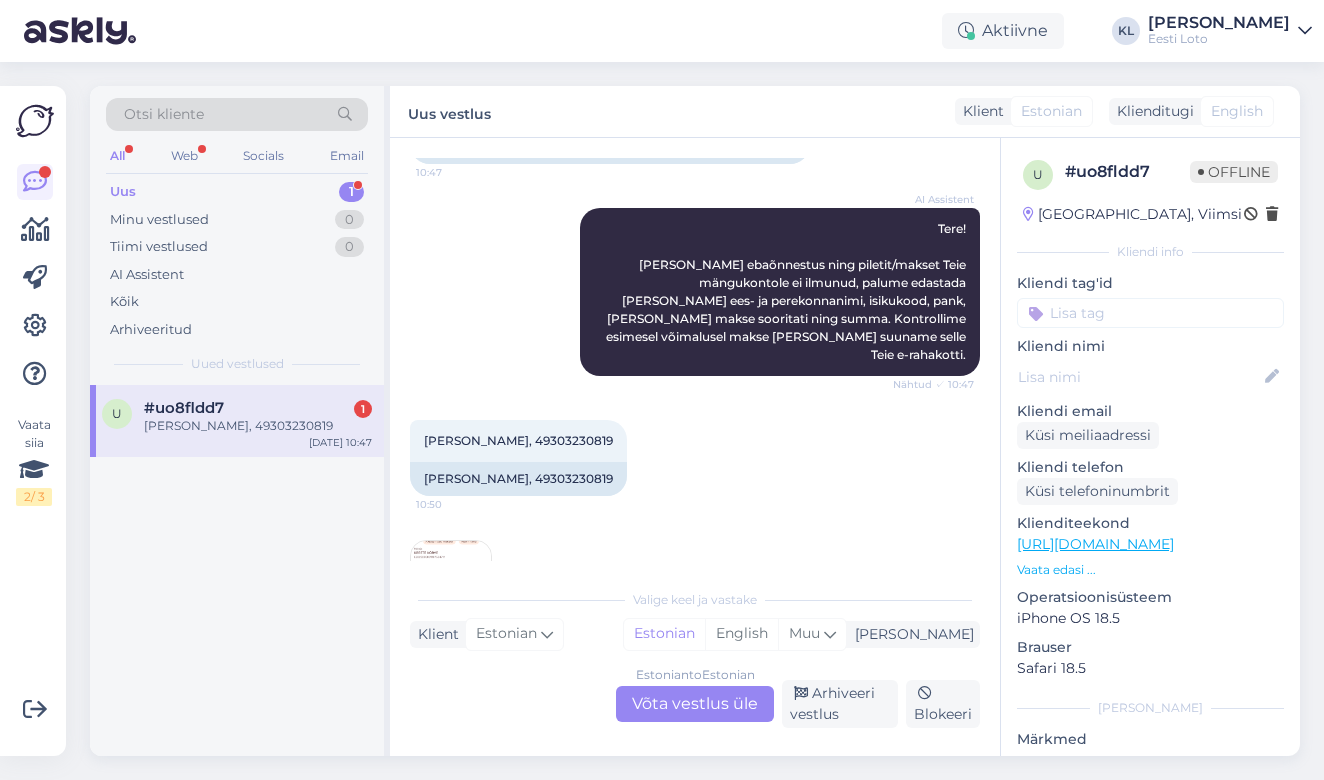 scroll, scrollTop: 206, scrollLeft: 0, axis: vertical 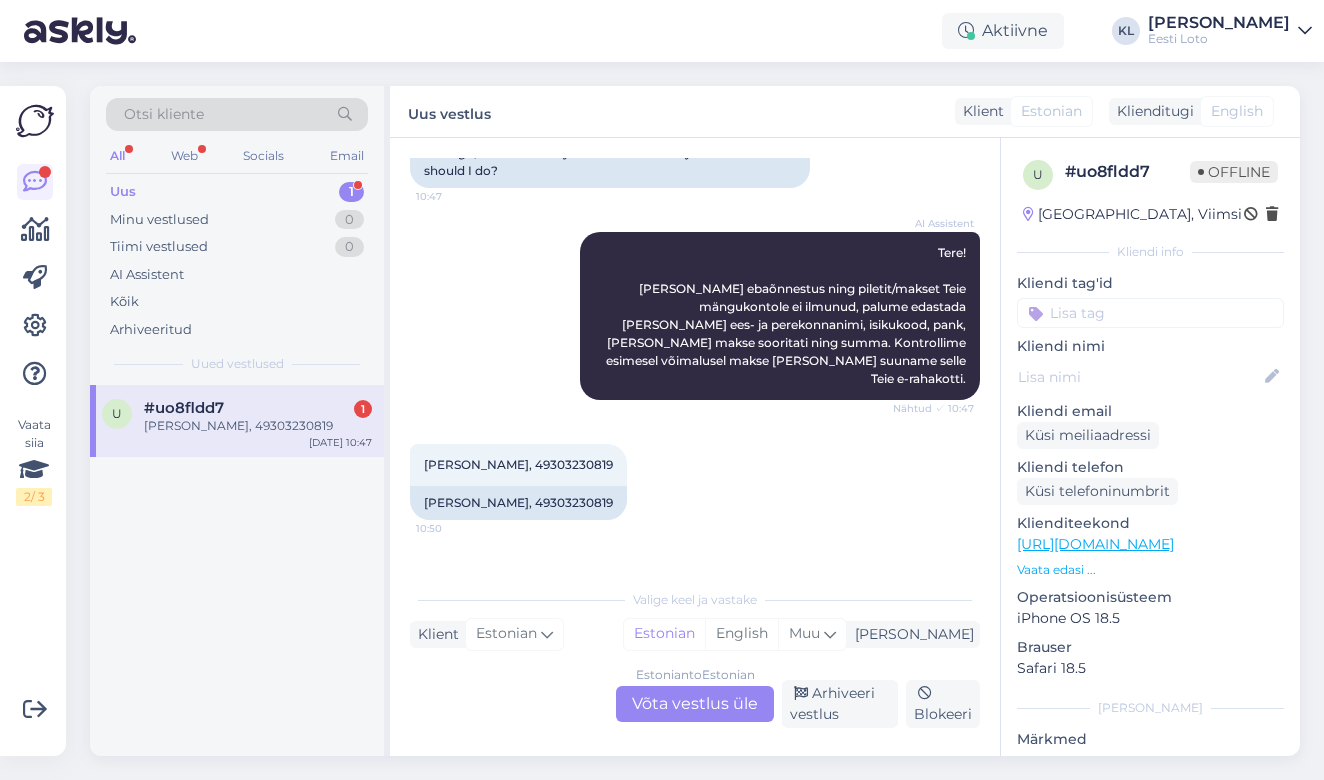 click on "Estonian  to  Estonian Võta vestlus üle" at bounding box center (695, 704) 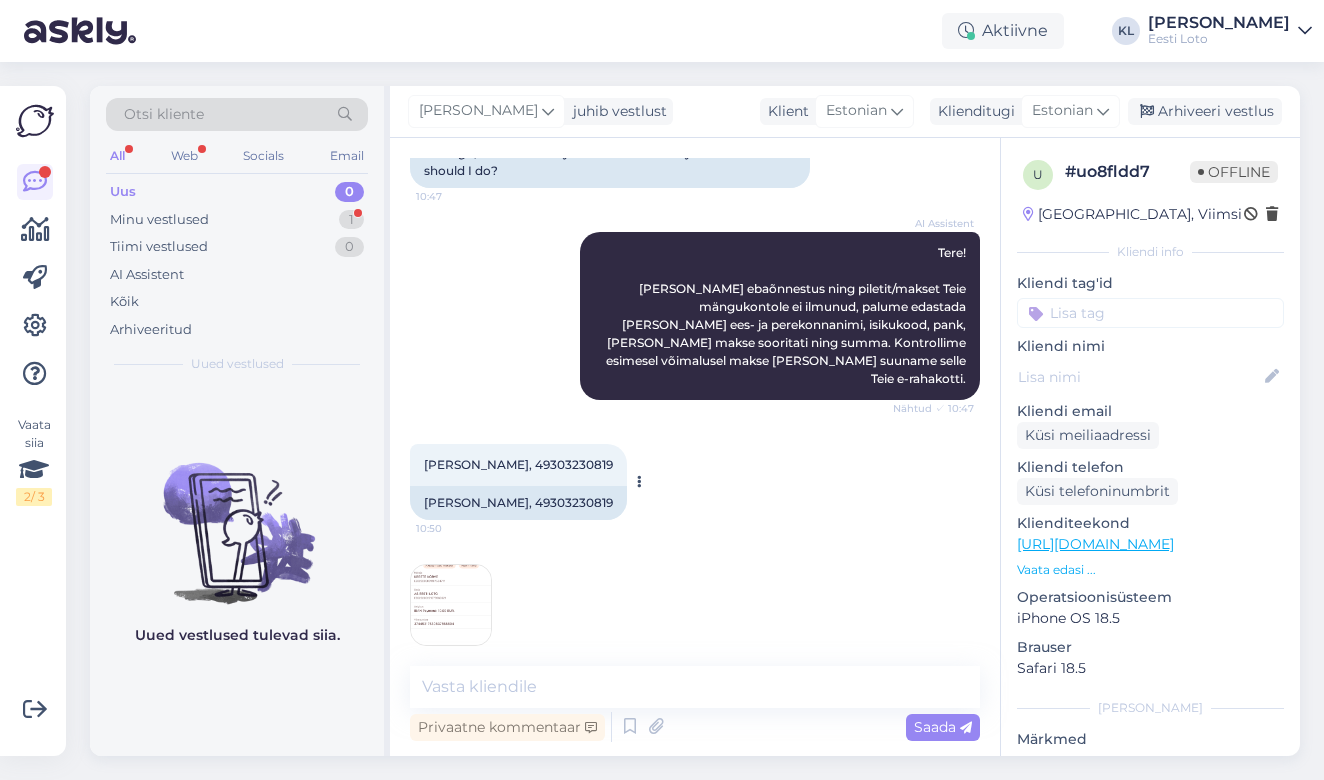 click on "[PERSON_NAME], 49303230819" at bounding box center [518, 503] 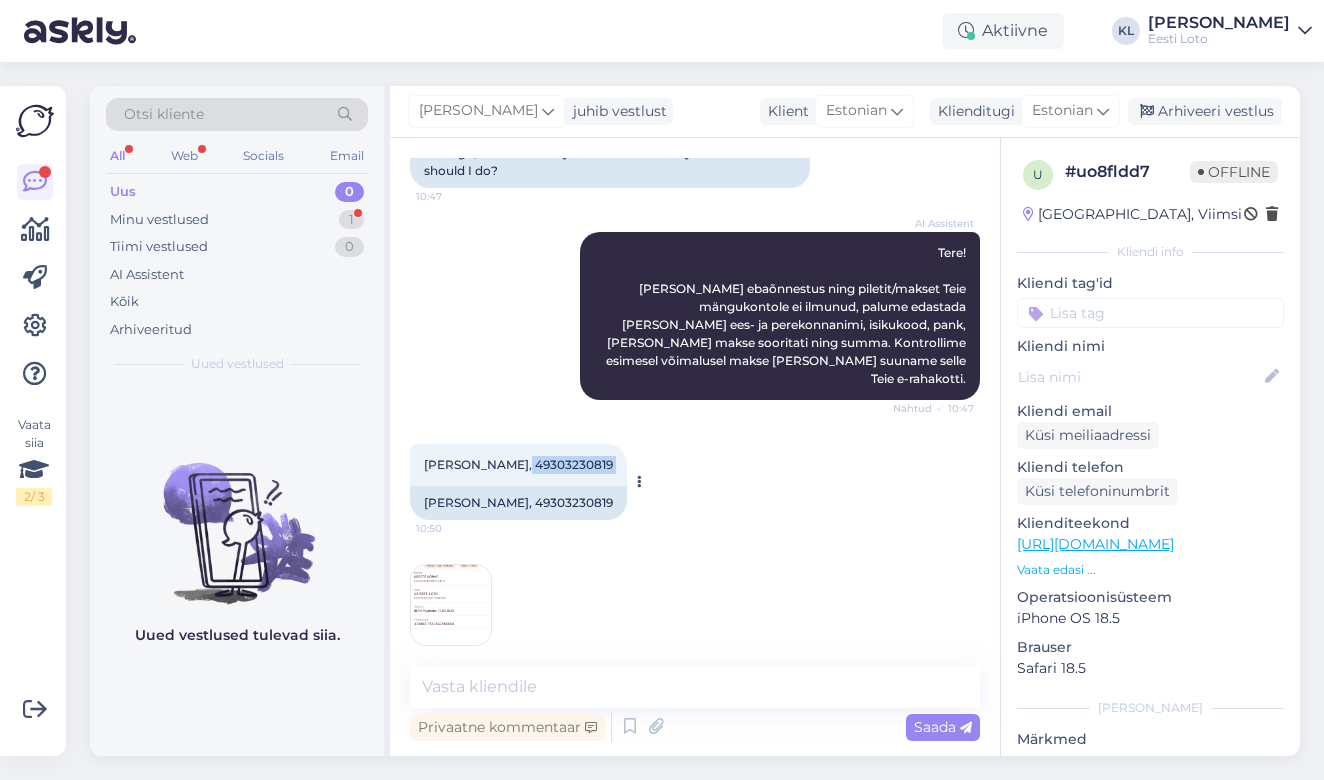 click on "[PERSON_NAME], 49303230819" at bounding box center (518, 464) 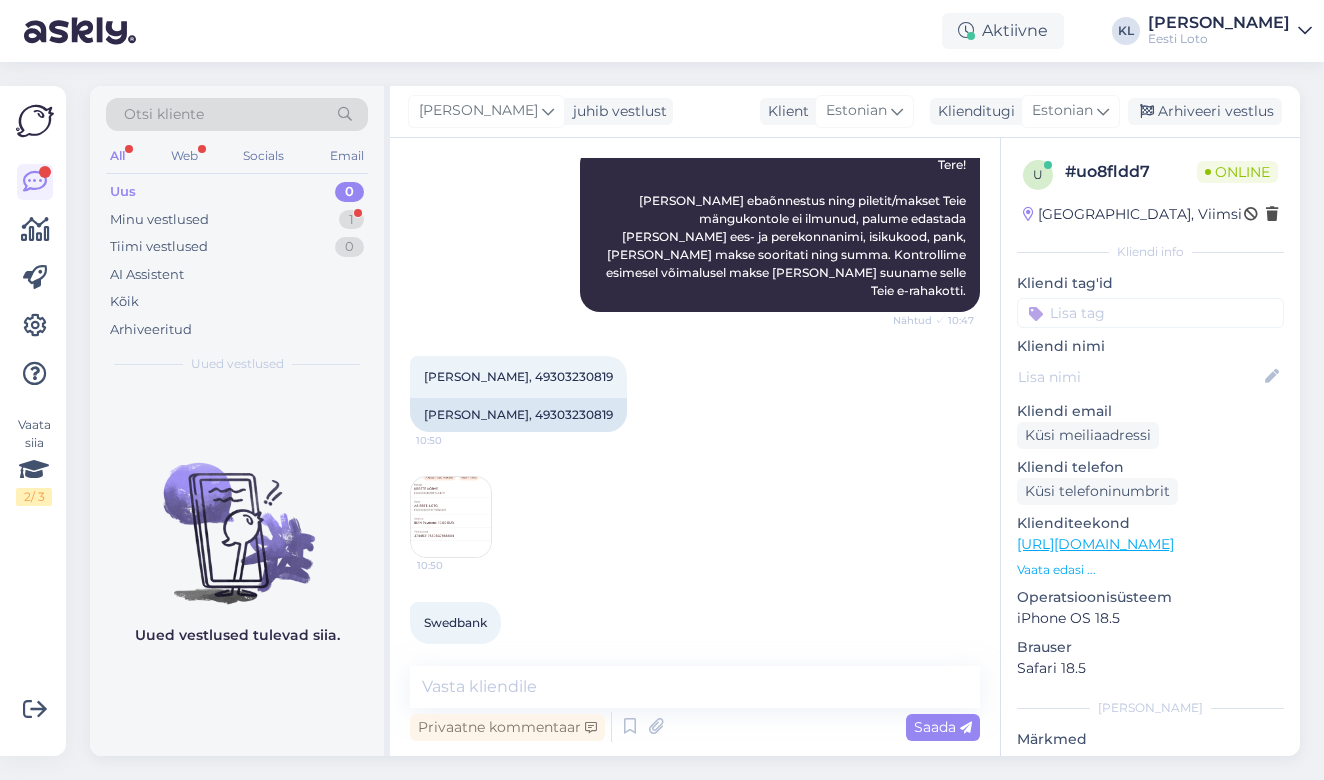 scroll, scrollTop: 380, scrollLeft: 0, axis: vertical 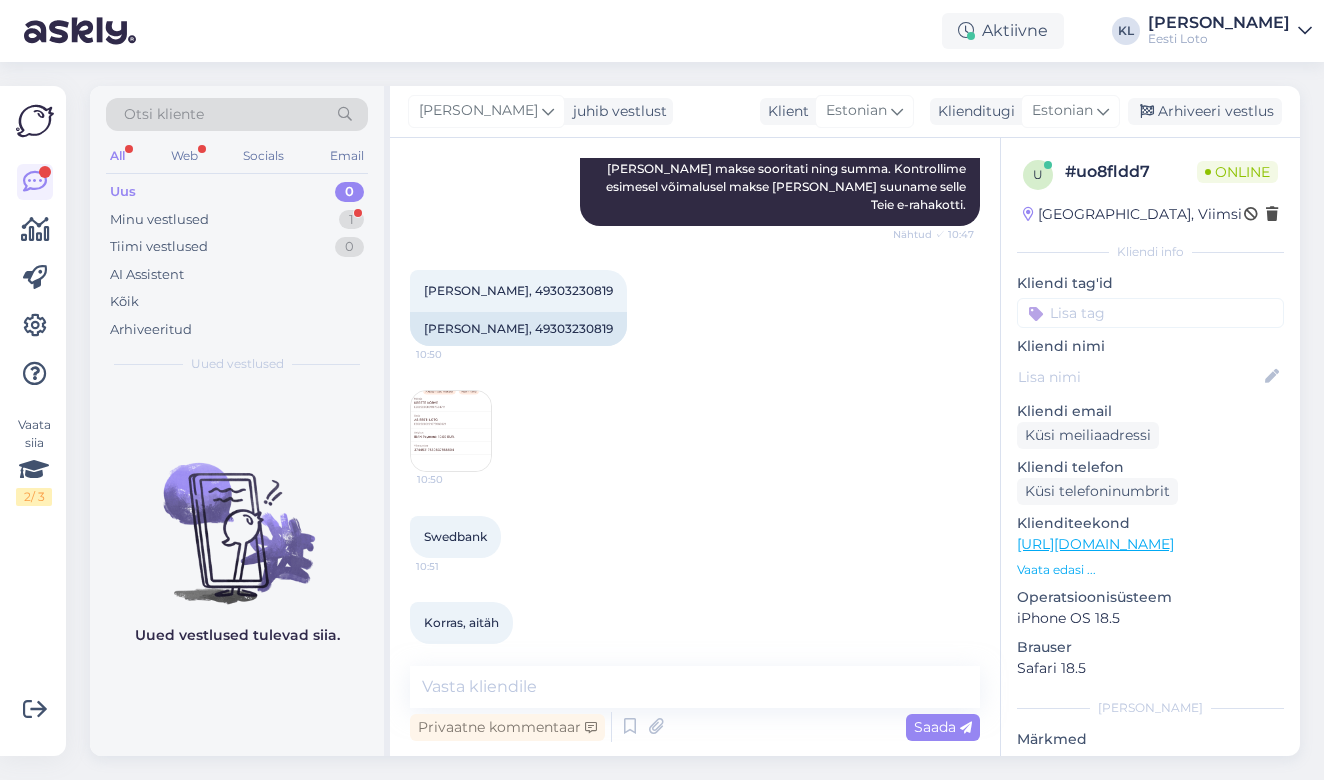 click at bounding box center [1150, 313] 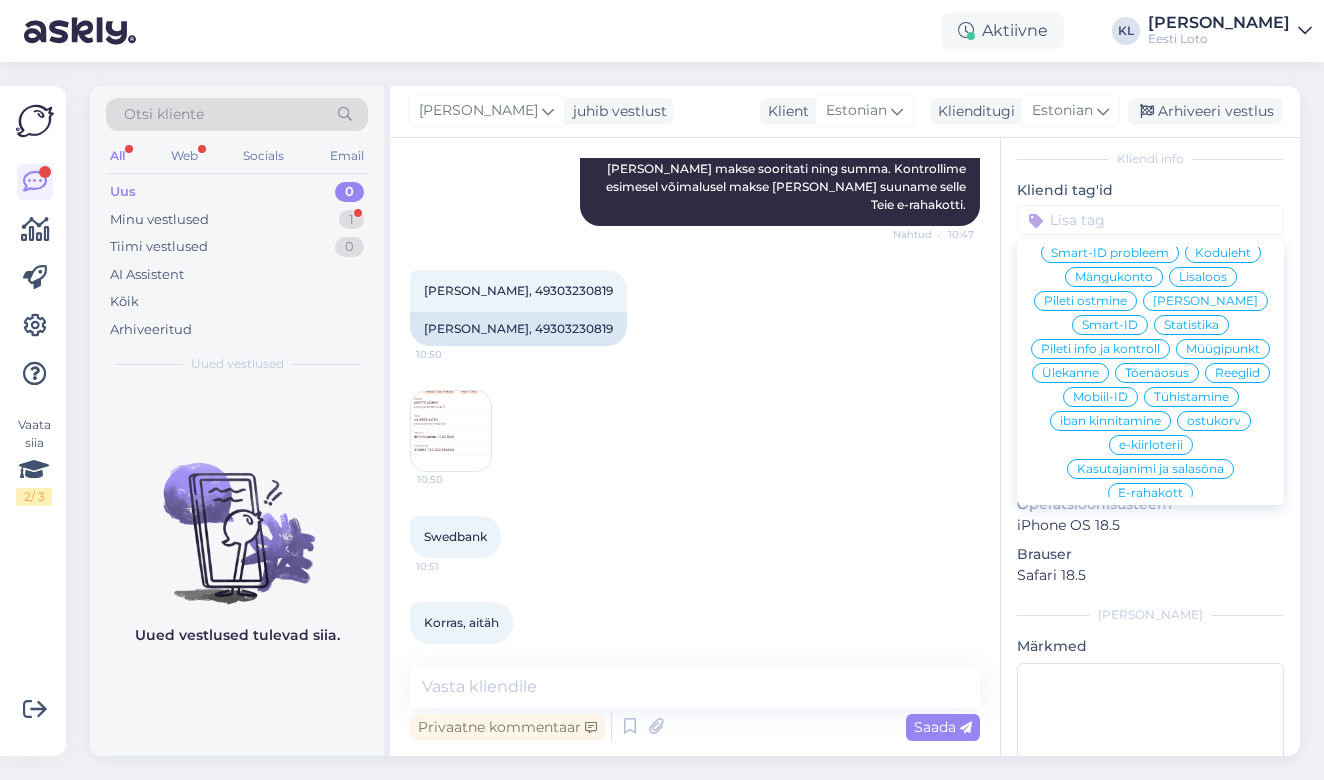 scroll, scrollTop: 108, scrollLeft: 0, axis: vertical 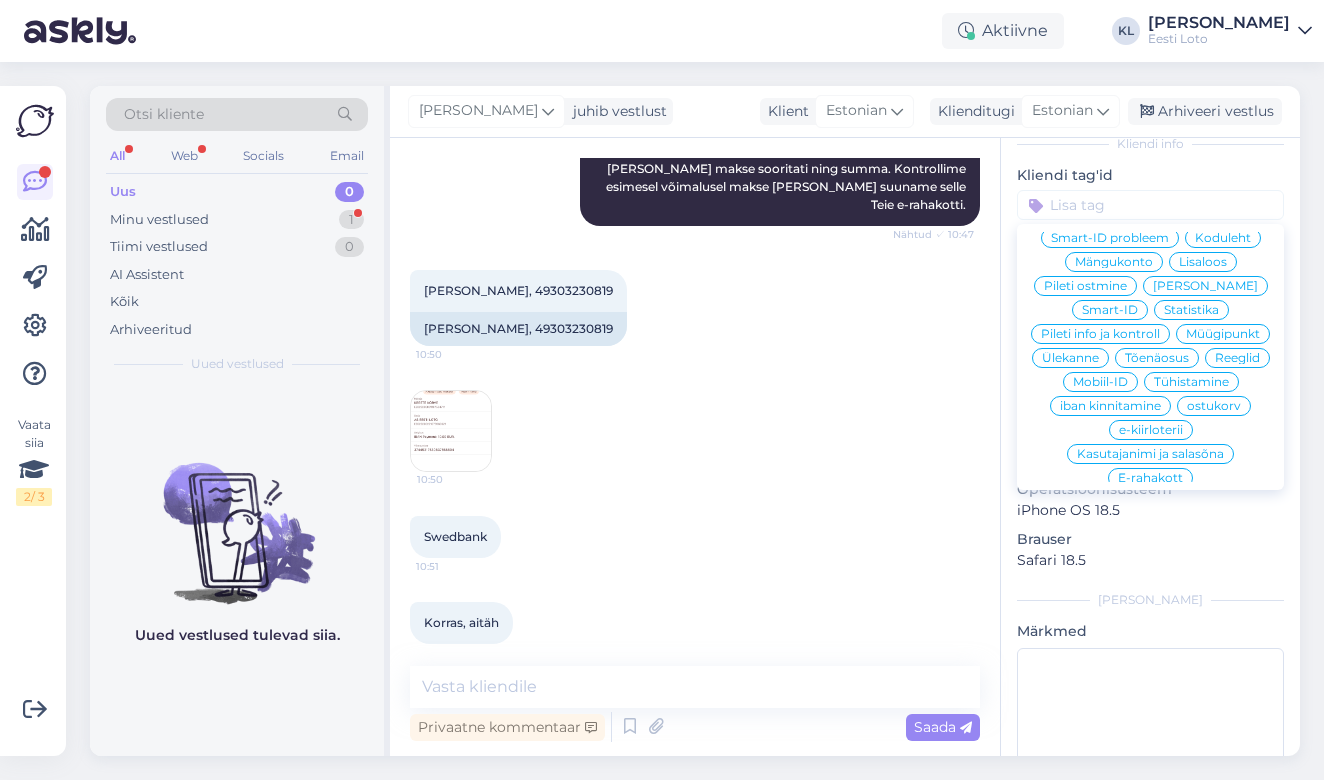 click on "E-rahakott" at bounding box center (1150, 478) 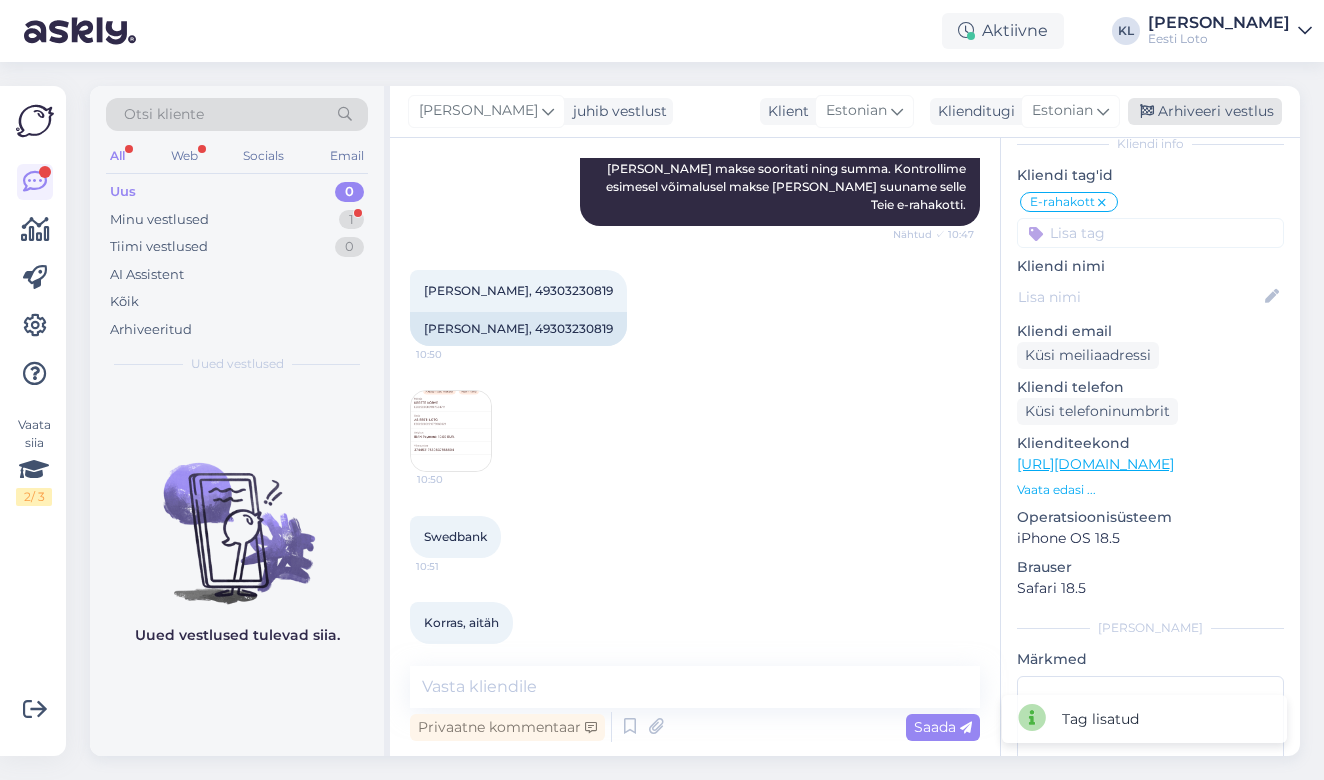 click on "Arhiveeri vestlus" at bounding box center [1205, 111] 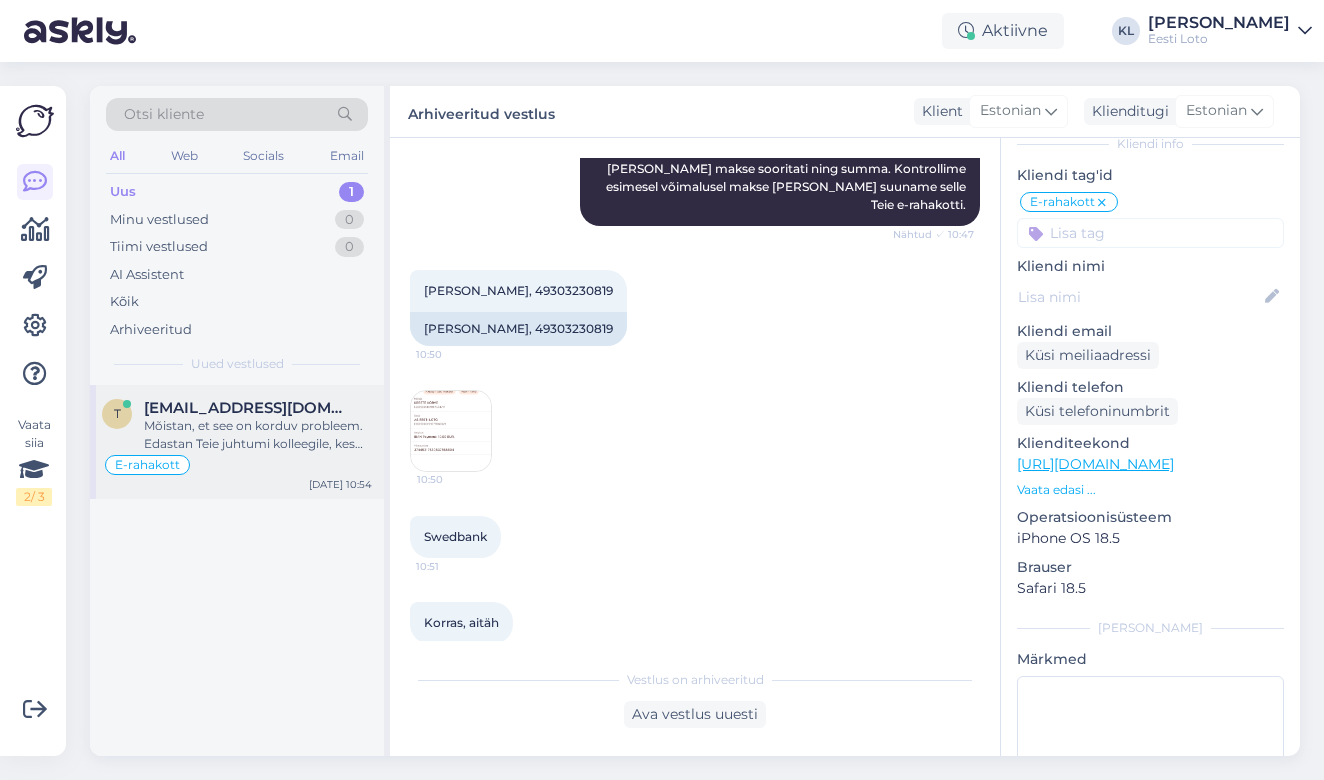 click on "Mõistan, et see on korduv probleem. Edastan Teie juhtumi kolleegile, kes saab seda põhjalikumalt uurida [PERSON_NAME] lahenduse korduvatele ebaõnnestunud ostudele." at bounding box center (258, 435) 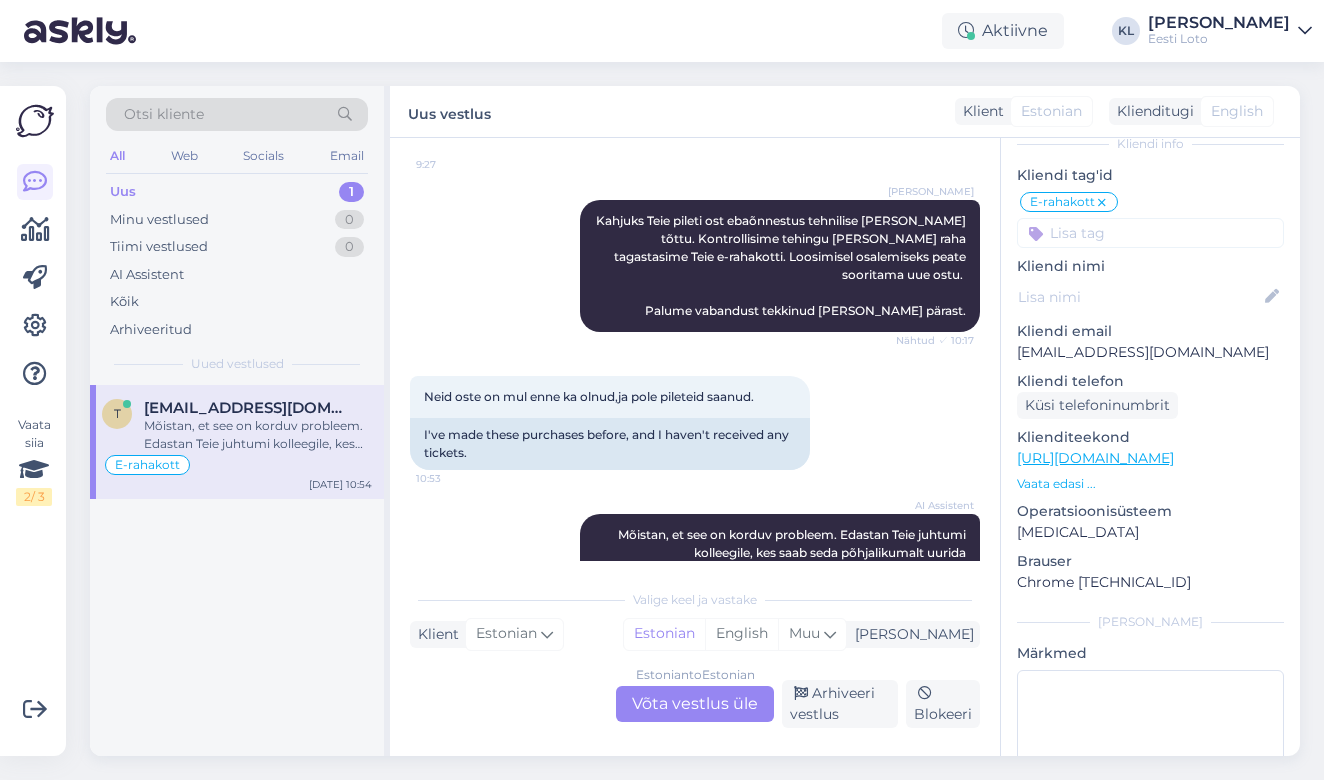 scroll, scrollTop: 1439, scrollLeft: 0, axis: vertical 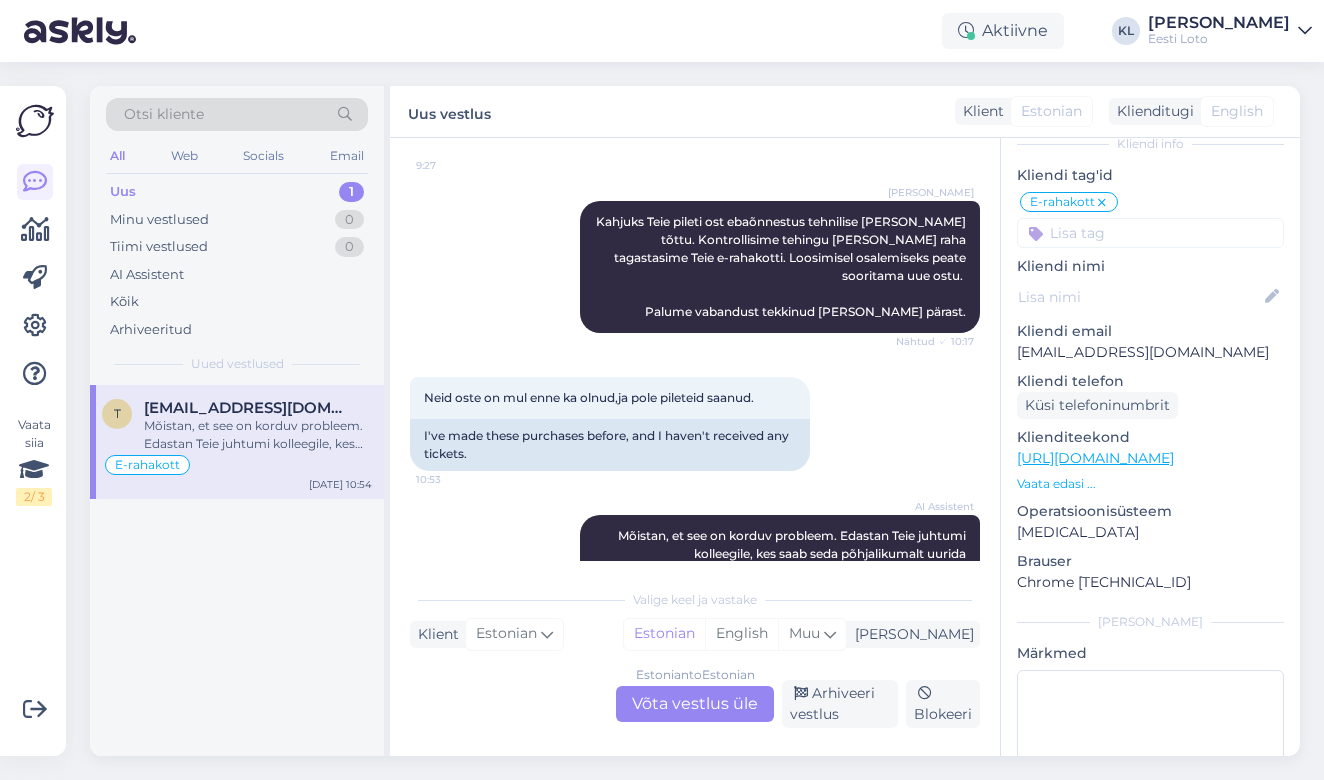 click on "Estonian  to  Estonian Võta vestlus üle" at bounding box center (695, 704) 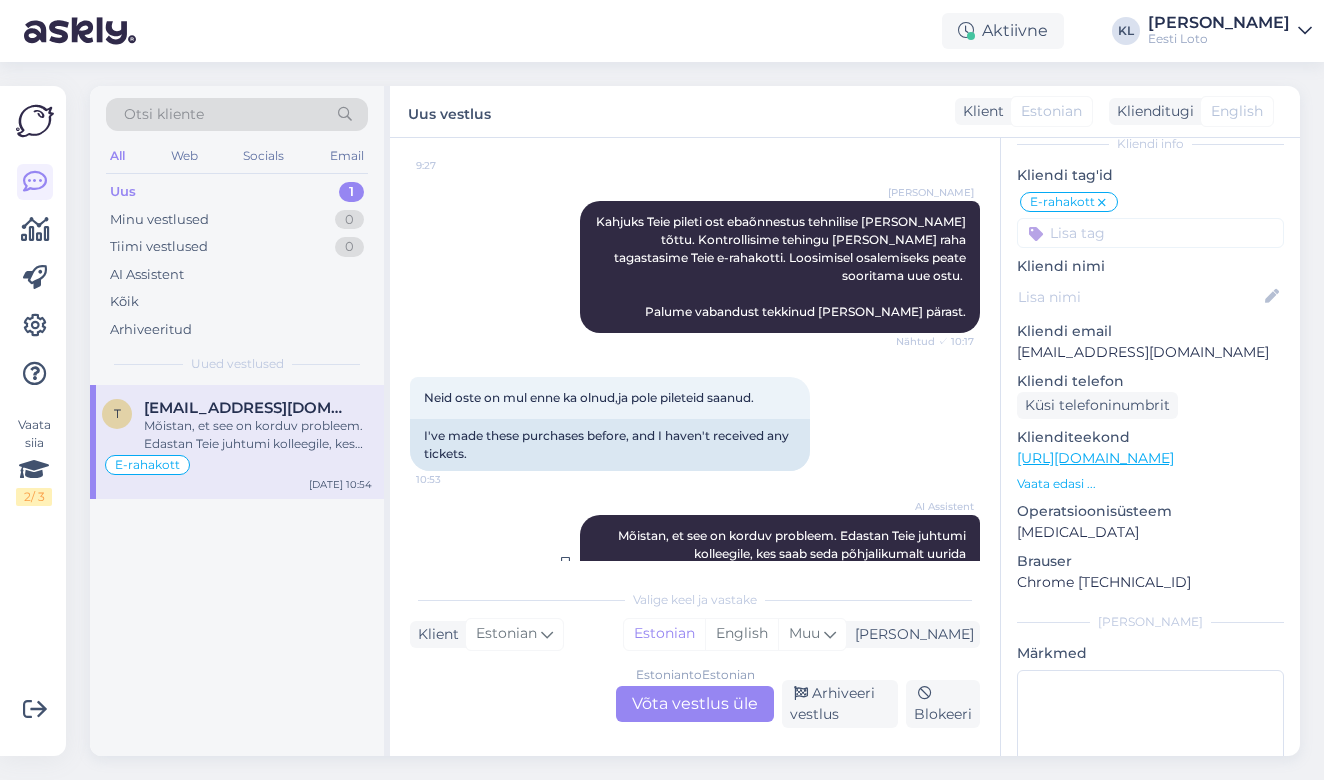 scroll, scrollTop: 1352, scrollLeft: 0, axis: vertical 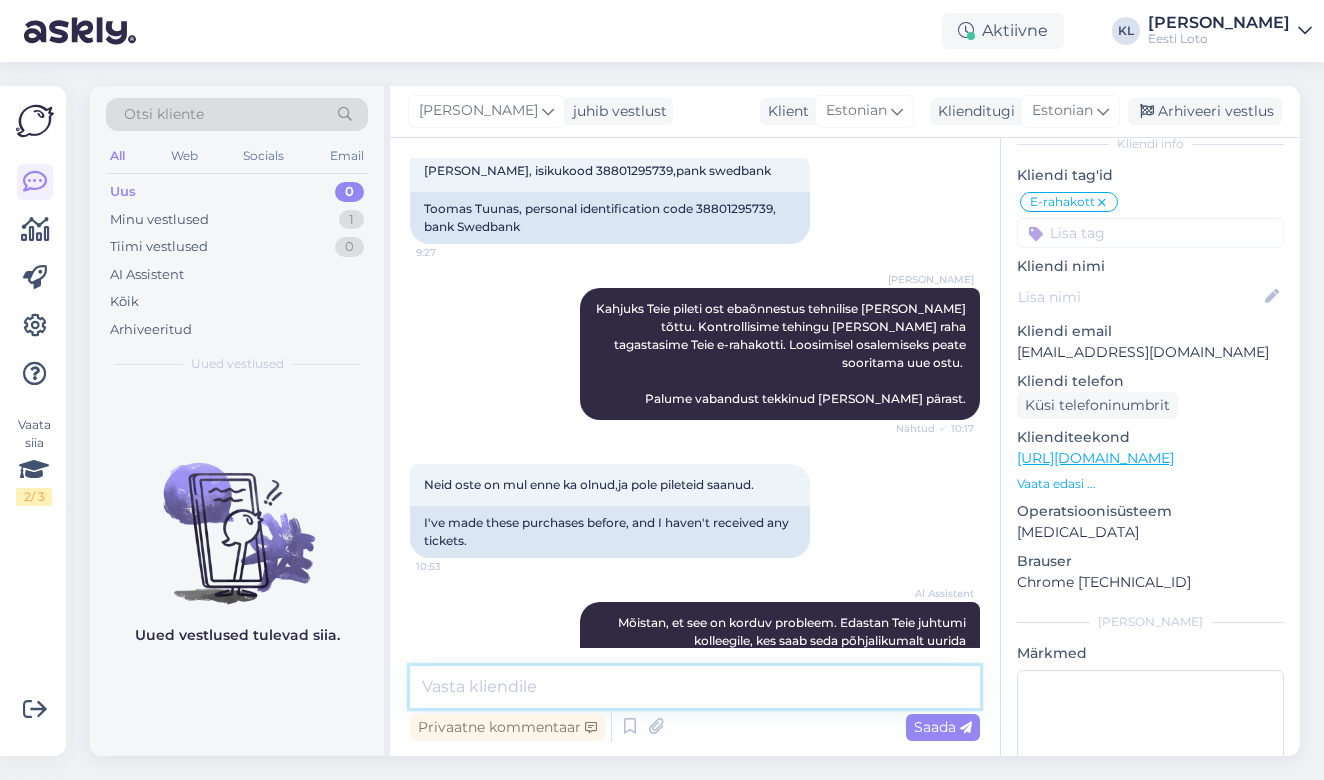 click at bounding box center [695, 687] 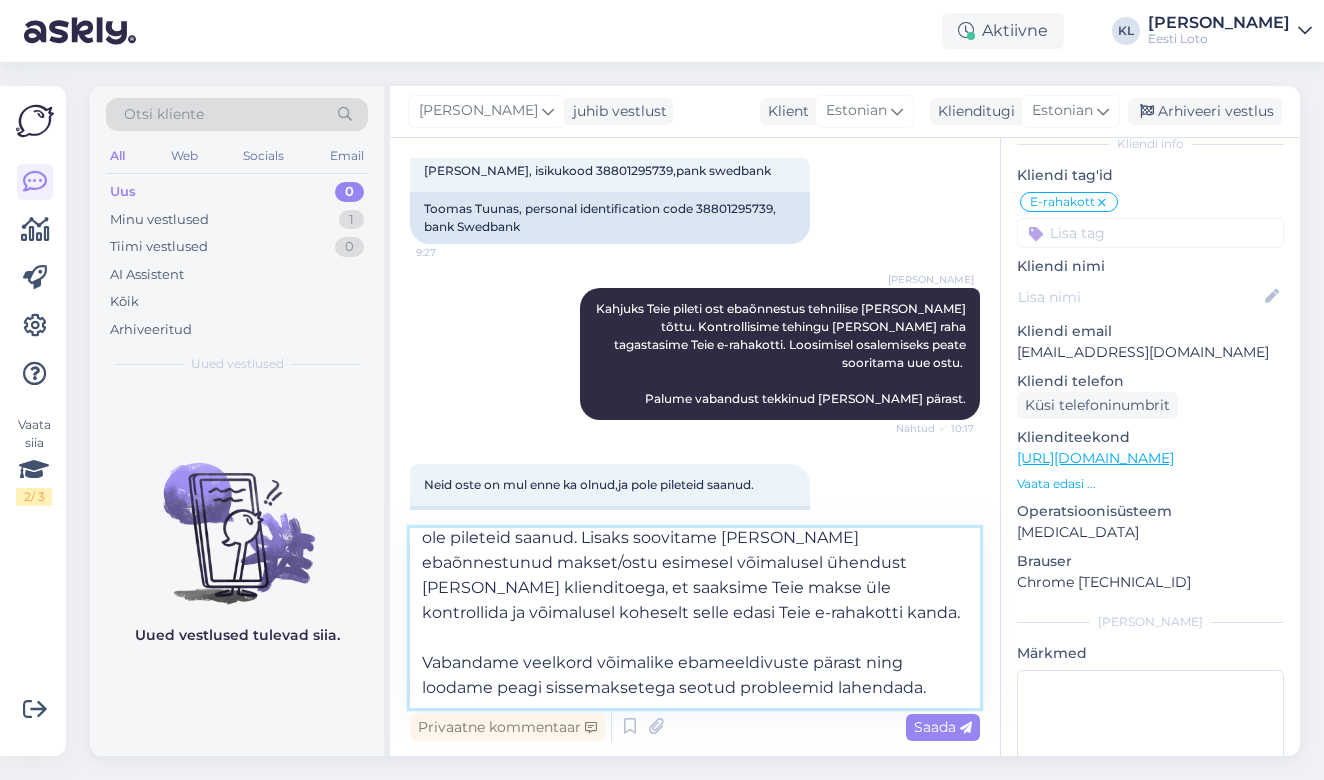 scroll, scrollTop: 61, scrollLeft: 0, axis: vertical 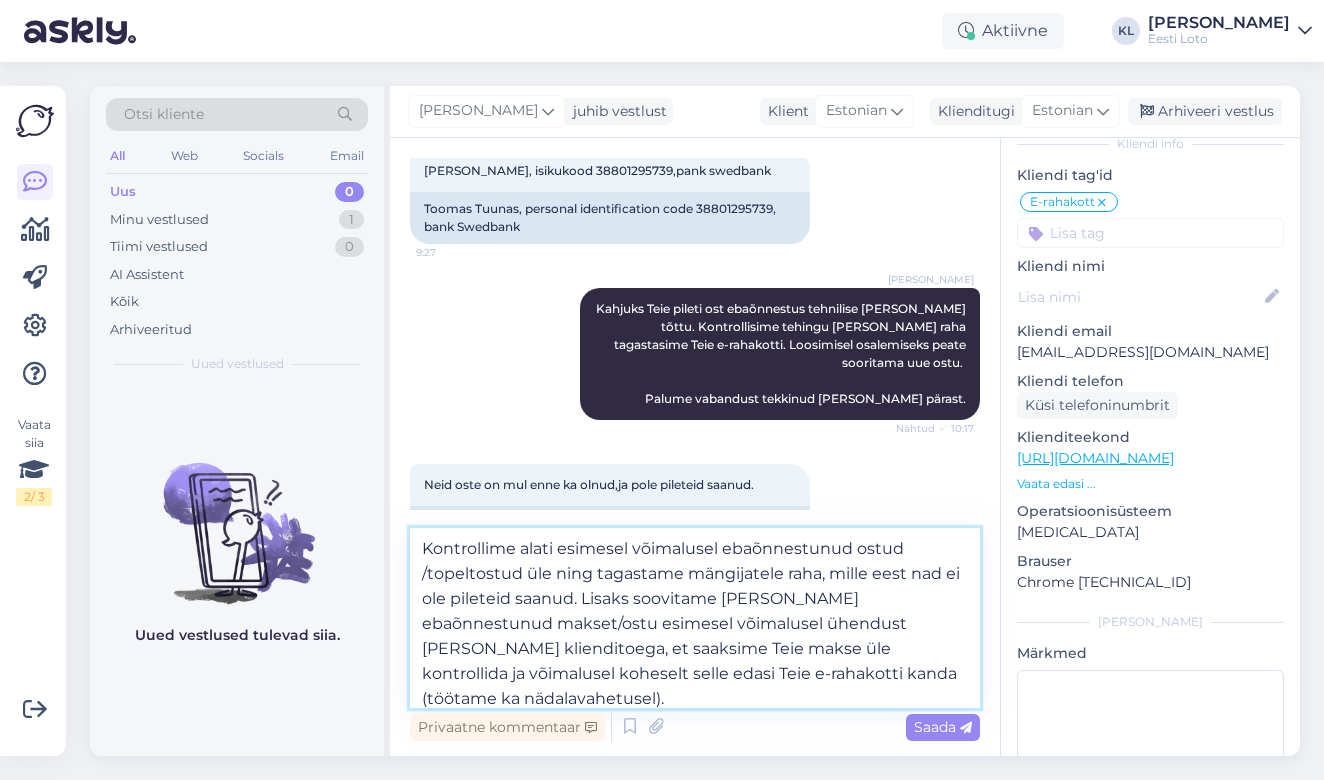 click on "Kontrollime alati esimesel võimalusel ebaõnnestunud ostud /topeltostud üle ning tagastame mängijatele raha, mille eest nad ei ole pileteid saanud. Lisaks soovitame [PERSON_NAME] ebaõnnestunud makset/ostu esimesel võimalusel ühendust [PERSON_NAME] klienditoega, et saaksime Teie makse üle kontrollida ja võimalusel koheselt selle edasi Teie e-rahakotti kanda (töötame ka nädalavahetusel).
Vabandame veelkord võimalike ebameeldivuste pärast ning loodame peagi sissemaksetega seotud probleemid lahendada." at bounding box center [695, 618] 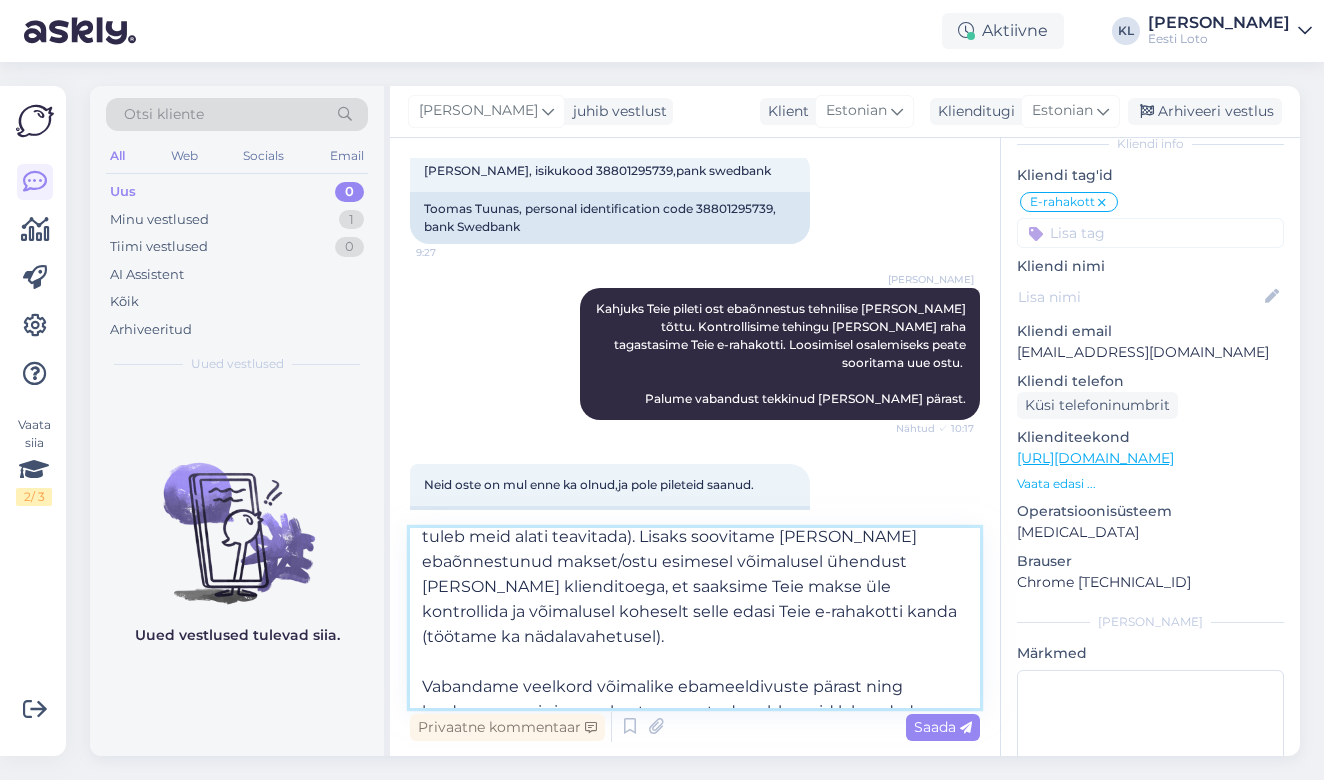 scroll, scrollTop: 86, scrollLeft: 0, axis: vertical 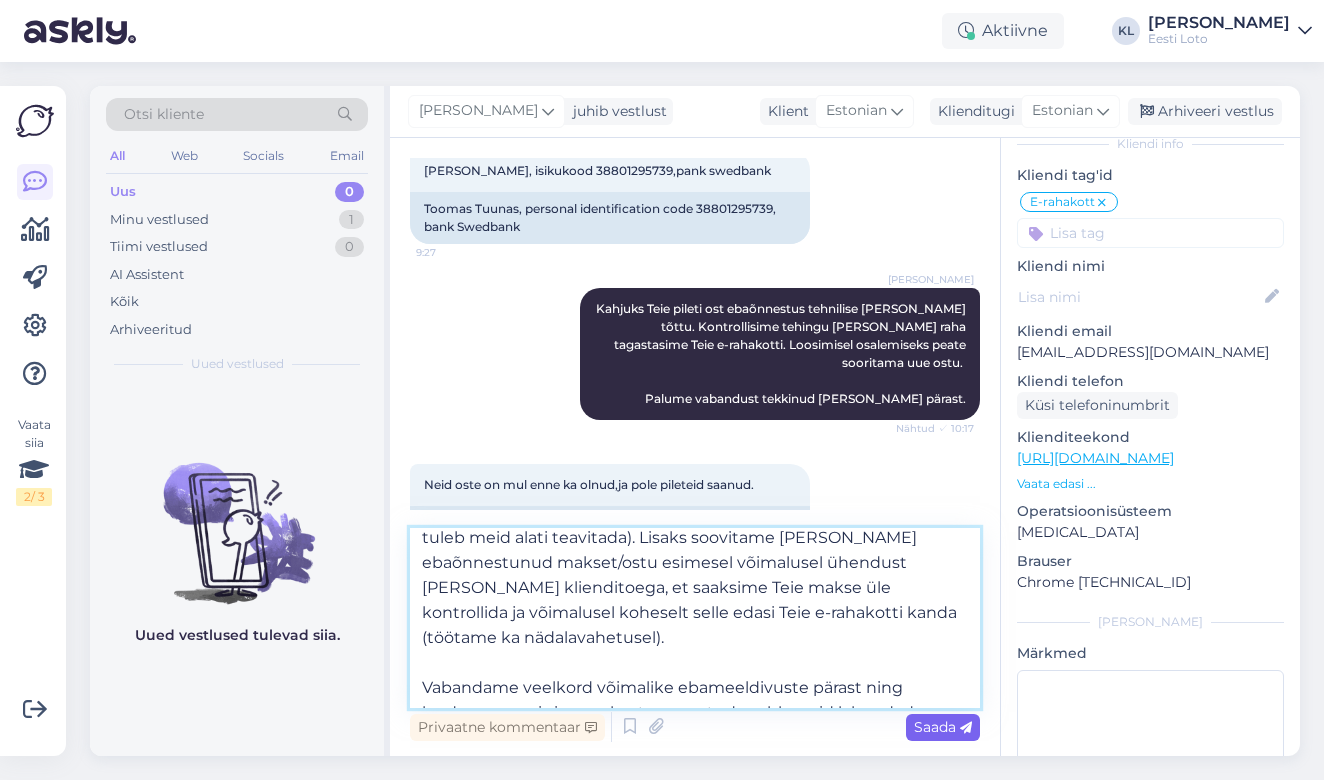 type on "Kontrollime alati esimesel võimalusel ebaõnnestunud ostud /topeltostud üle ning tagastame mängijatele raha, mille eest nad ei ole pileteid saanud (maksekaardi ebaõnnestunud makse puhul tuleb meid alati teavitada). Lisaks soovitame [PERSON_NAME] ebaõnnestunud makset/ostu esimesel võimalusel ühendust [PERSON_NAME] klienditoega, et saaksime Teie makse üle kontrollida ja võimalusel koheselt selle edasi Teie e-rahakotti kanda (töötame ka nädalavahetusel).
Vabandame veelkord võimalike ebameeldivuste pärast ning loodame peagi sissemaksetega seotud probleemid lahendada." 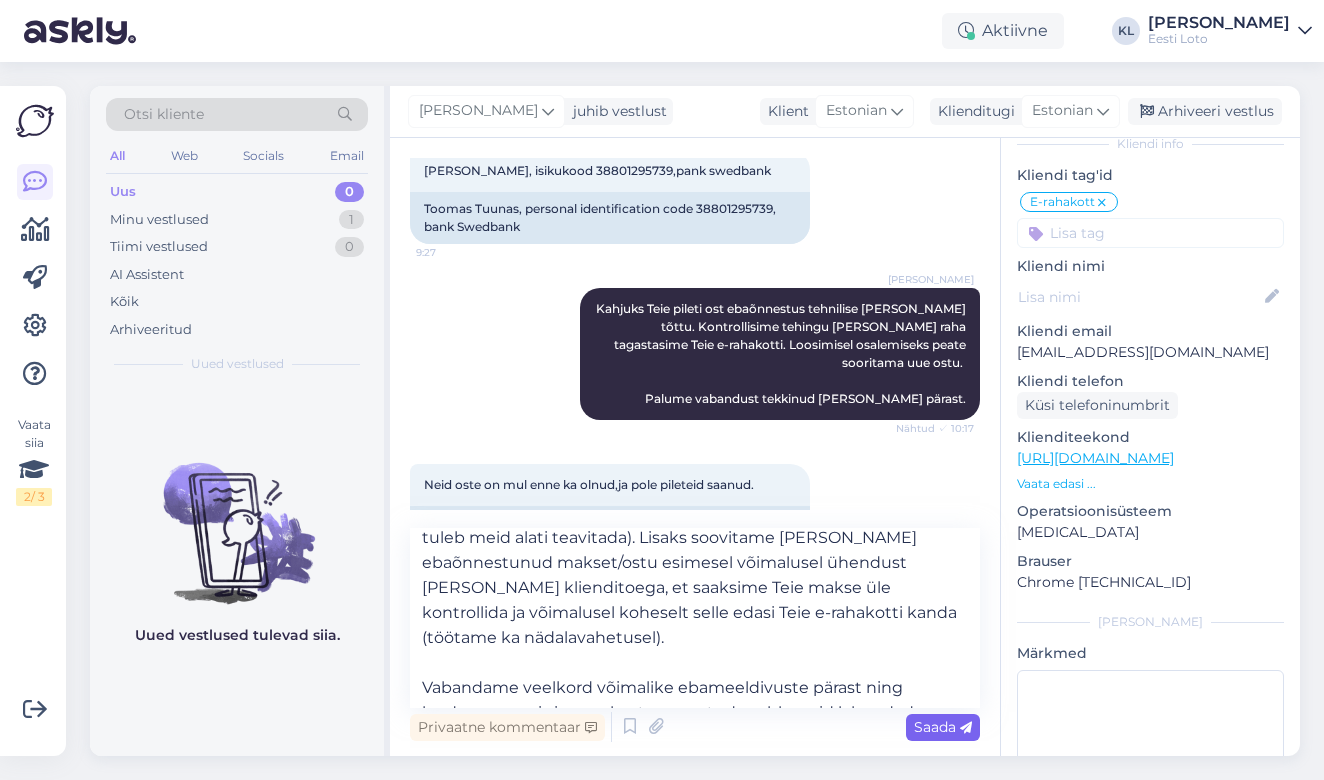 click on "Saada" at bounding box center [943, 727] 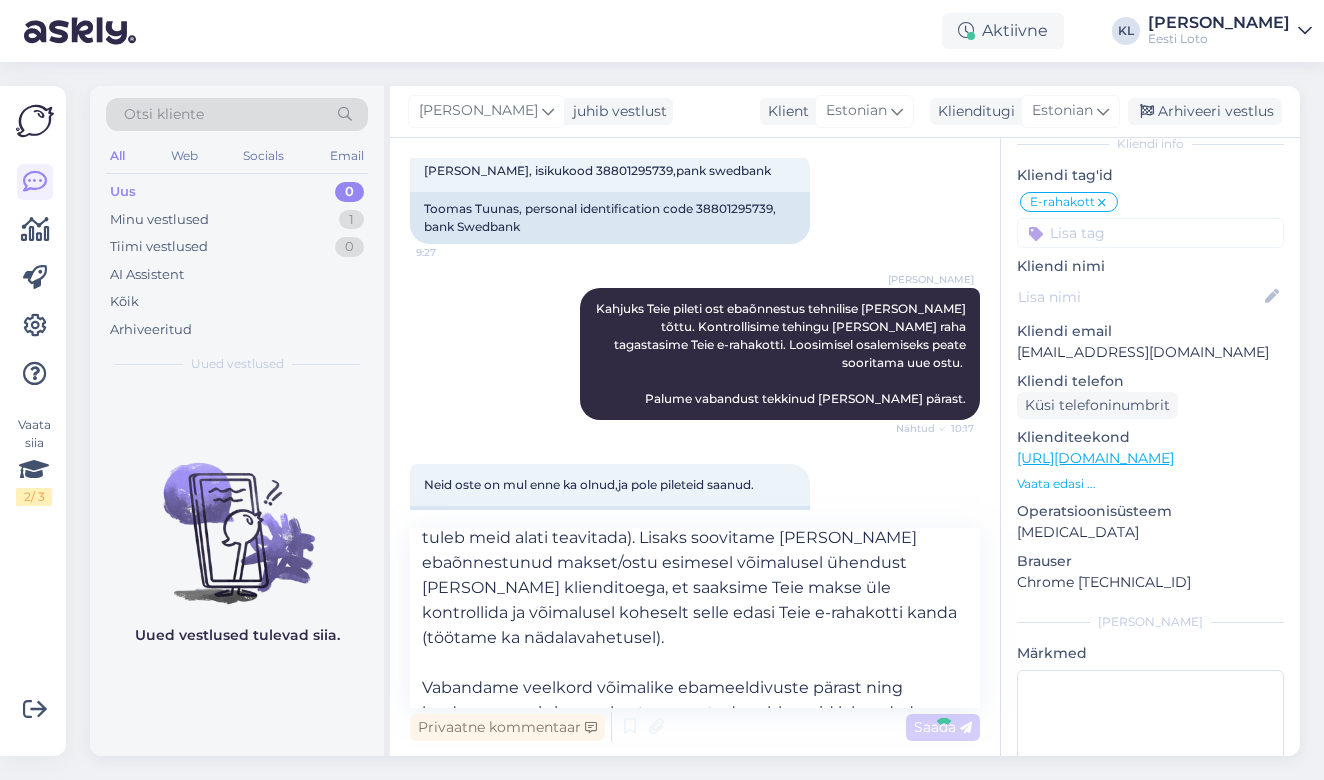 type 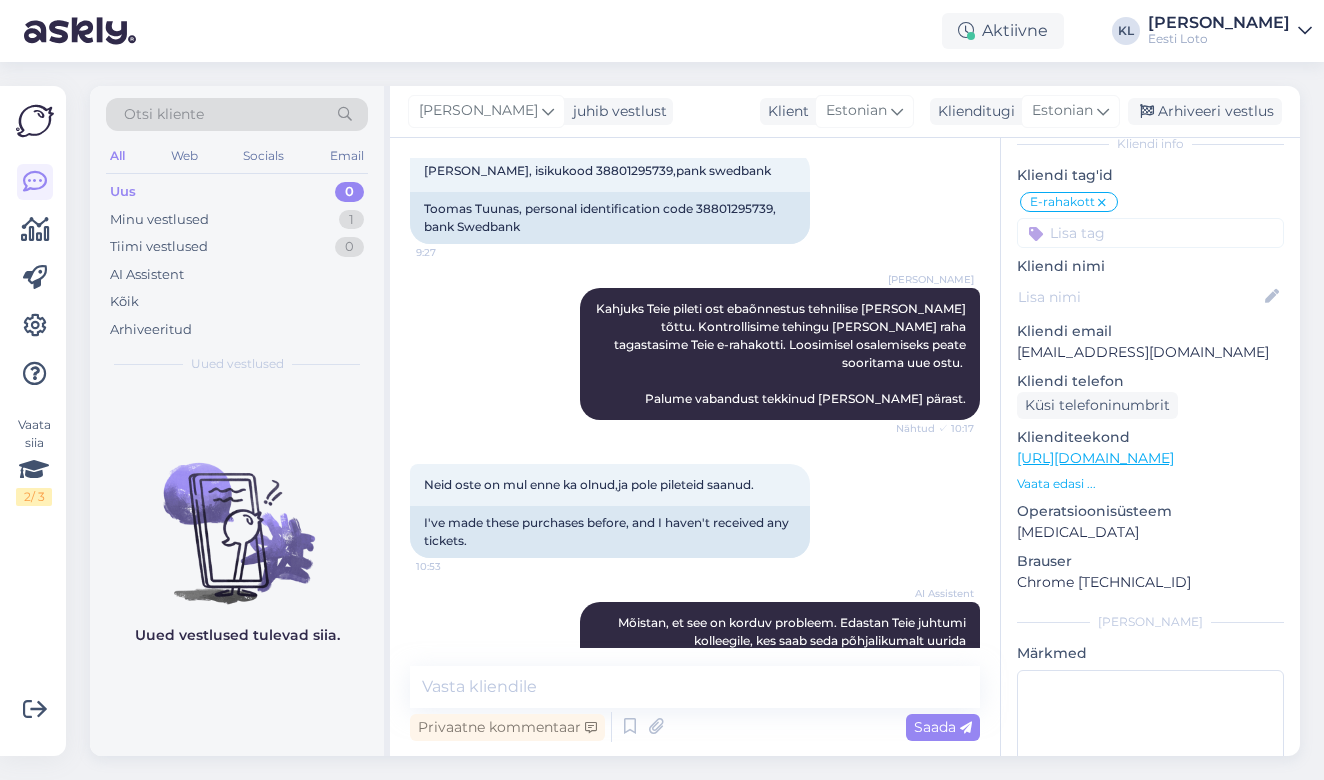 scroll, scrollTop: 1636, scrollLeft: 0, axis: vertical 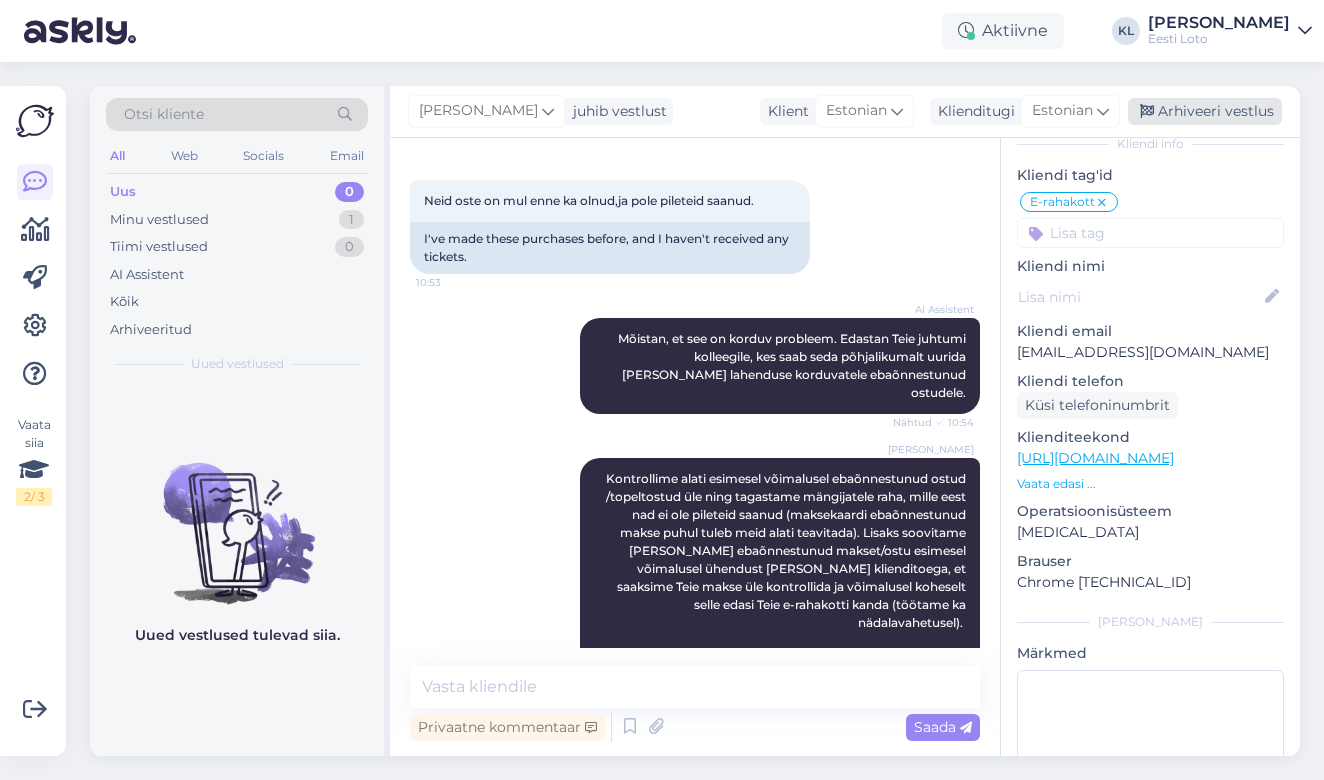 click on "Arhiveeri vestlus" at bounding box center [1205, 111] 